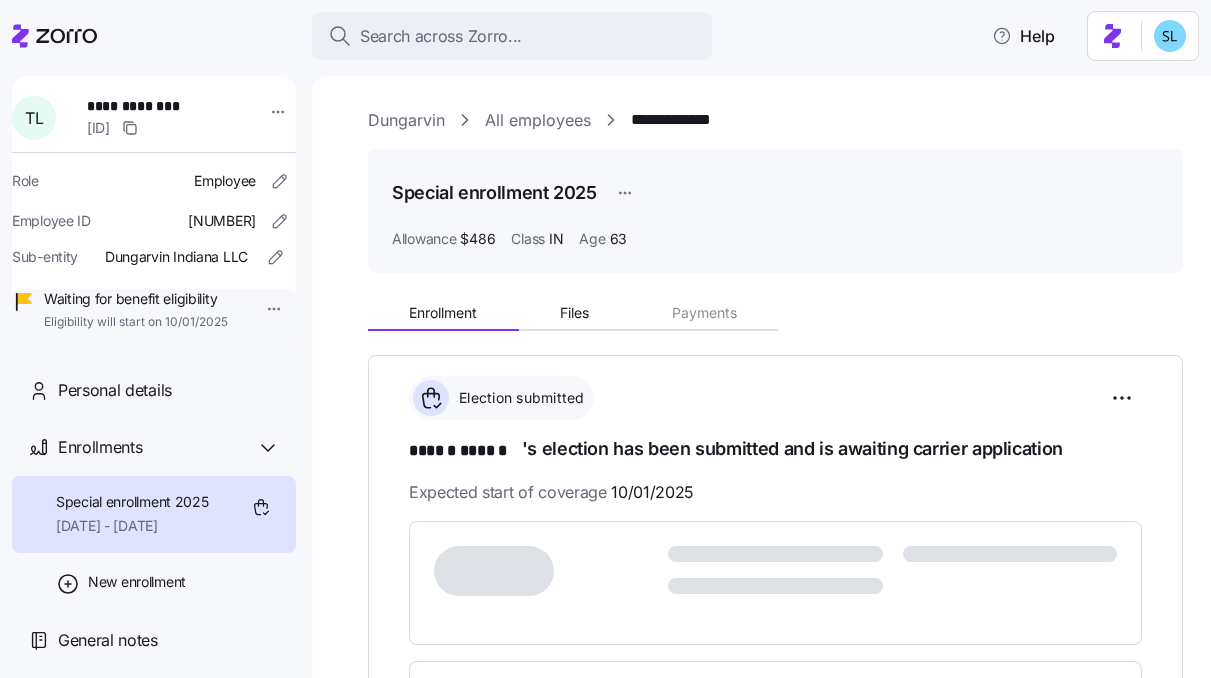 scroll, scrollTop: 0, scrollLeft: 0, axis: both 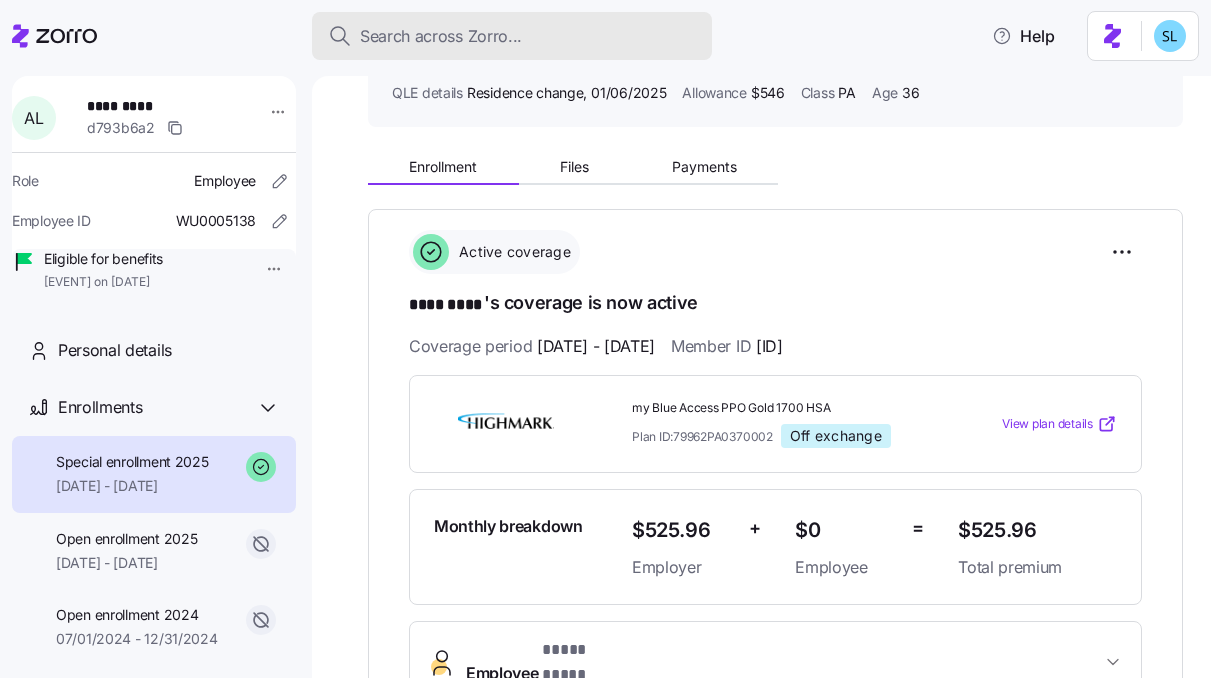 click on "Search across Zorro..." at bounding box center (512, 36) 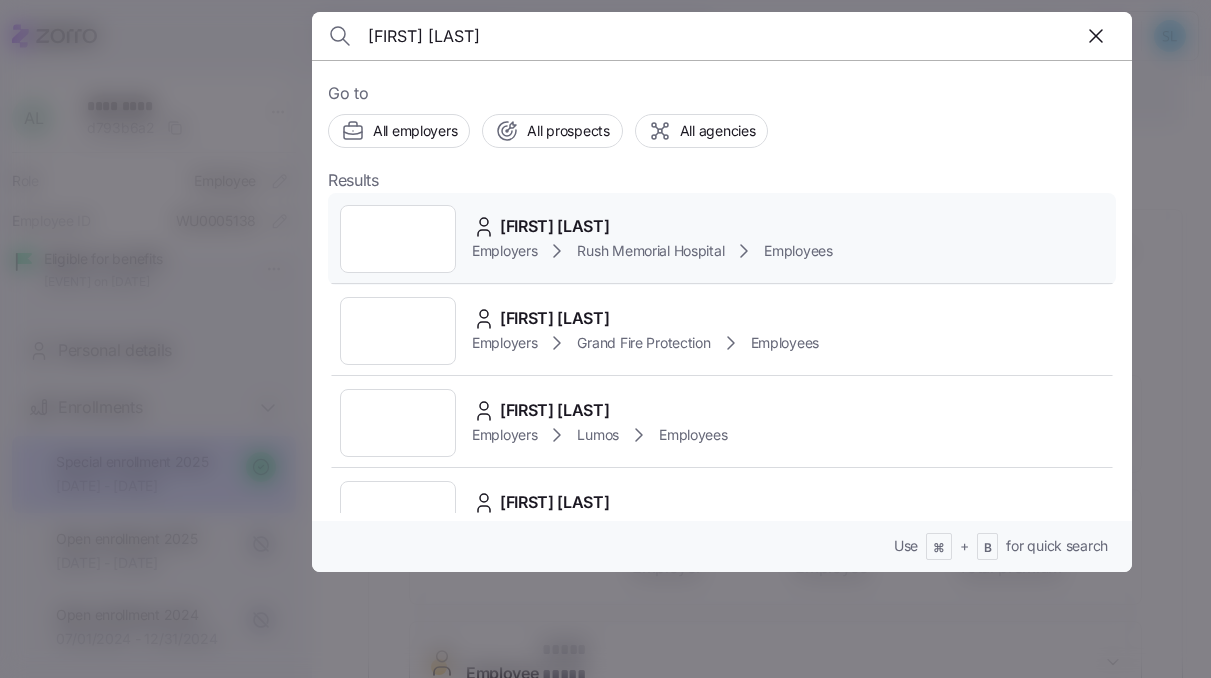 type on "[FIRST] [LAST]" 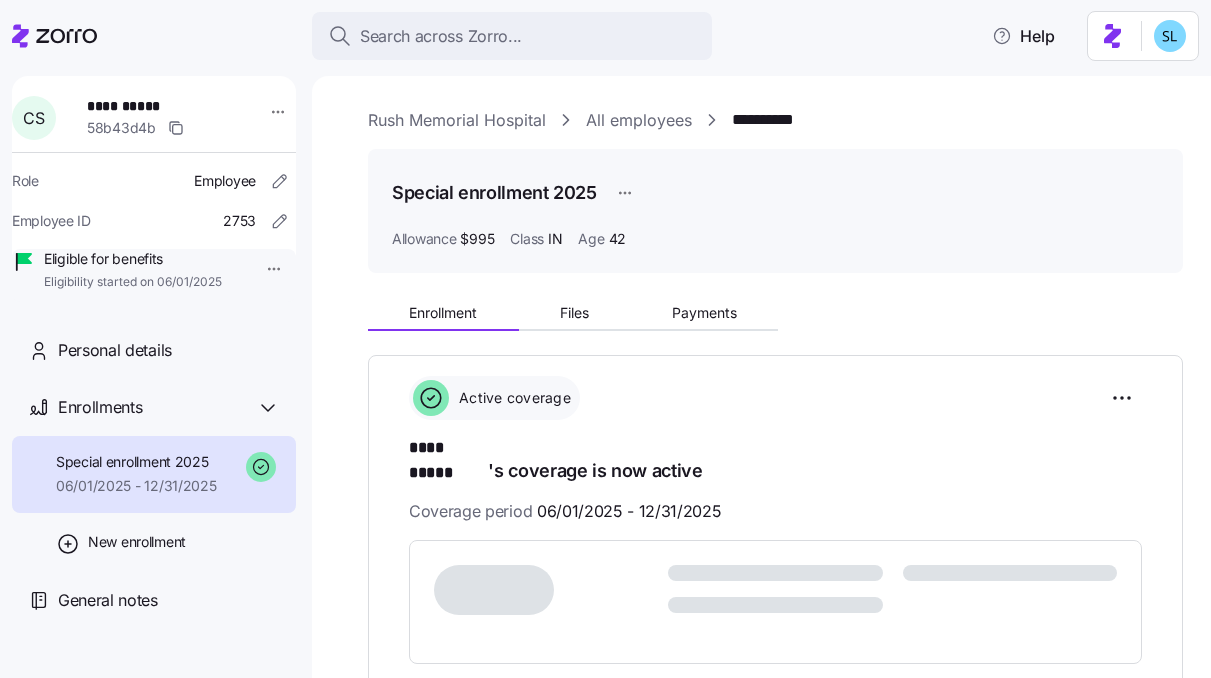 click on "**********" at bounding box center [775, 850] 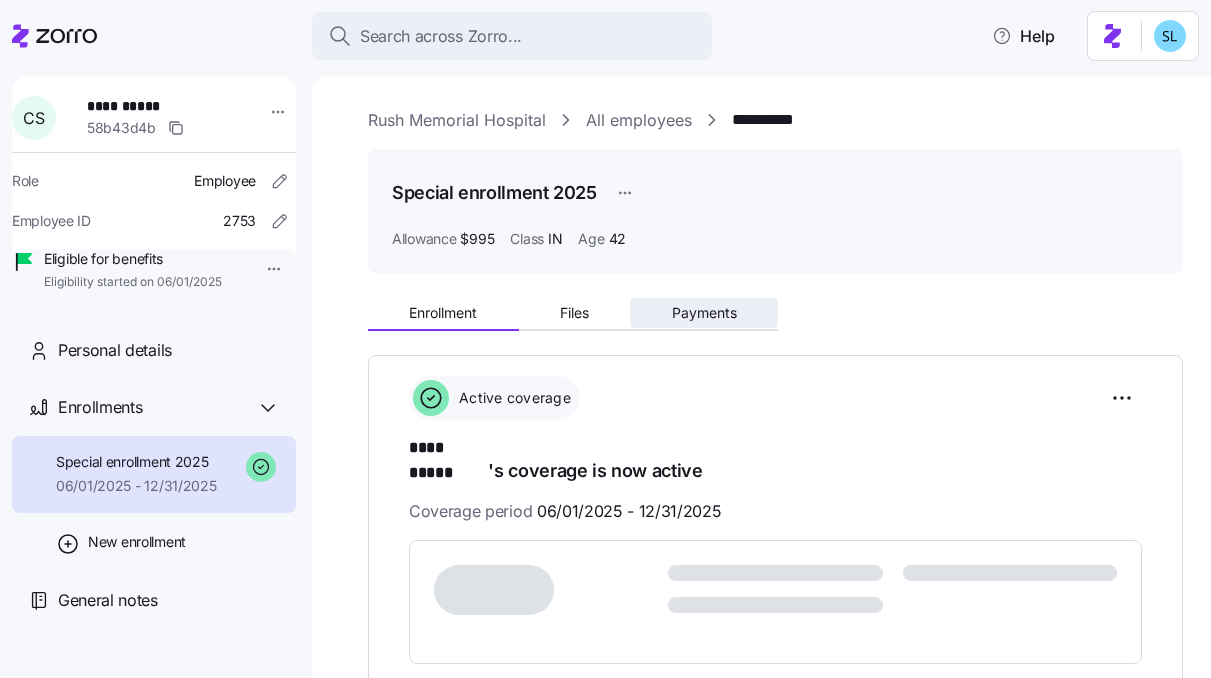 click on "Payments" at bounding box center (704, 313) 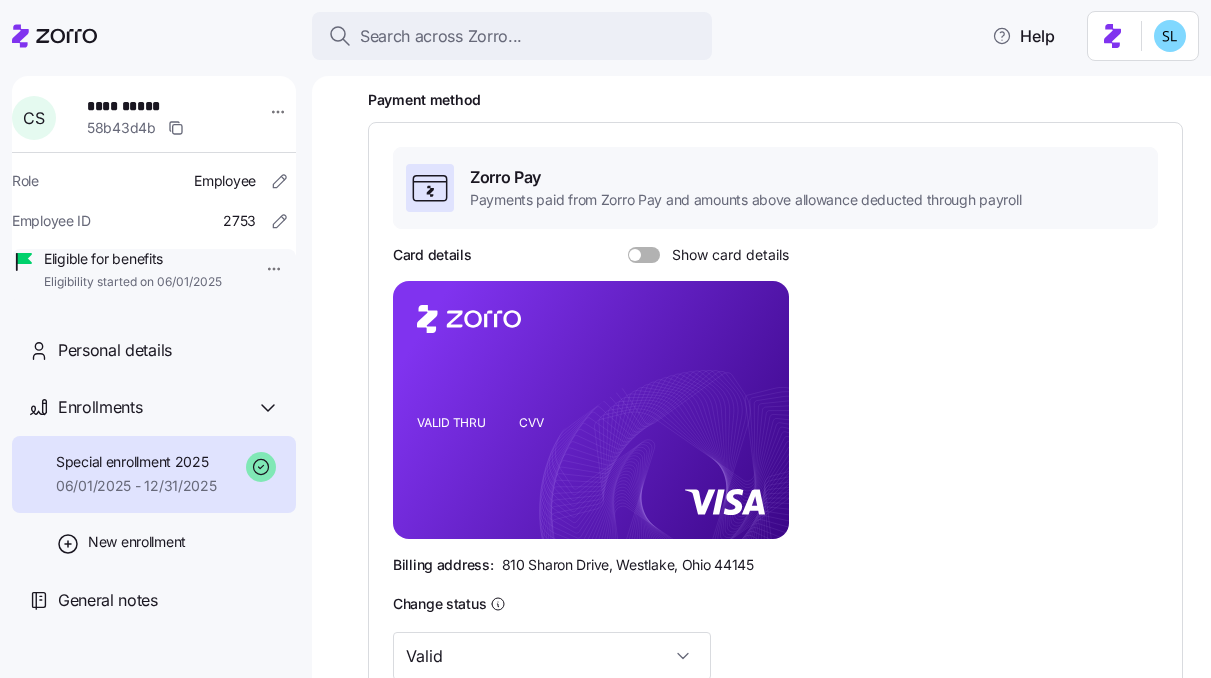 scroll, scrollTop: 0, scrollLeft: 0, axis: both 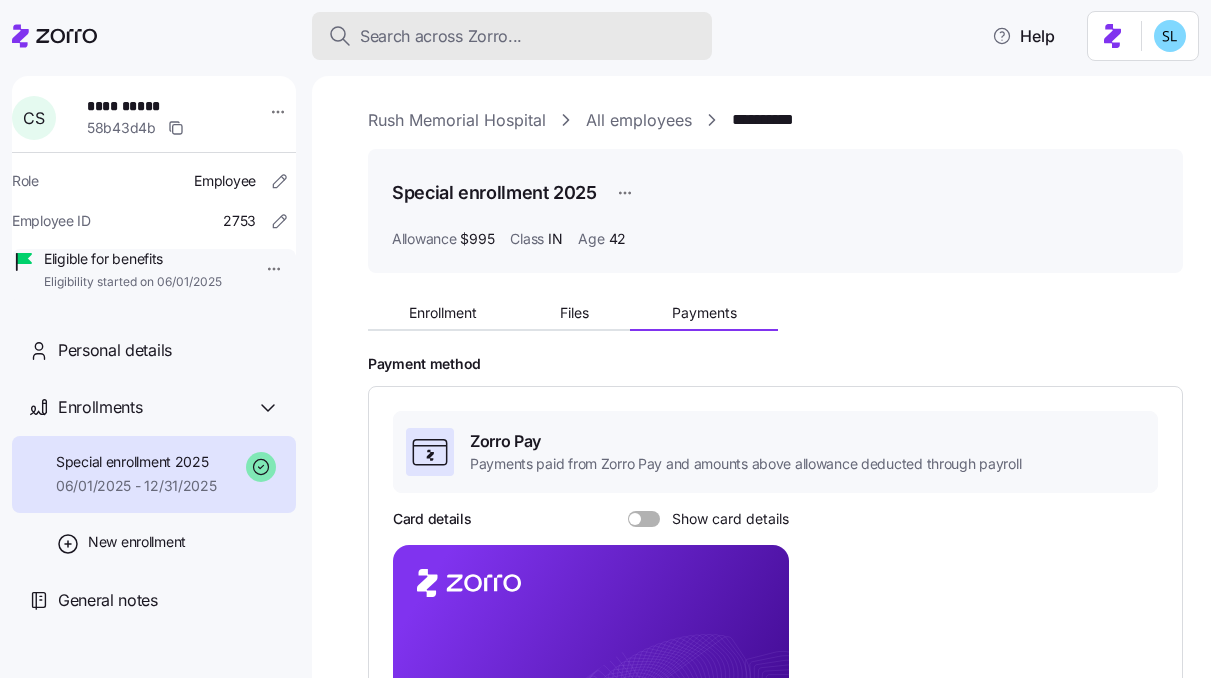 click on "Search across Zorro..." at bounding box center (512, 36) 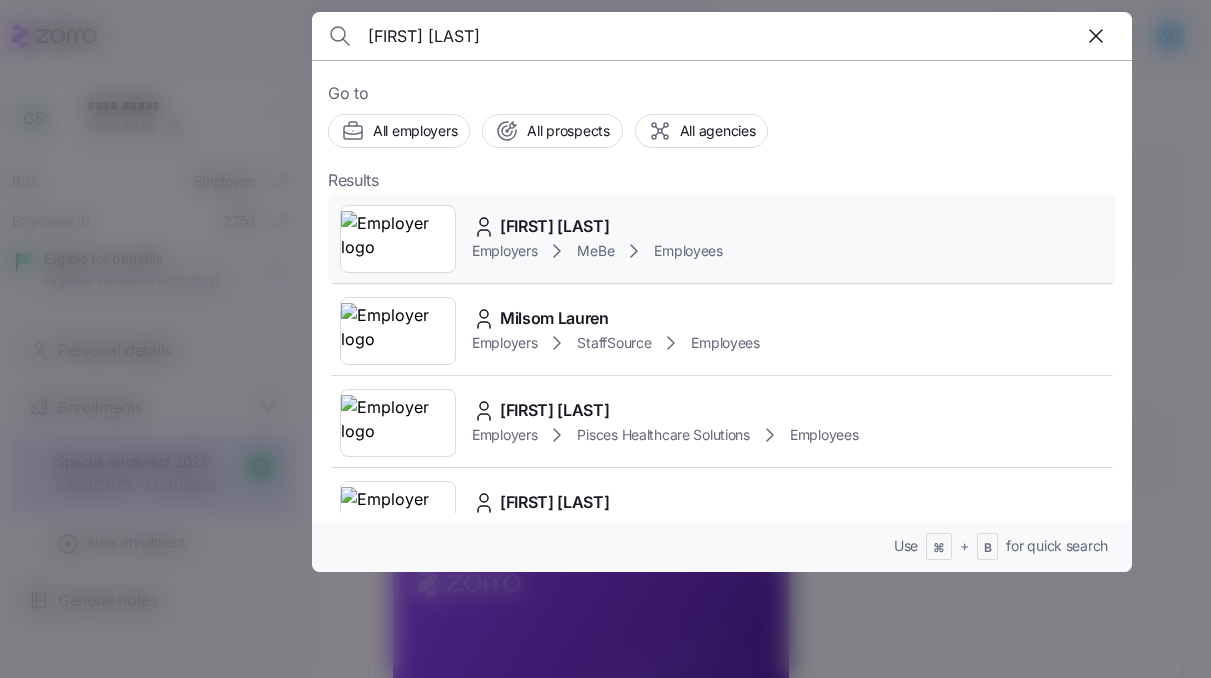 type on "lauren mck" 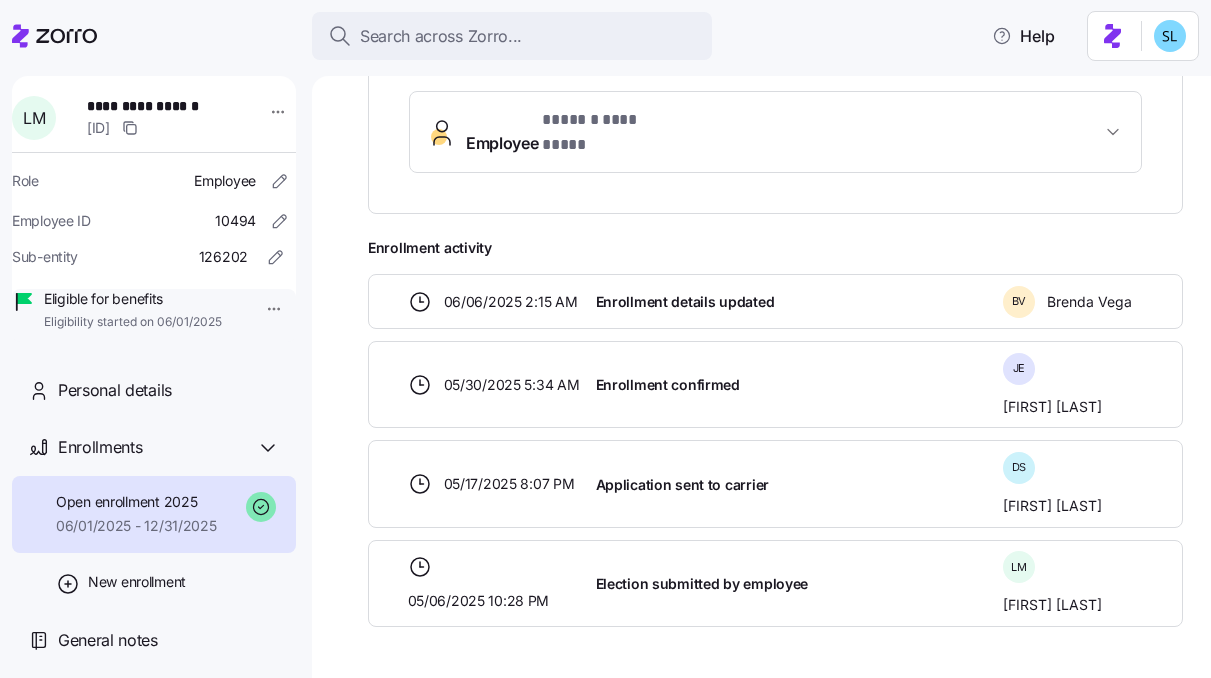 scroll, scrollTop: 726, scrollLeft: 0, axis: vertical 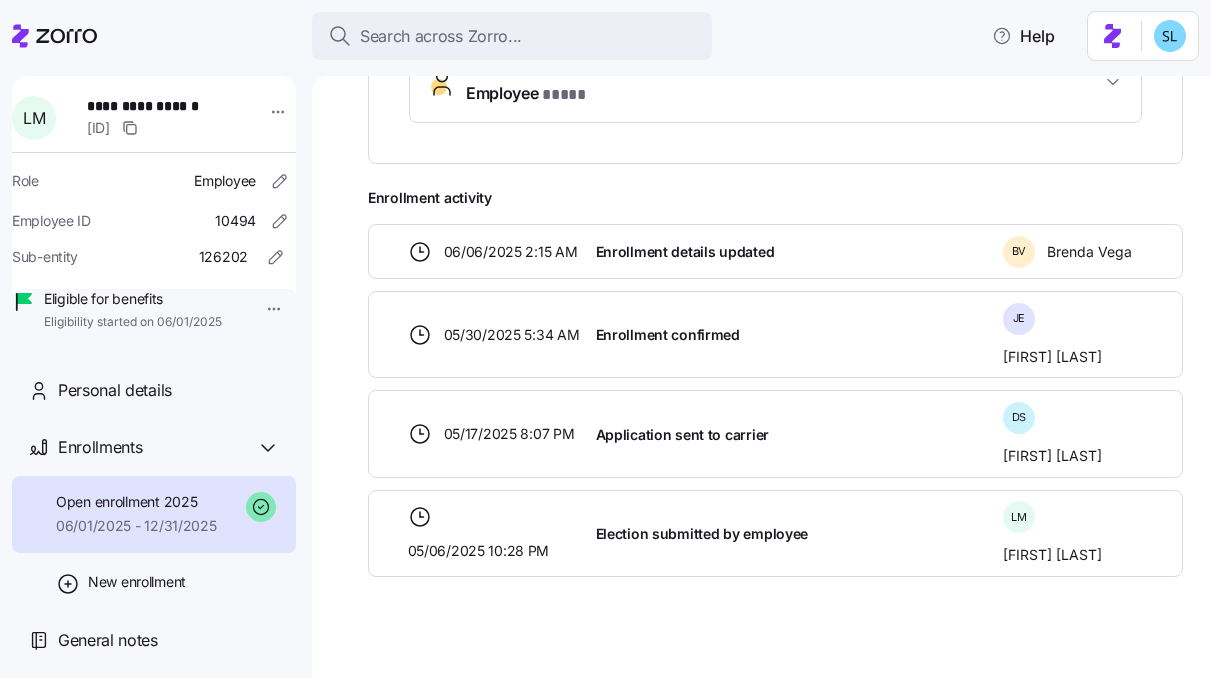 click on "Election submitted by employee" at bounding box center (702, 534) 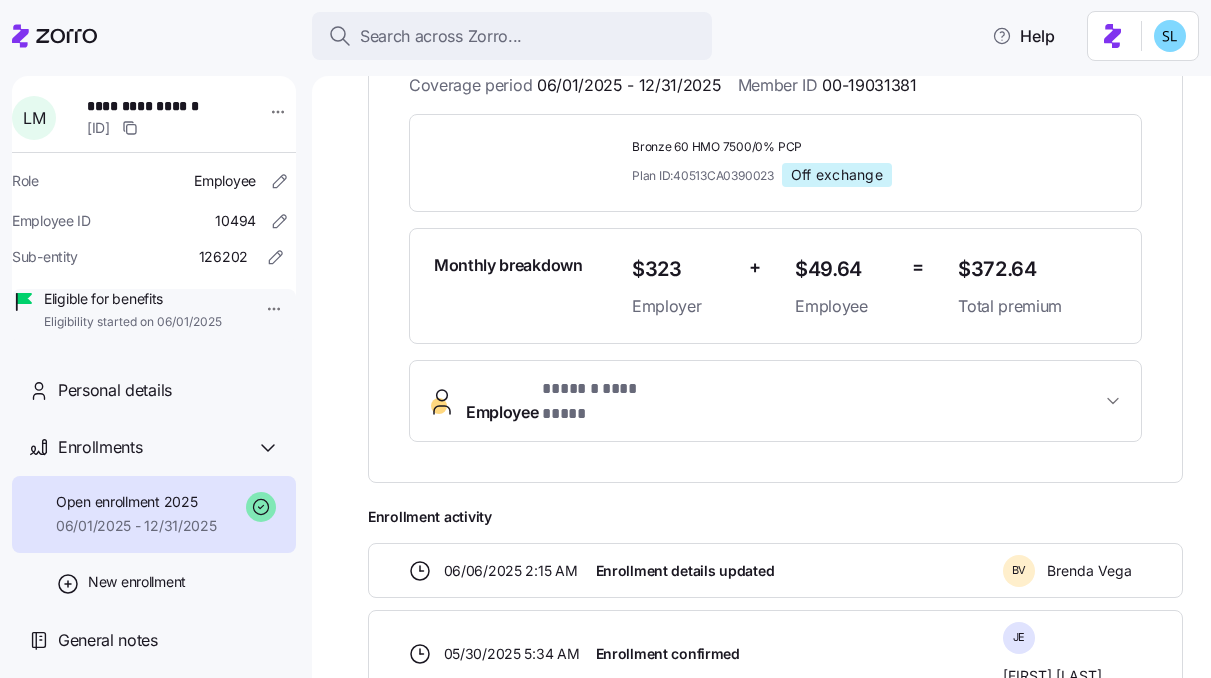 scroll, scrollTop: 0, scrollLeft: 0, axis: both 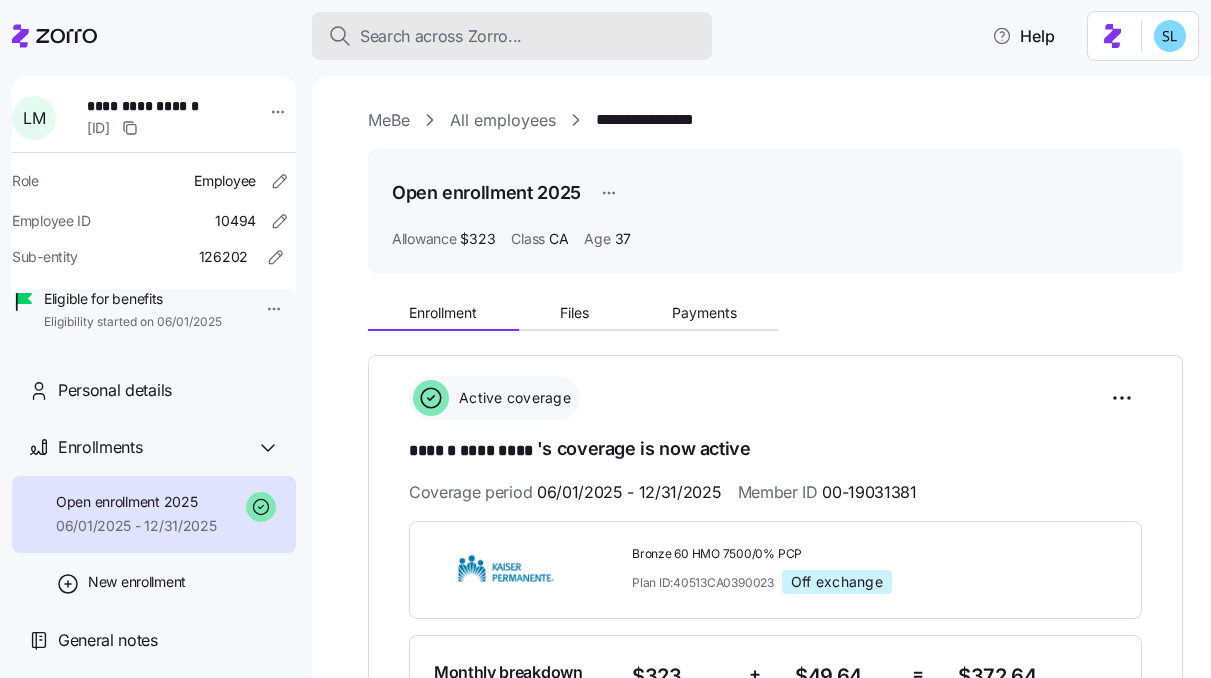 click on "Search across Zorro..." at bounding box center [512, 36] 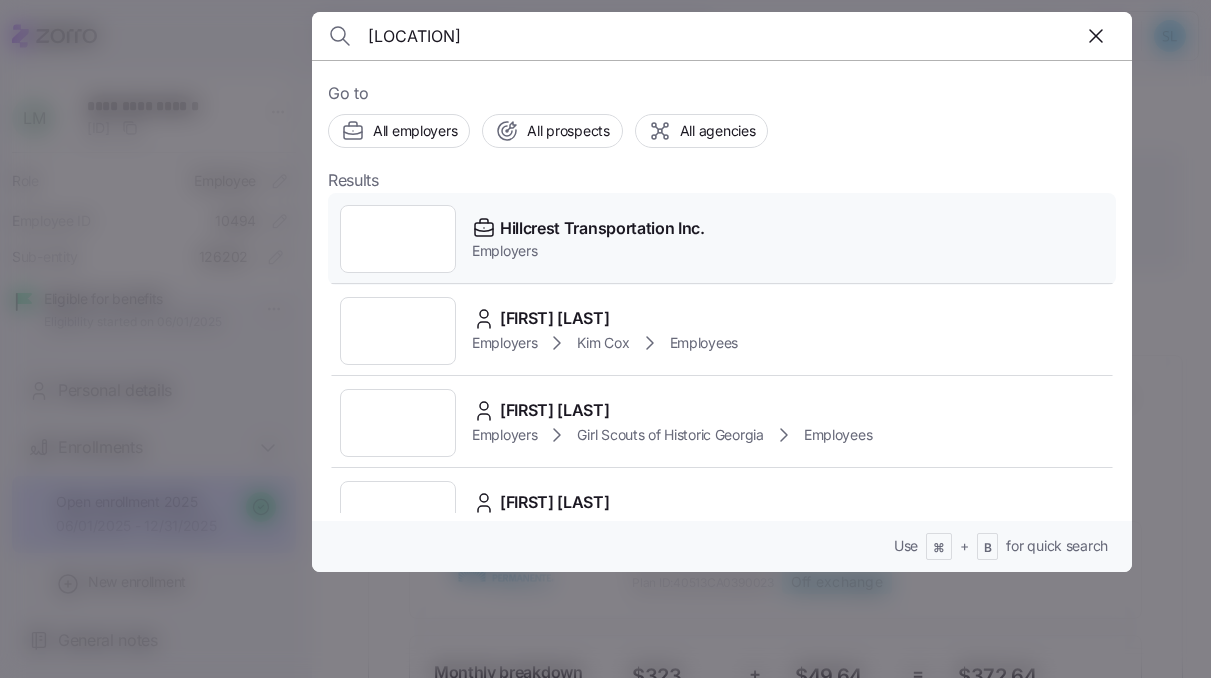 type on "hillcrest" 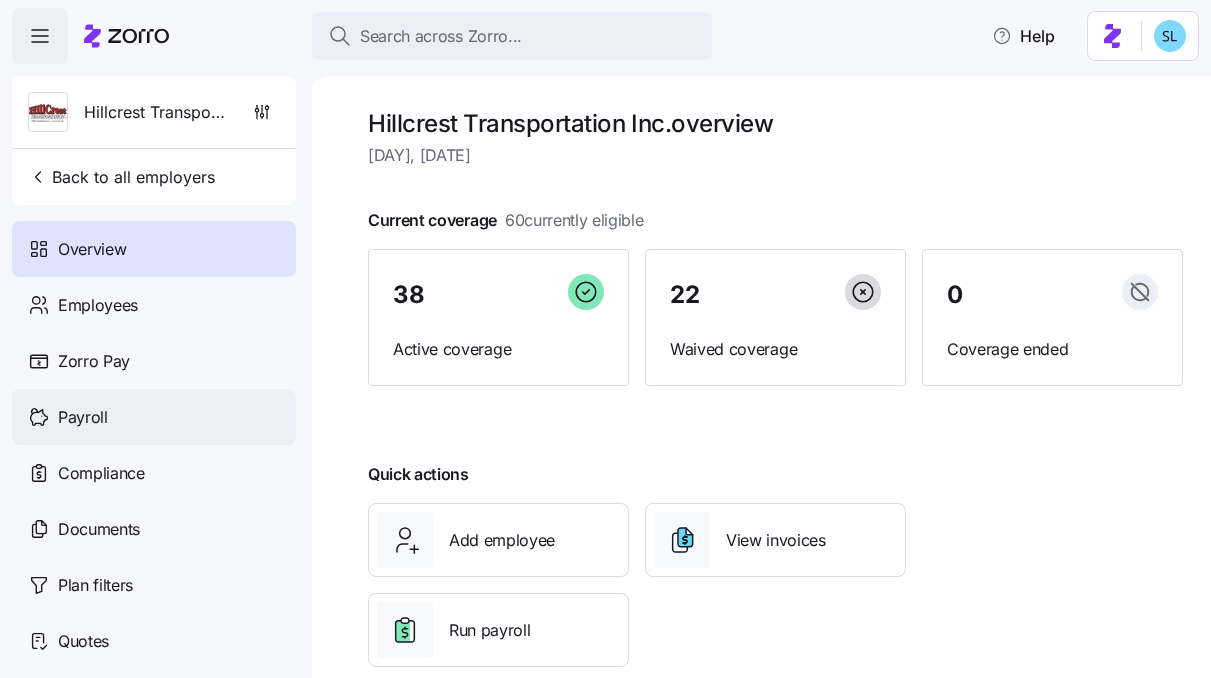 click on "Payroll" at bounding box center [154, 417] 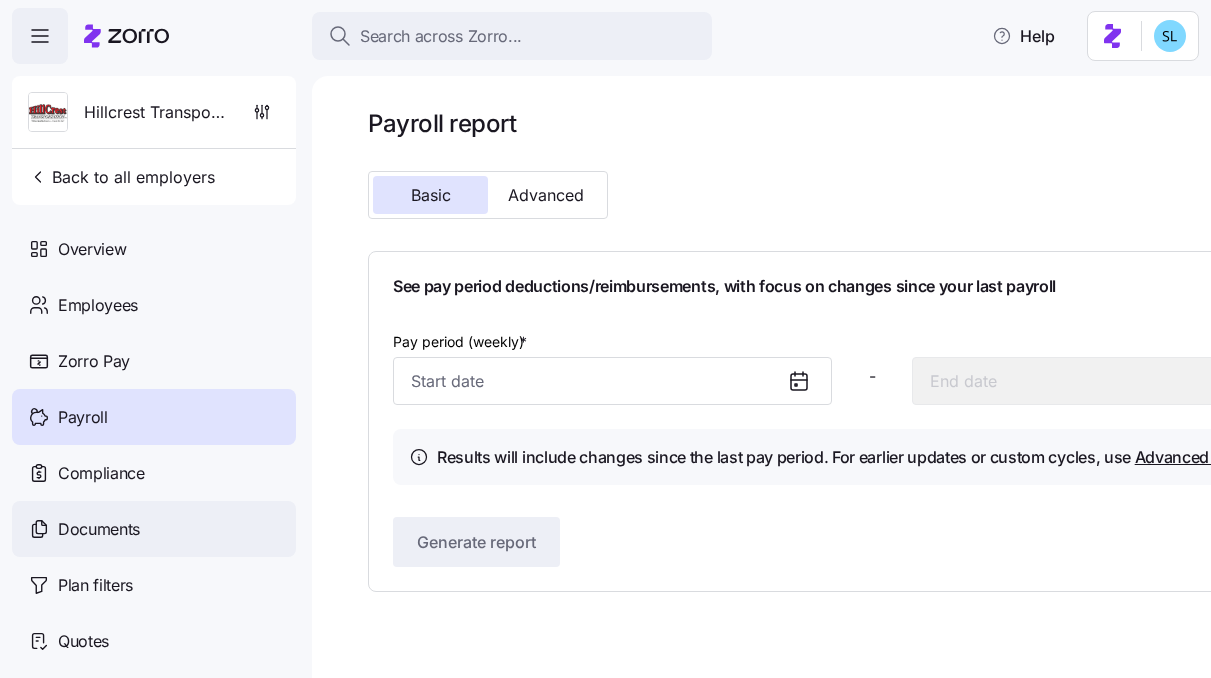 click on "Documents" at bounding box center (154, 529) 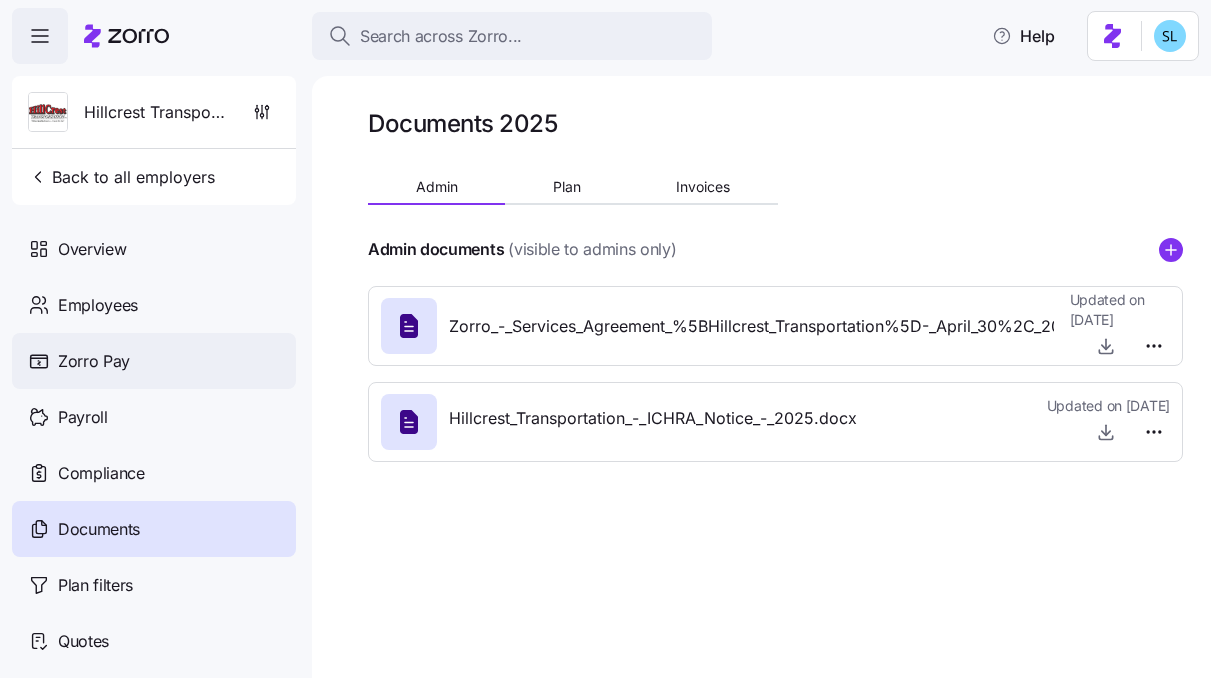 click on "Zorro Pay" at bounding box center (154, 361) 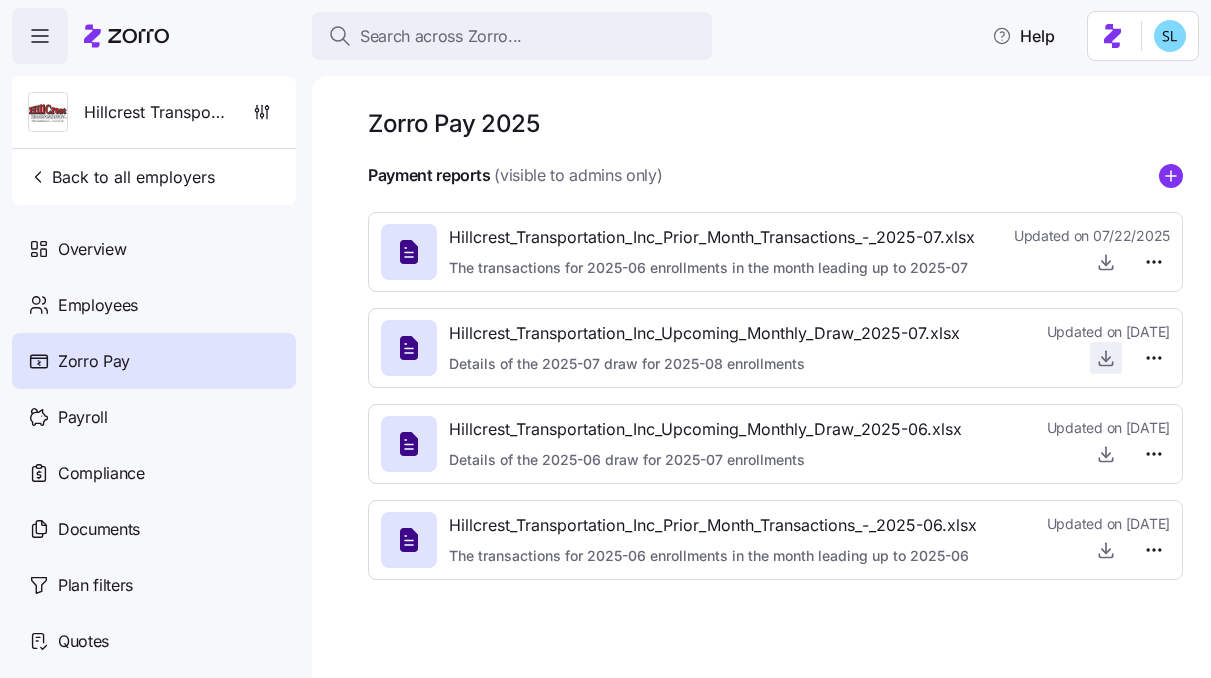 click 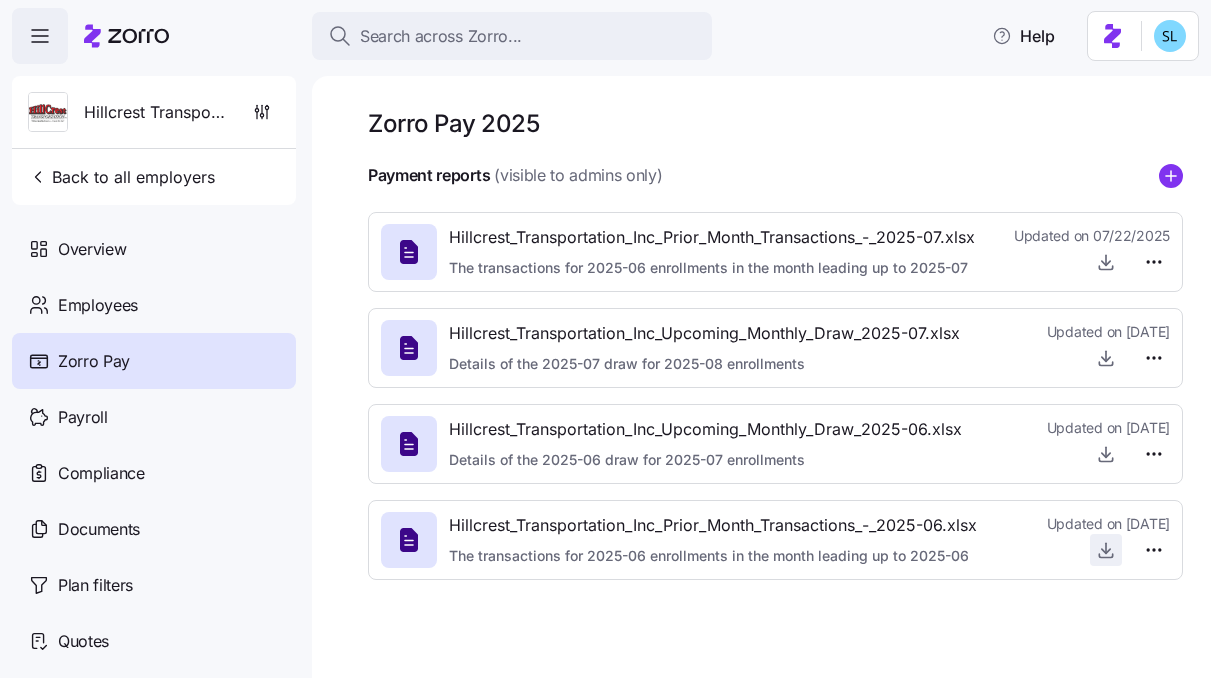 click 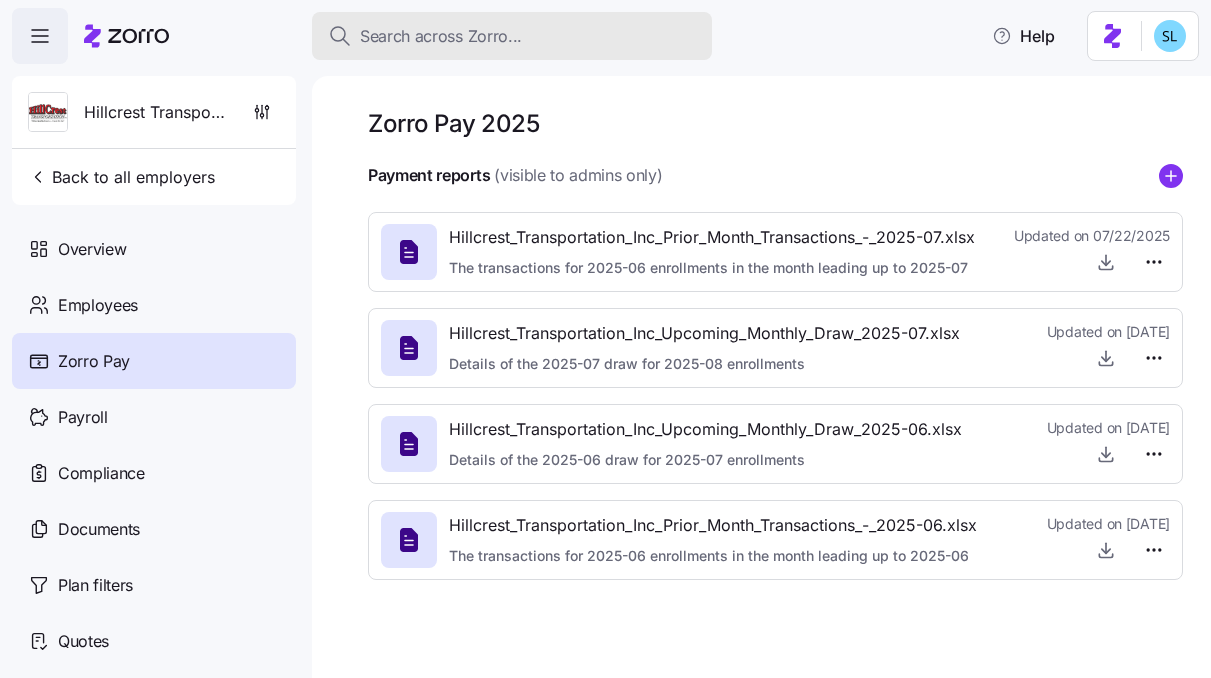 click on "Search across Zorro..." at bounding box center [512, 36] 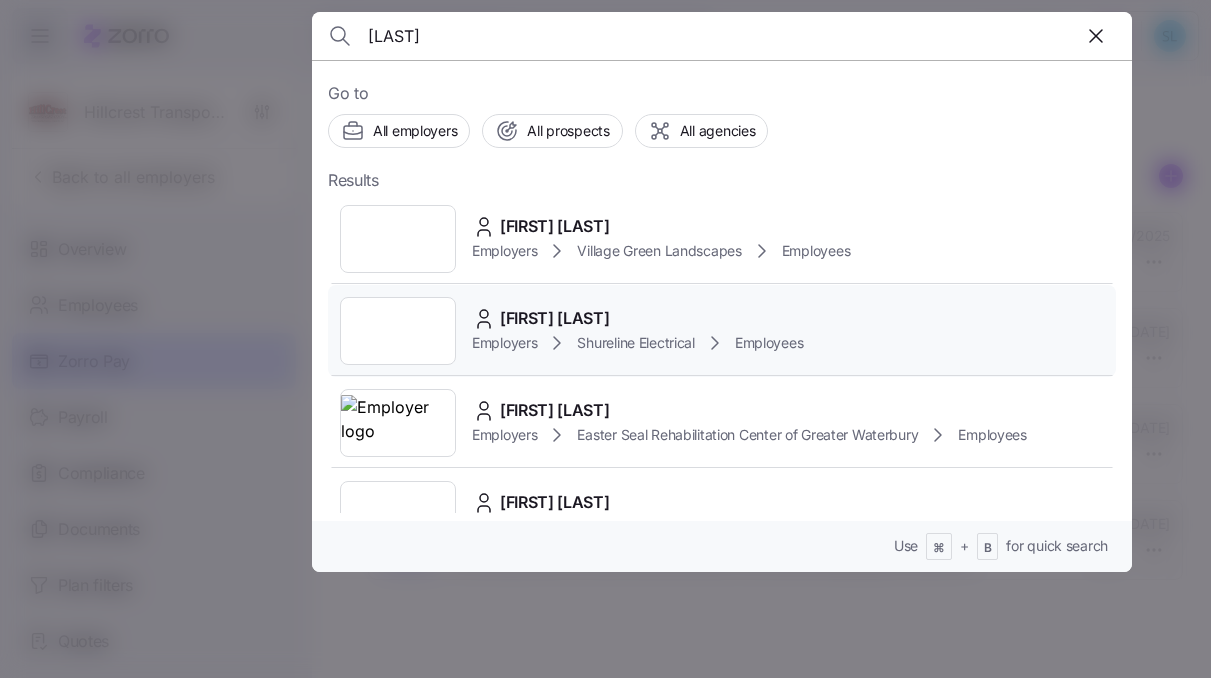 type on "fahey" 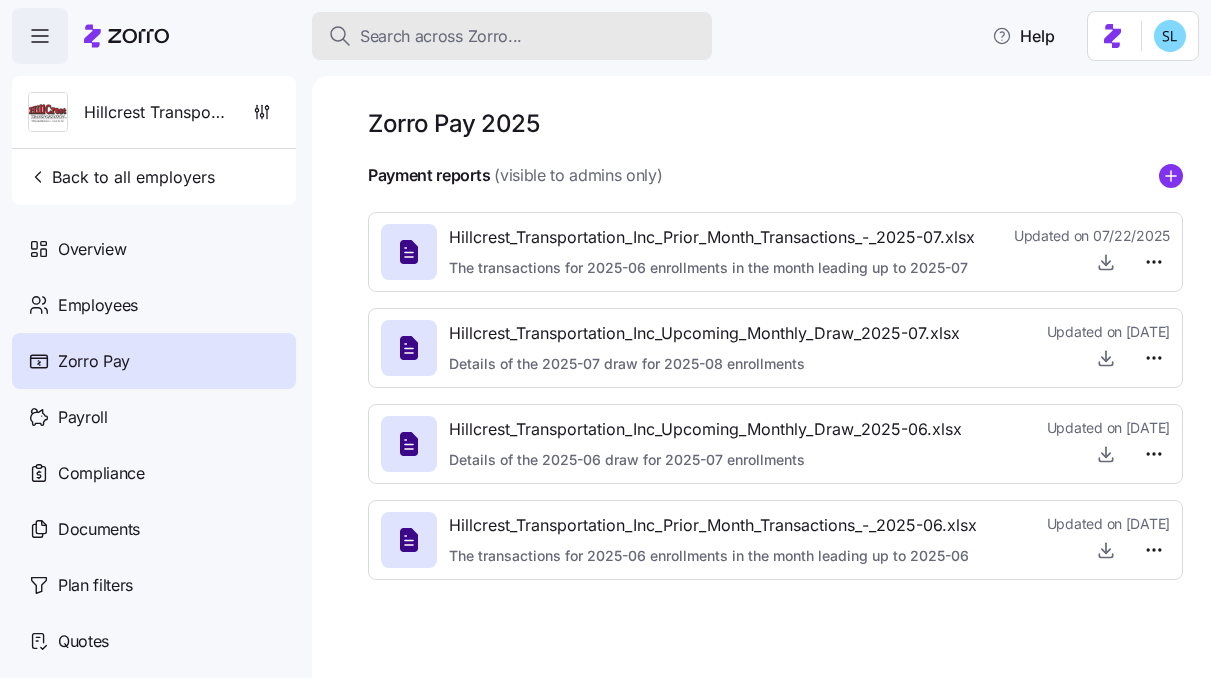 click on "Search across Zorro..." at bounding box center (512, 36) 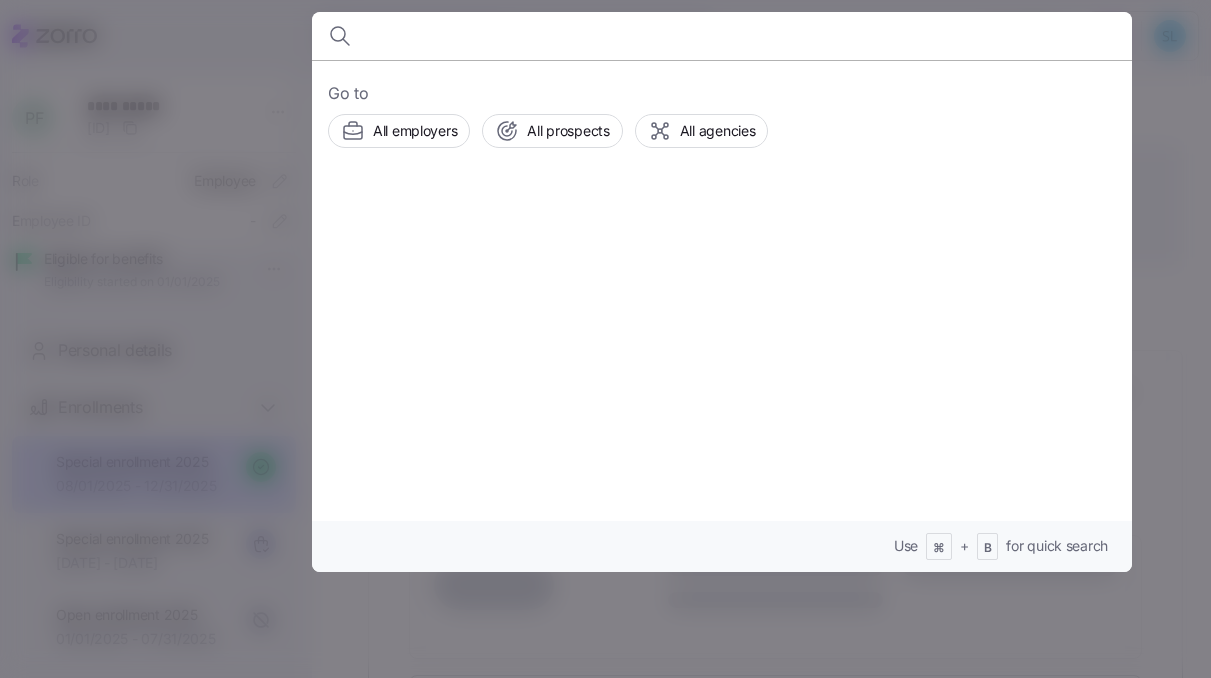 click at bounding box center [605, 339] 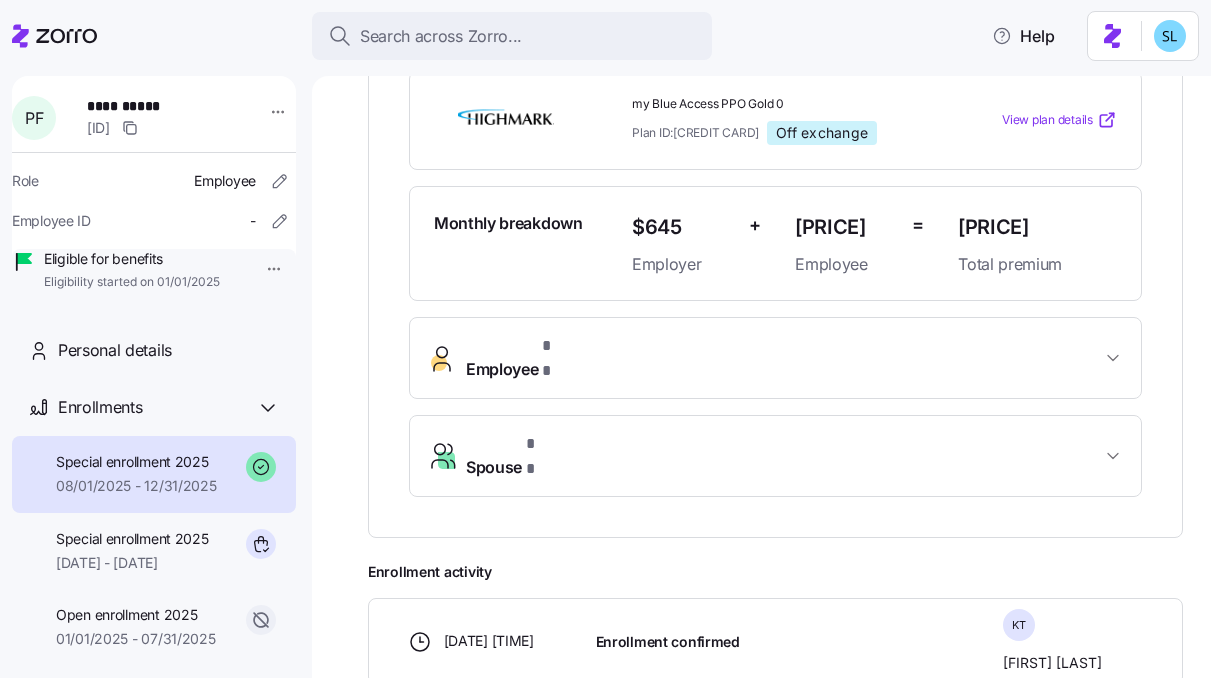 scroll, scrollTop: 474, scrollLeft: 0, axis: vertical 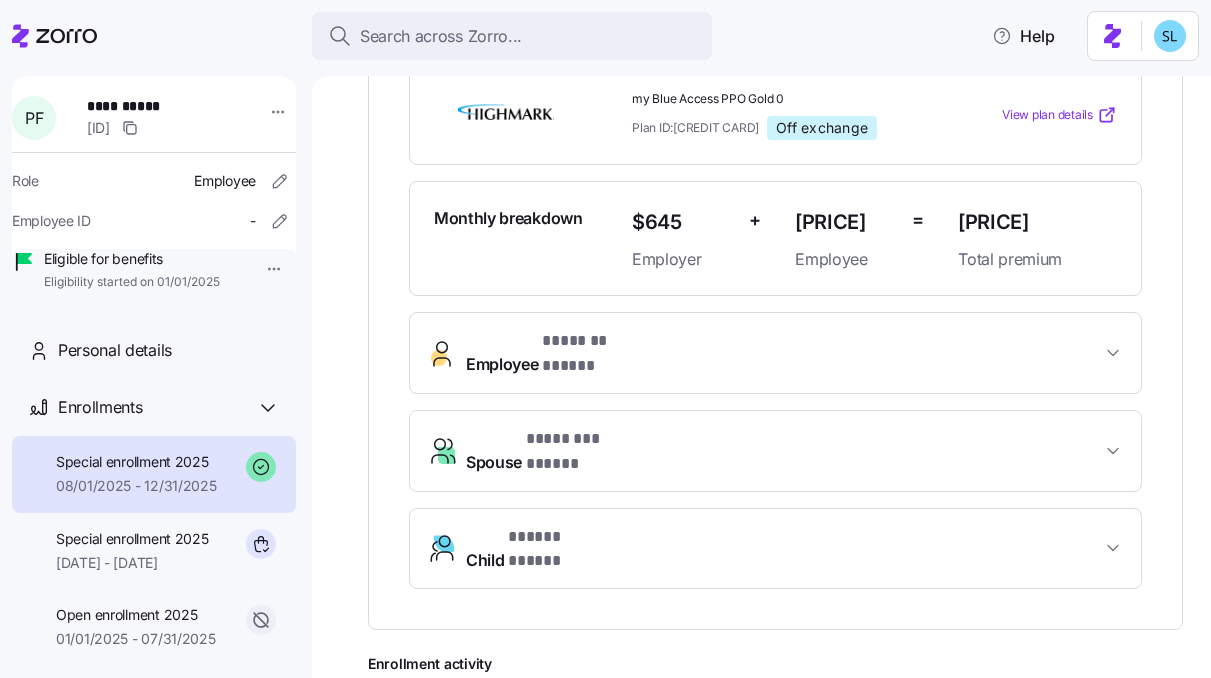 click on "Child * *****   ***** *" at bounding box center [775, 549] 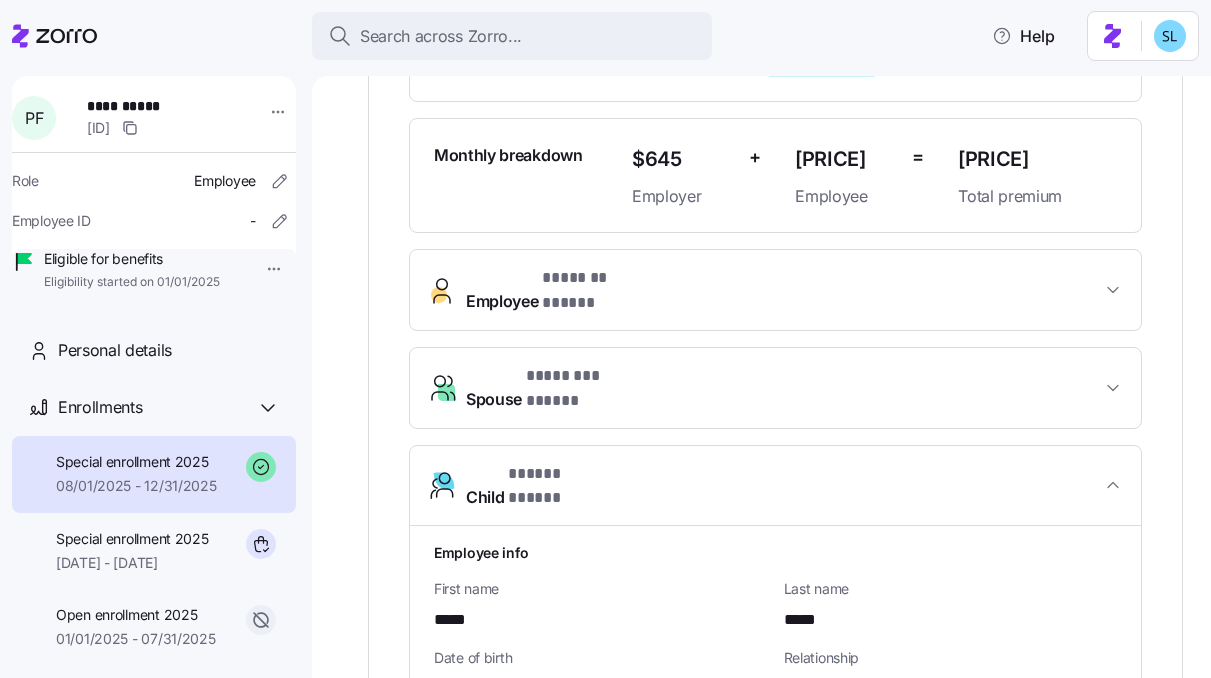 scroll, scrollTop: 506, scrollLeft: 0, axis: vertical 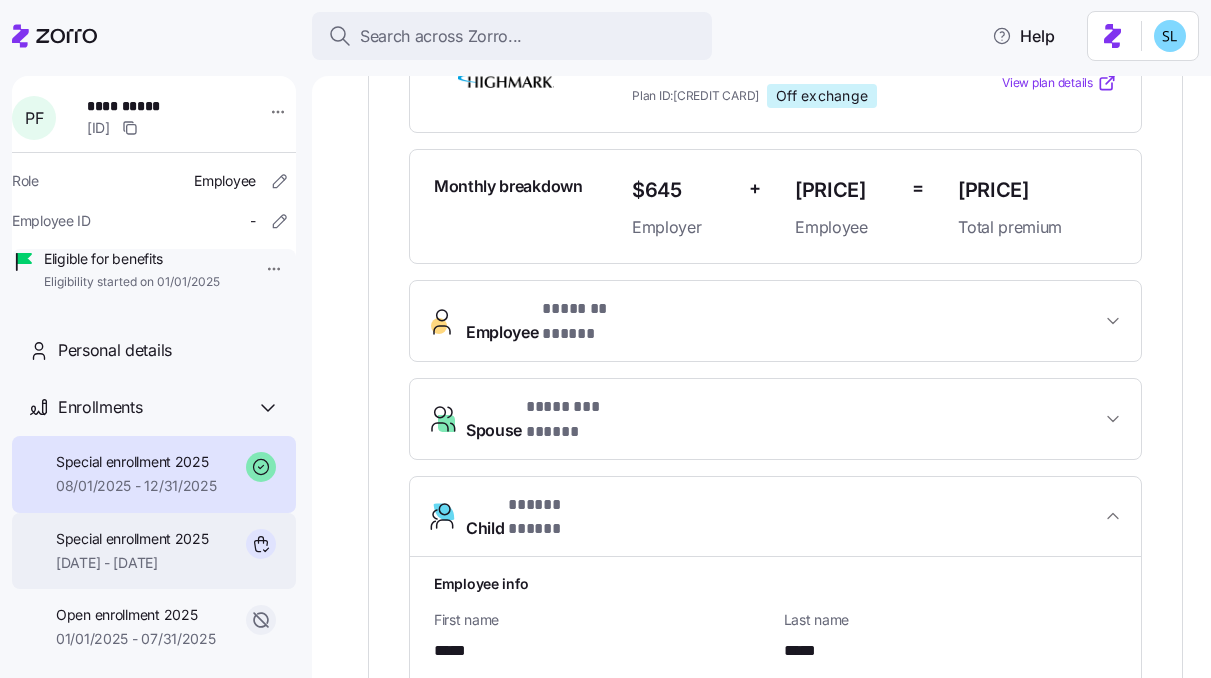 click on "Special enrollment 2025 07/24/2025 - 12/31/2025" at bounding box center (154, 551) 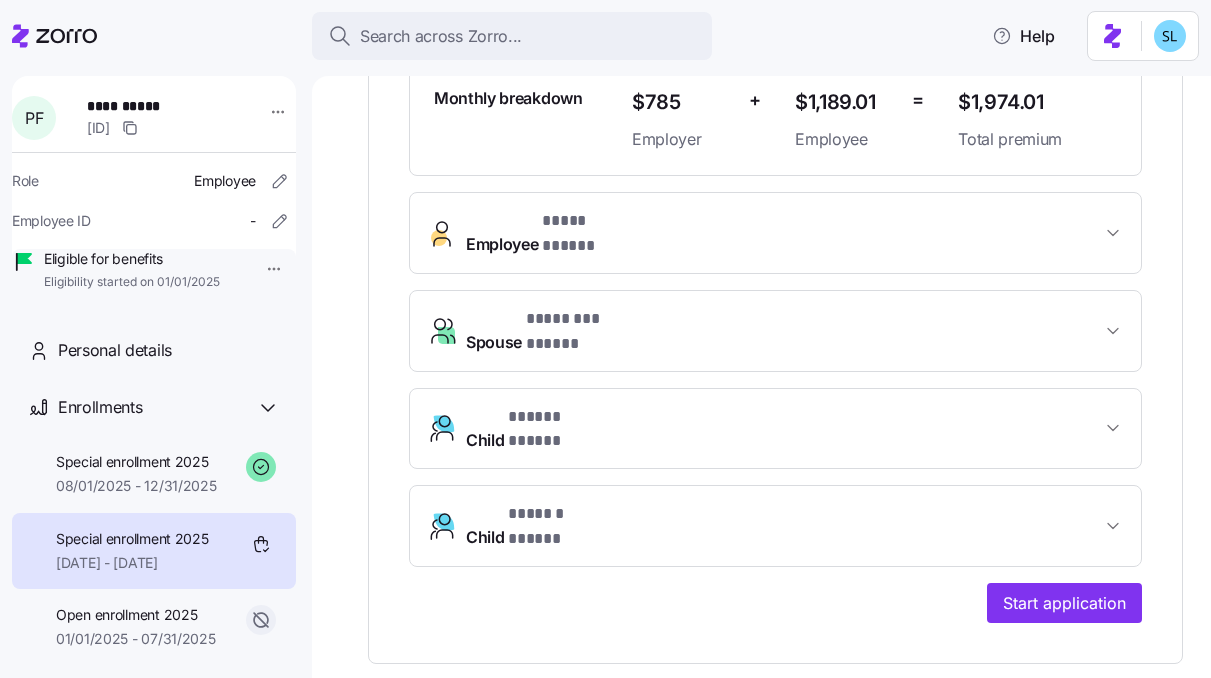 scroll, scrollTop: 594, scrollLeft: 0, axis: vertical 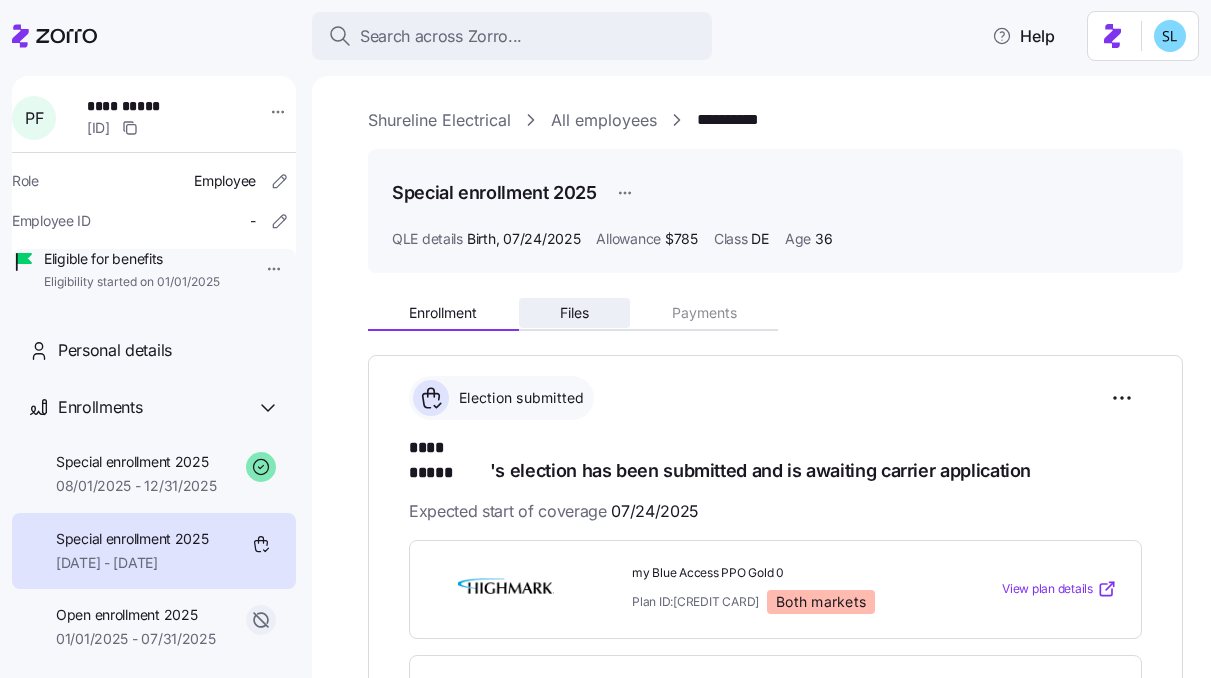 click on "Files" at bounding box center (575, 313) 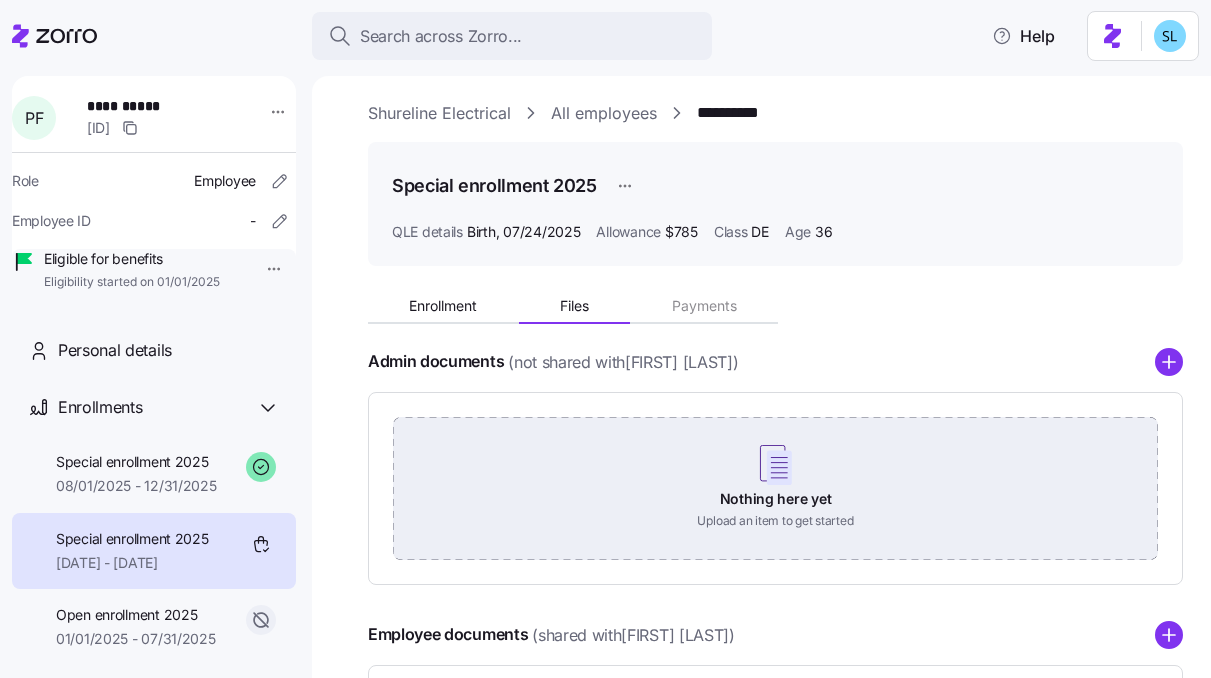 scroll, scrollTop: 0, scrollLeft: 0, axis: both 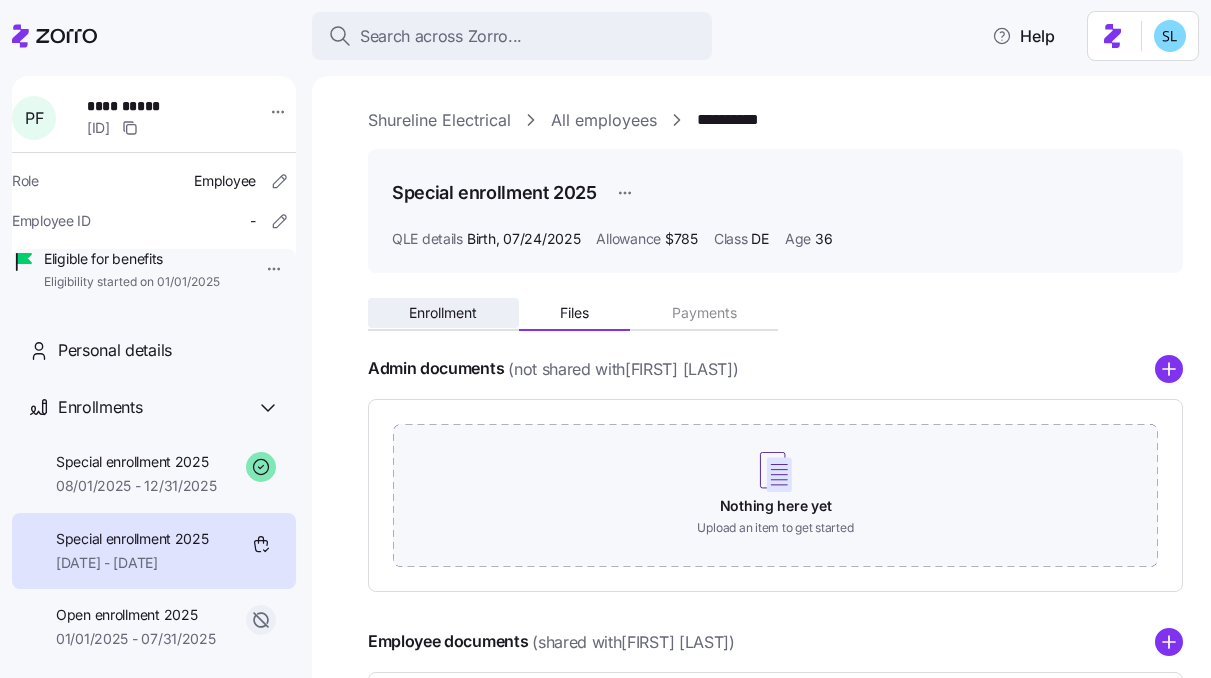 click on "Enrollment" at bounding box center (443, 313) 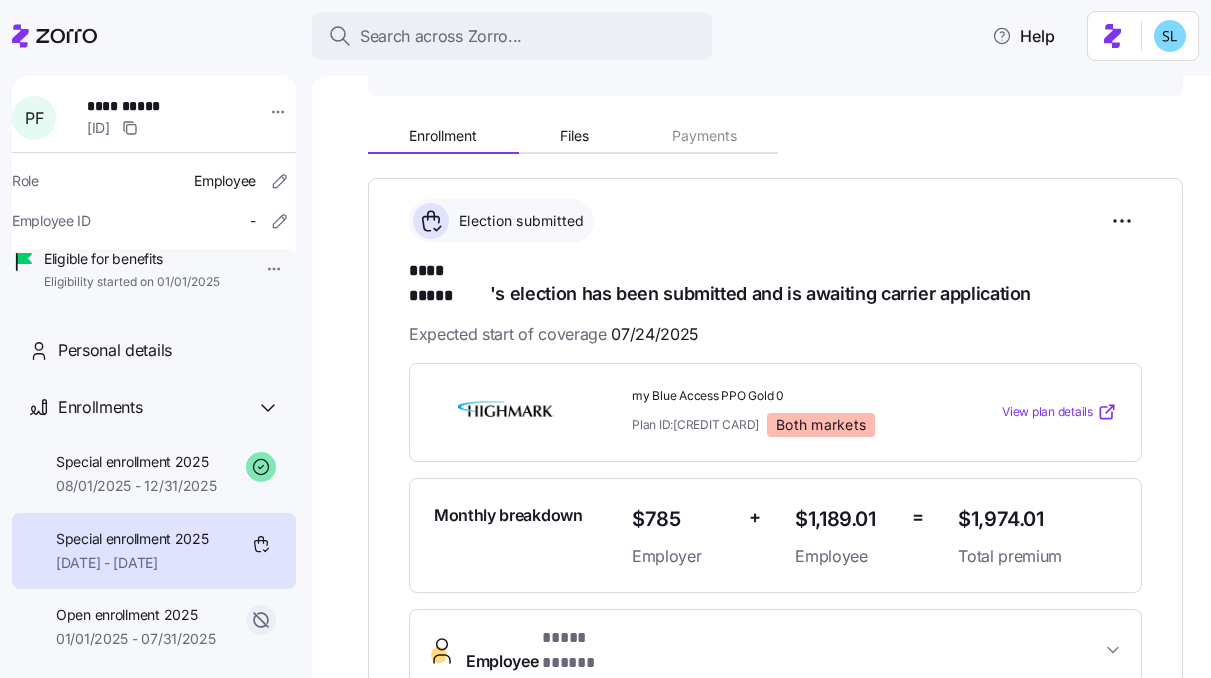 scroll, scrollTop: 163, scrollLeft: 0, axis: vertical 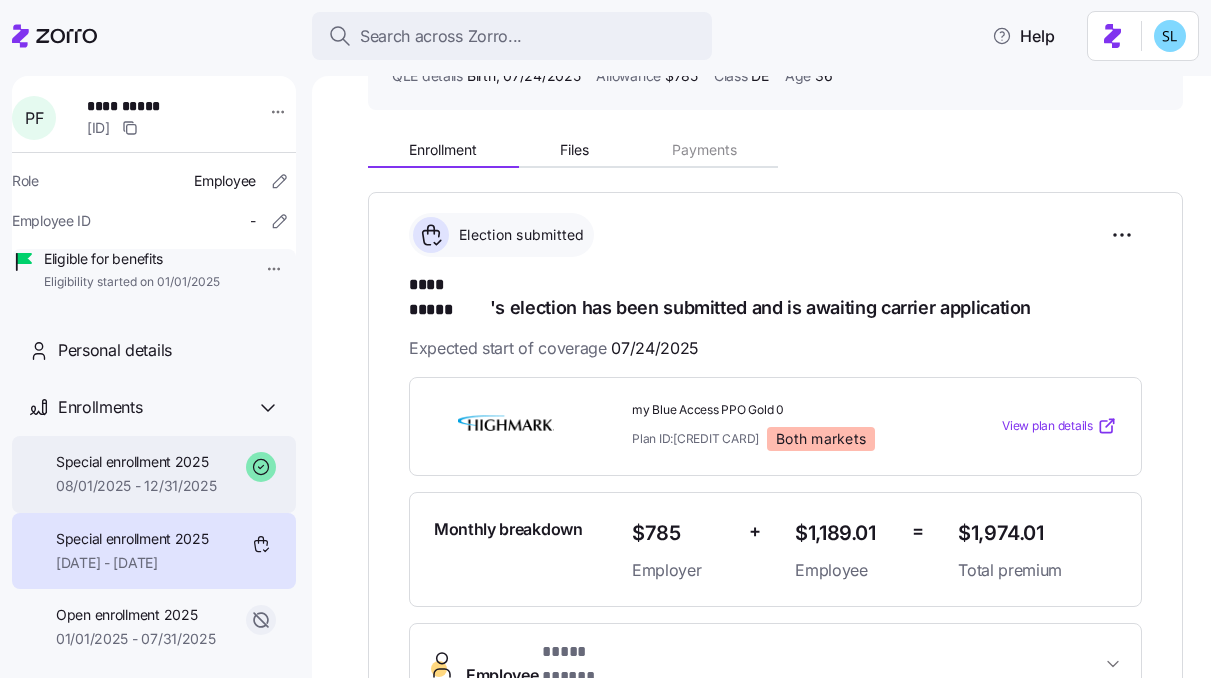 click on "Special enrollment 2025 08/01/2025 - 12/31/2025" at bounding box center (136, 474) 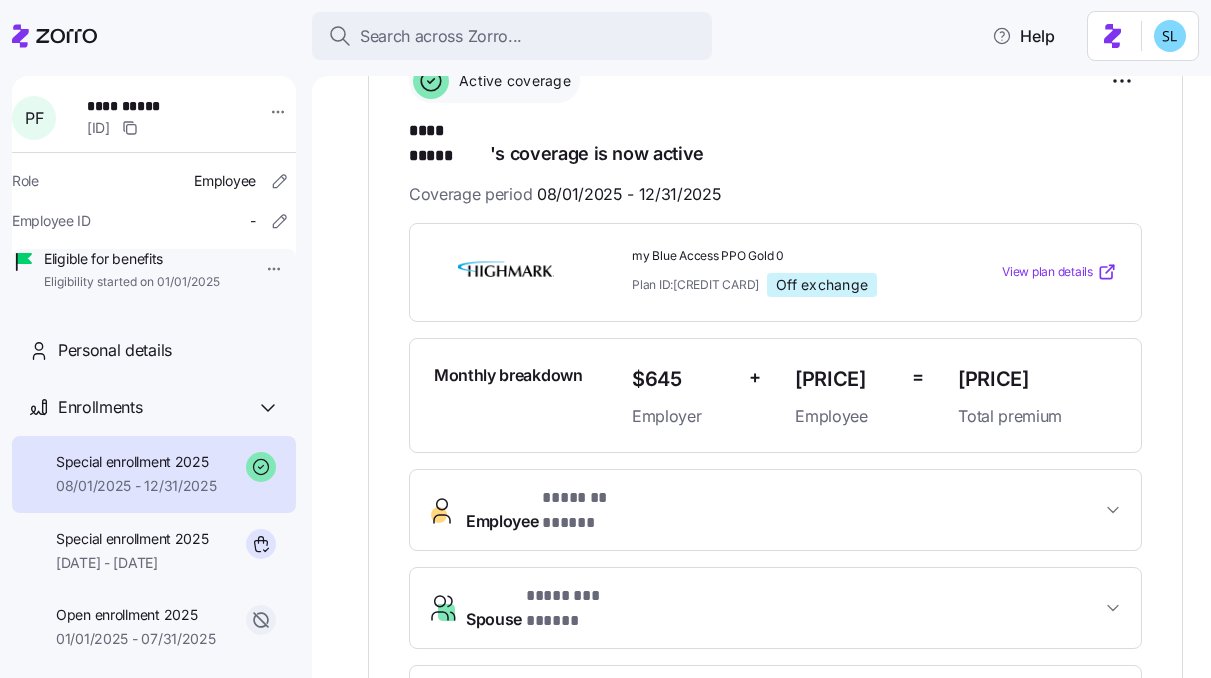 scroll, scrollTop: 382, scrollLeft: 0, axis: vertical 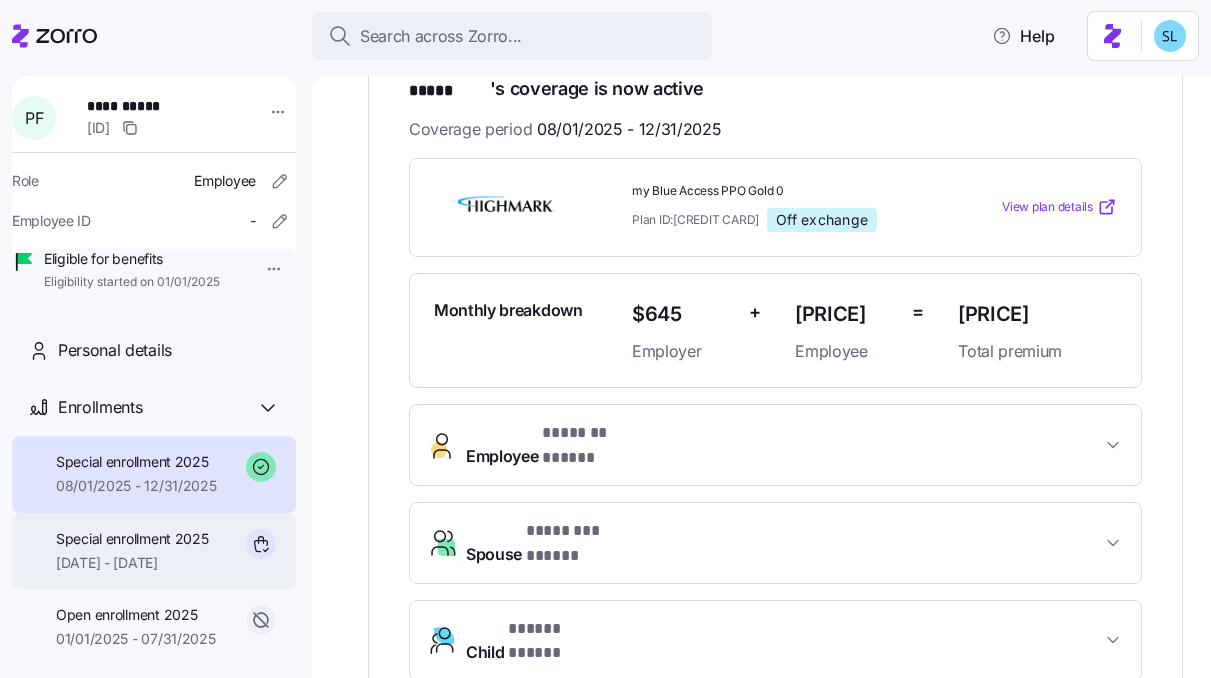 click on "07/24/2025 - 12/31/2025" at bounding box center (132, 563) 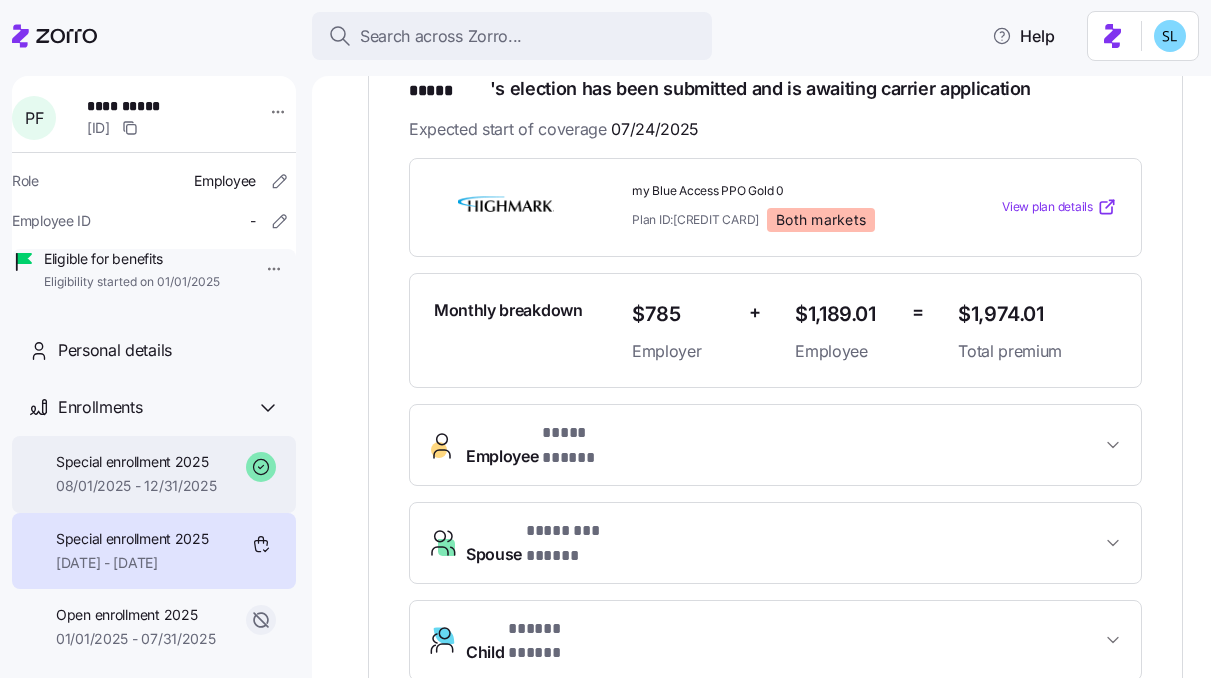 click on "08/01/2025 - 12/31/2025" at bounding box center [136, 486] 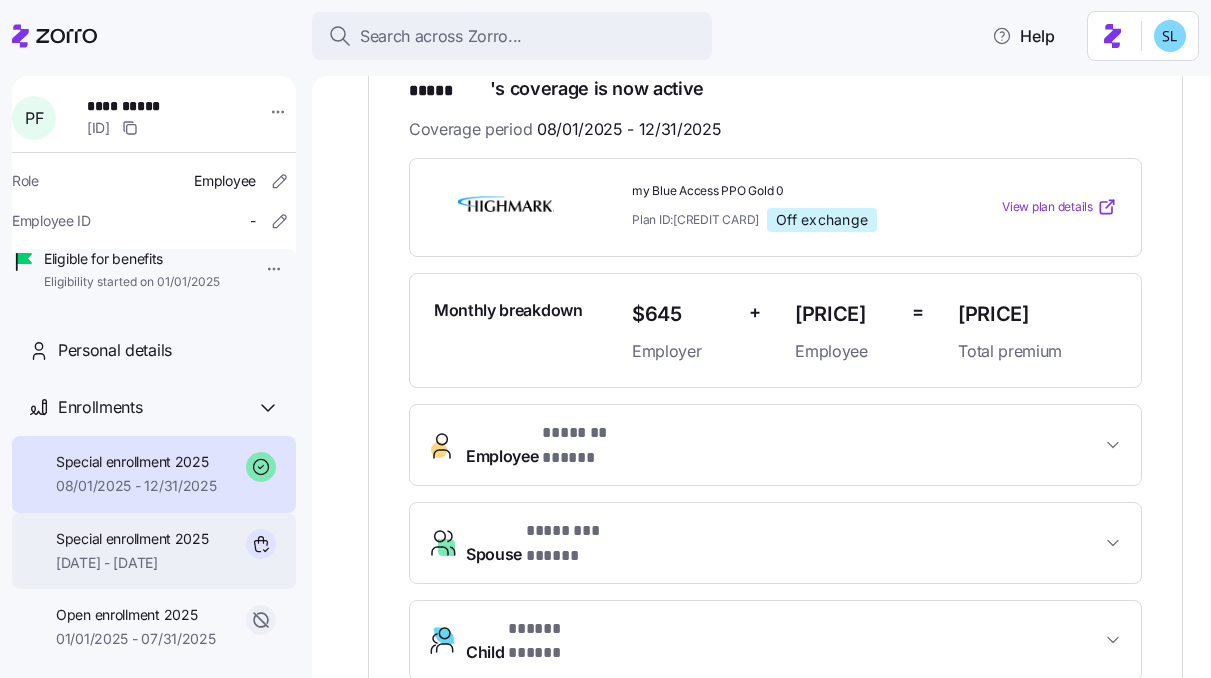 click on "07/24/2025 - 12/31/2025" at bounding box center [132, 563] 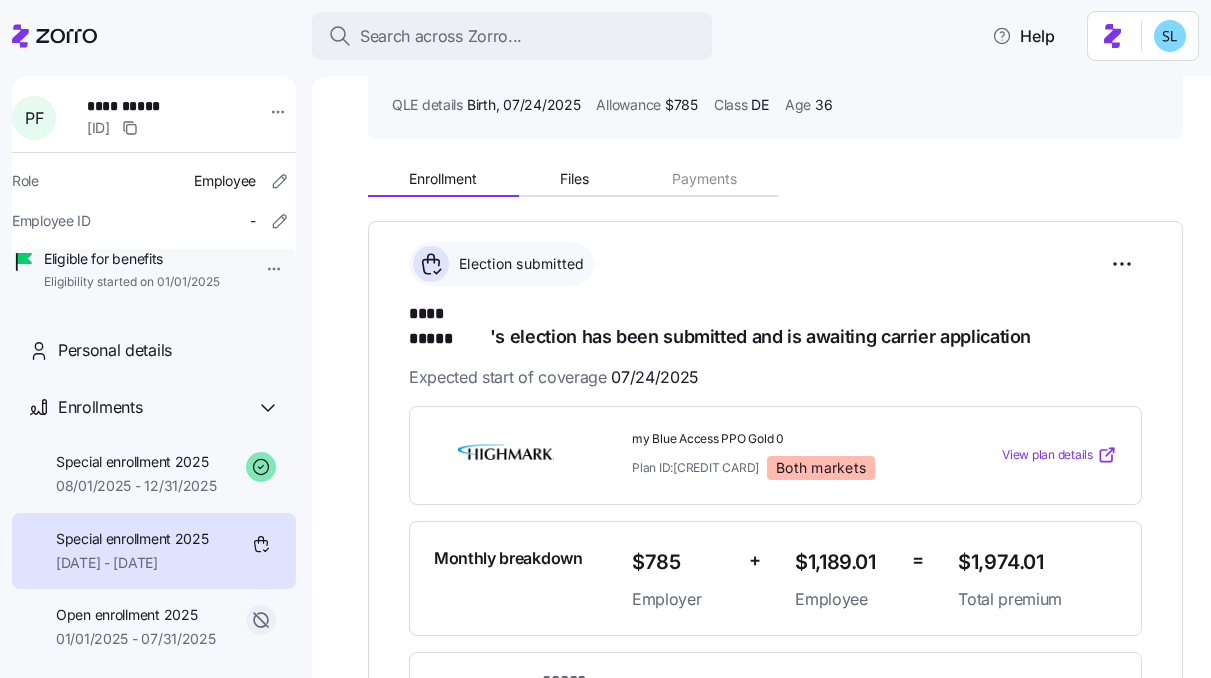 scroll, scrollTop: 219, scrollLeft: 0, axis: vertical 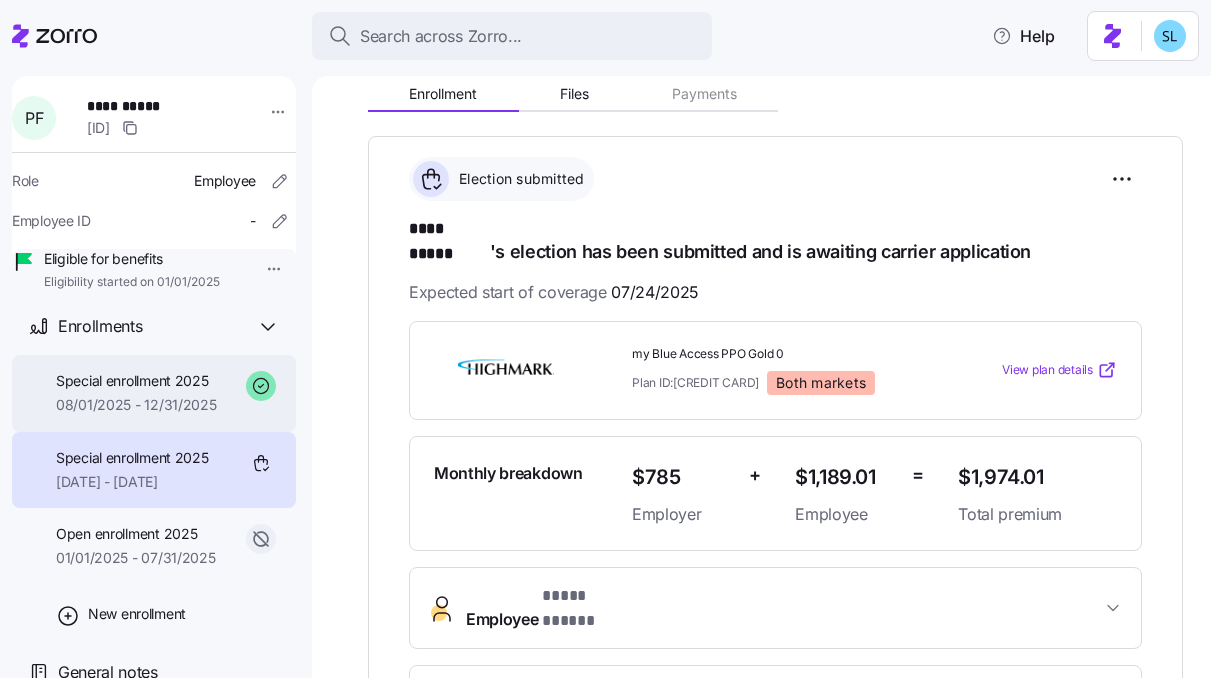 click on "Special enrollment 2025 08/01/2025 - 12/31/2025" at bounding box center [154, 393] 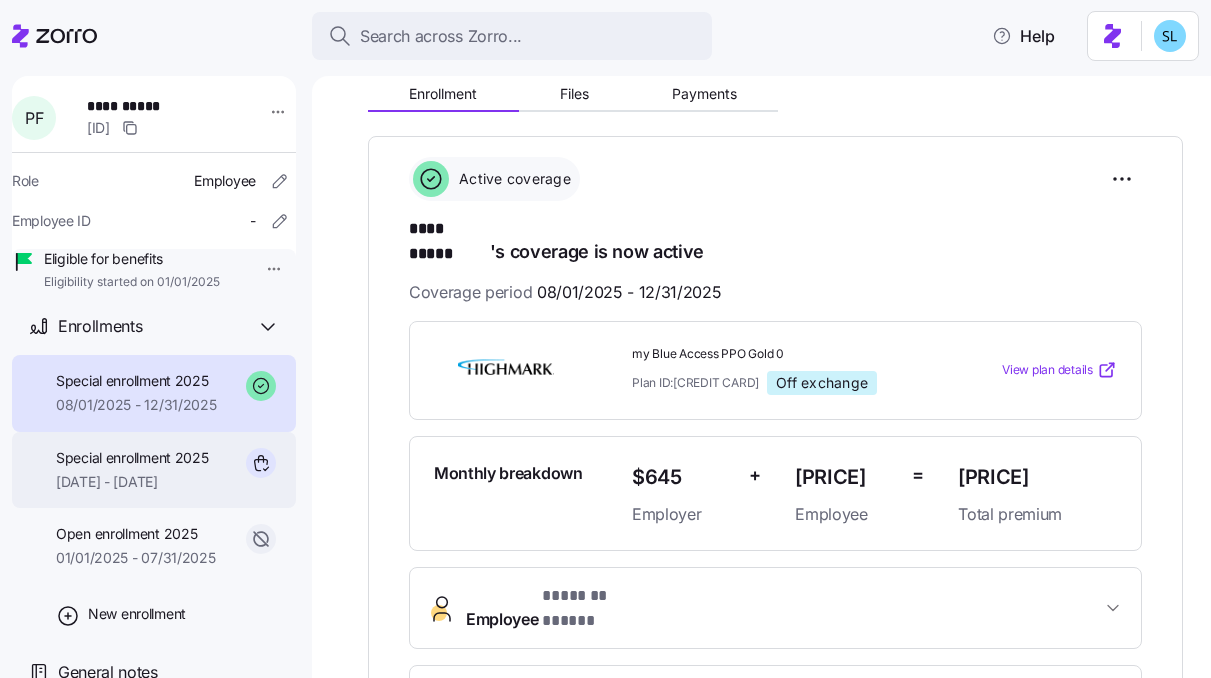 click on "Special enrollment 2025 07/24/2025 - 12/31/2025" at bounding box center (154, 470) 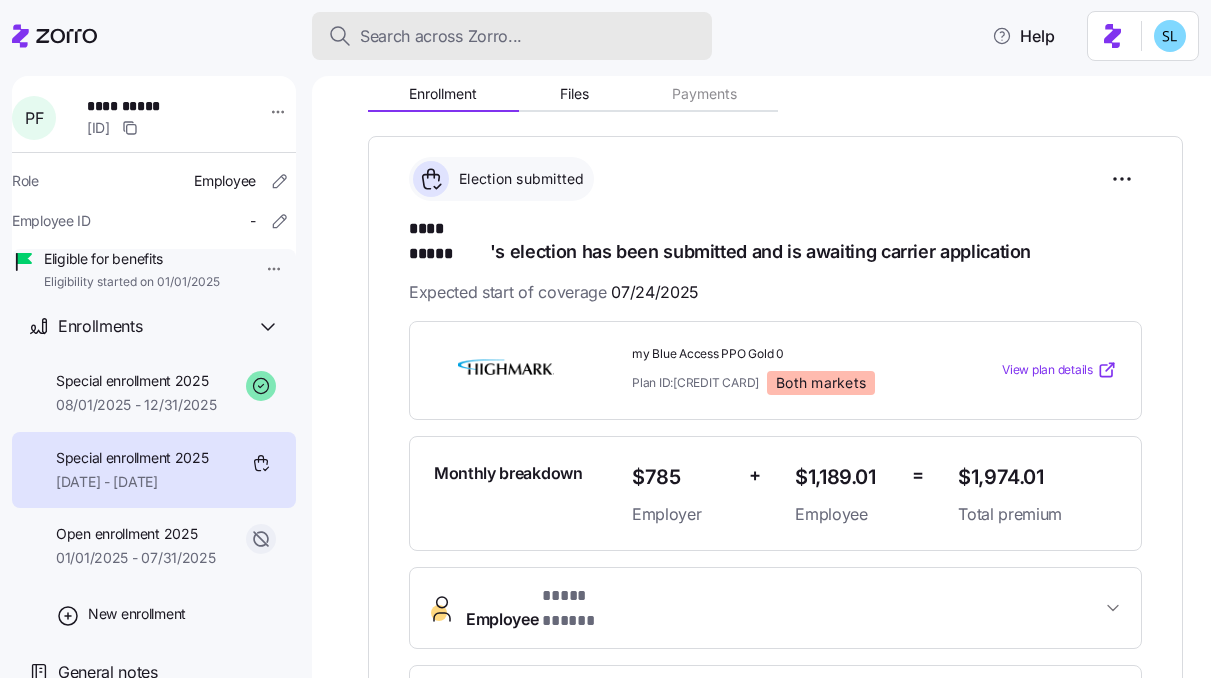 click on "Search across Zorro..." at bounding box center (441, 36) 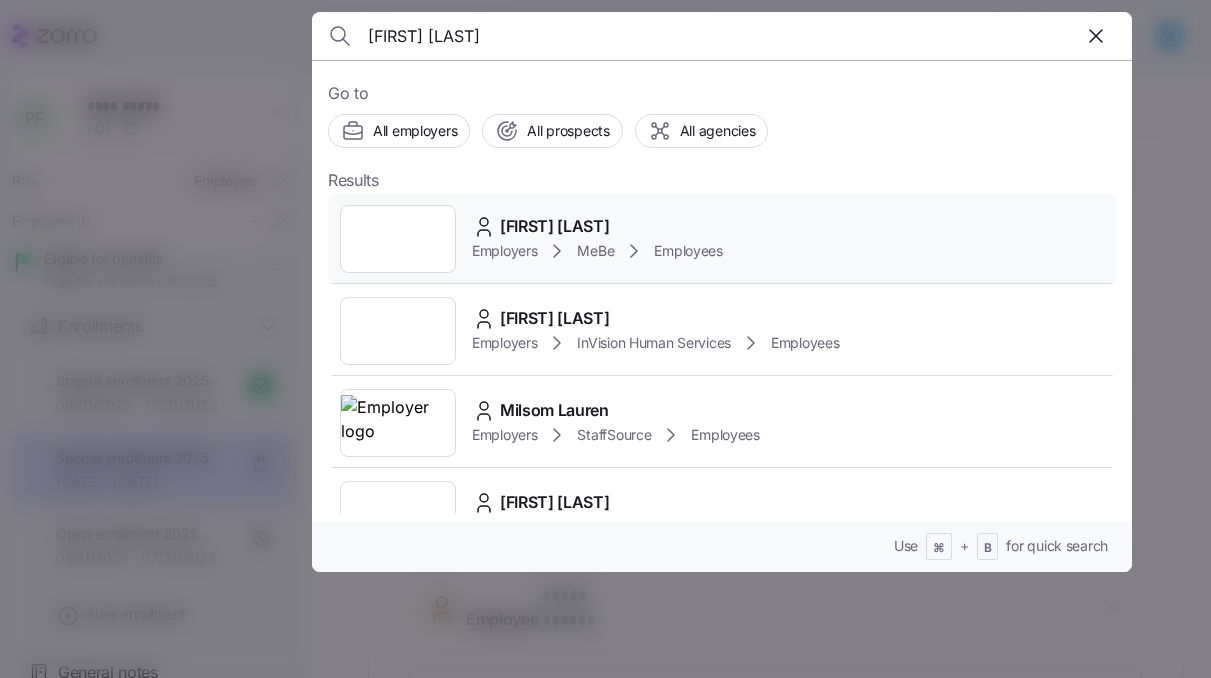 type on "Lauren McKellips" 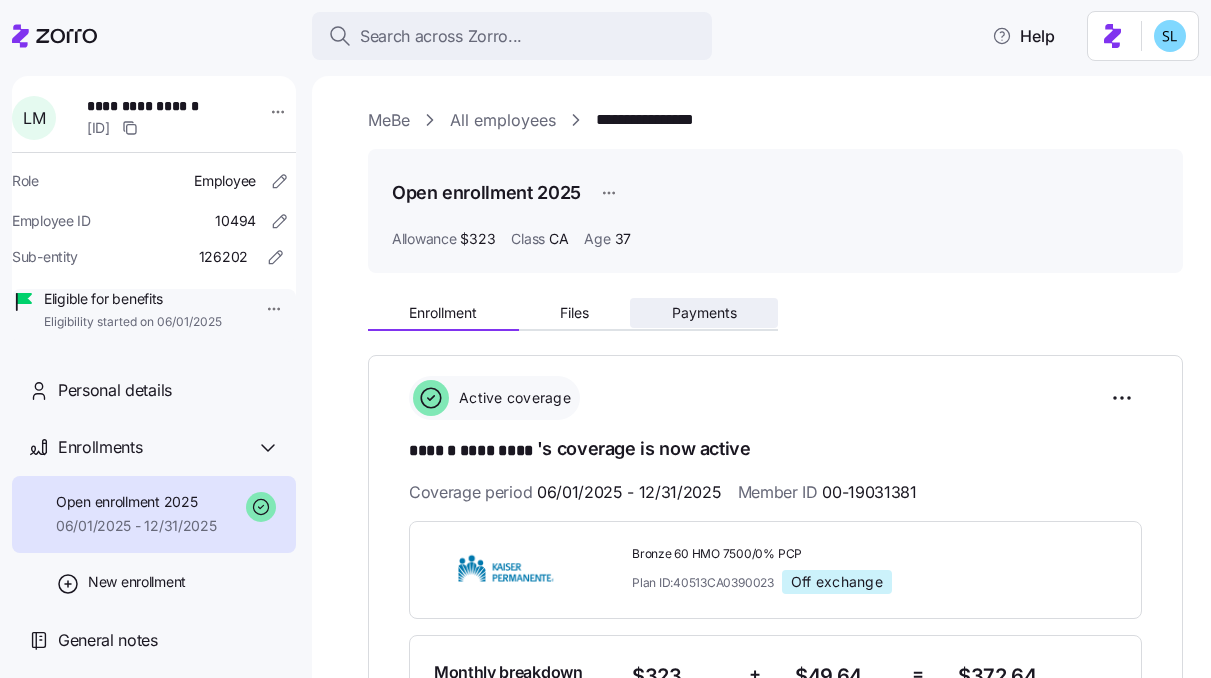 click on "Payments" at bounding box center (704, 313) 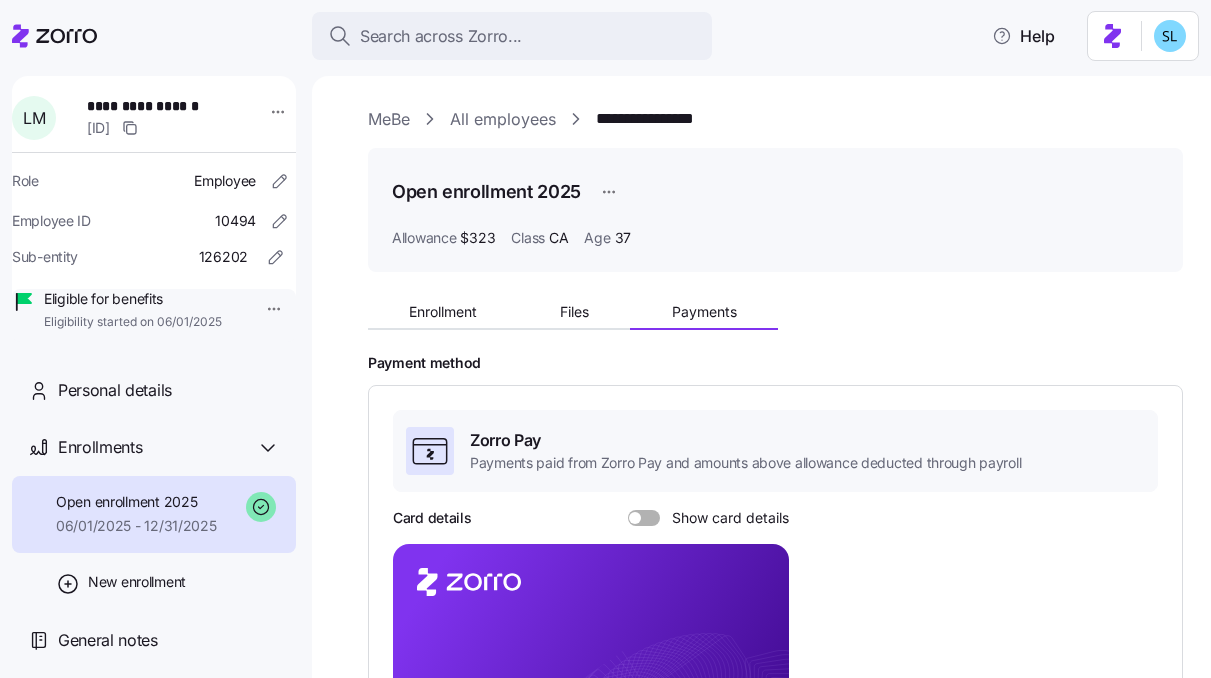 scroll, scrollTop: 0, scrollLeft: 0, axis: both 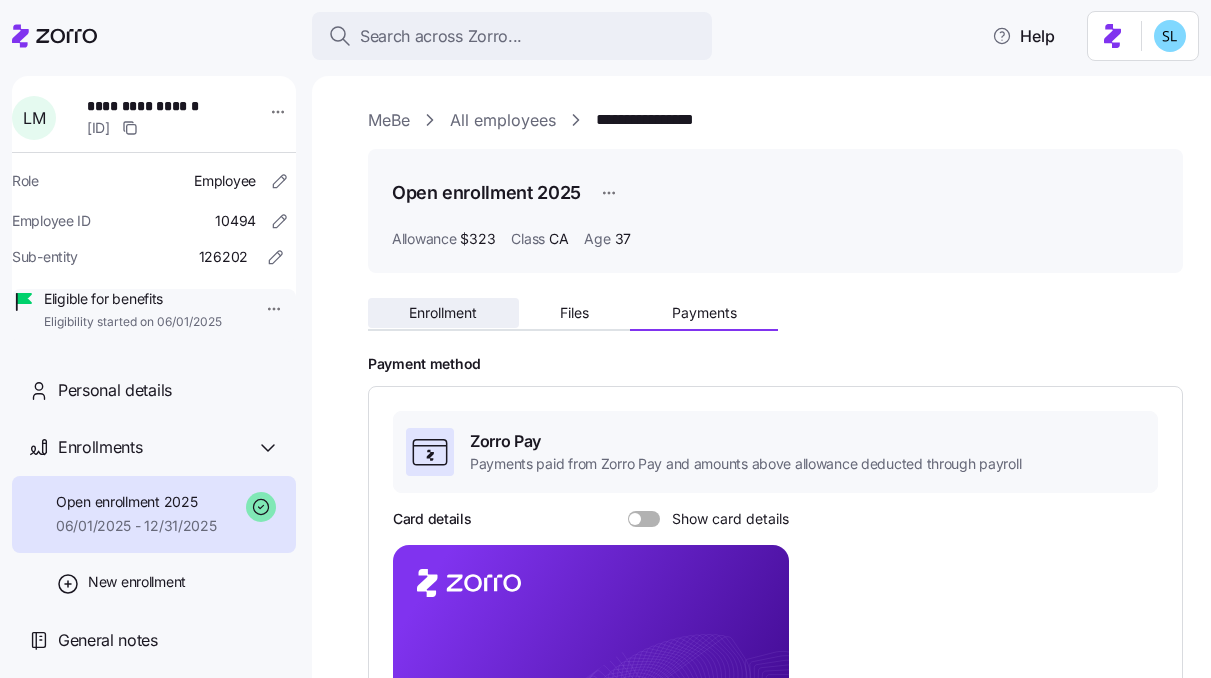 click on "Enrollment" at bounding box center (443, 313) 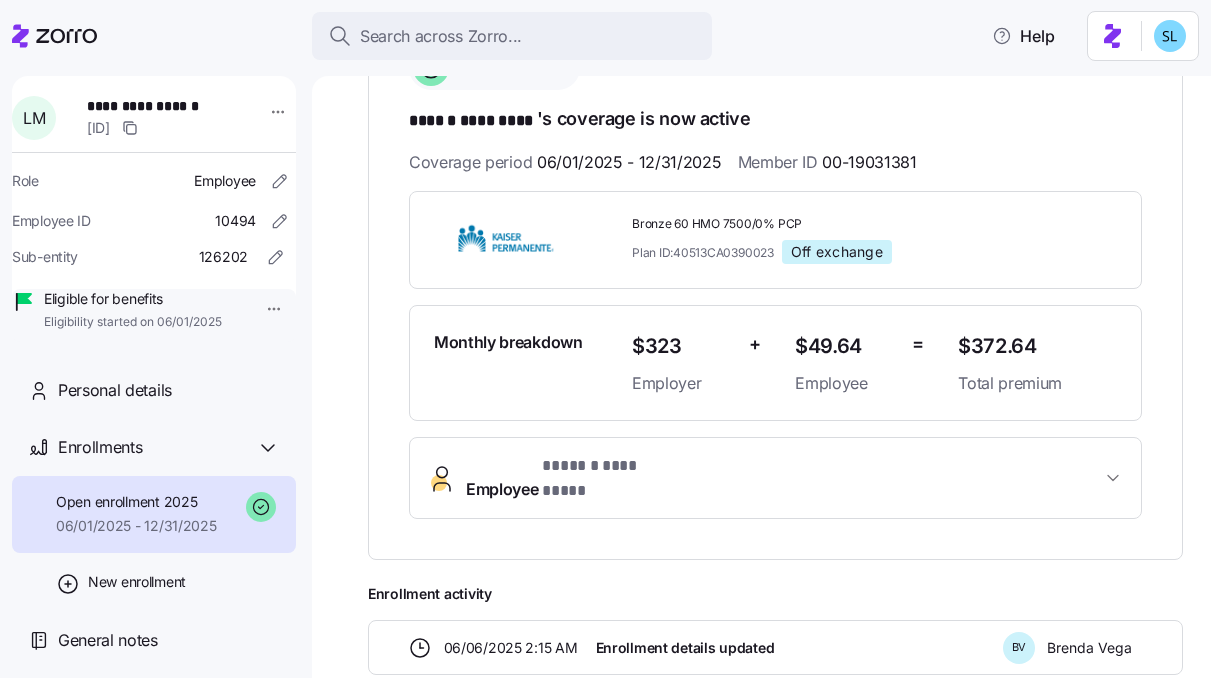 scroll, scrollTop: 404, scrollLeft: 0, axis: vertical 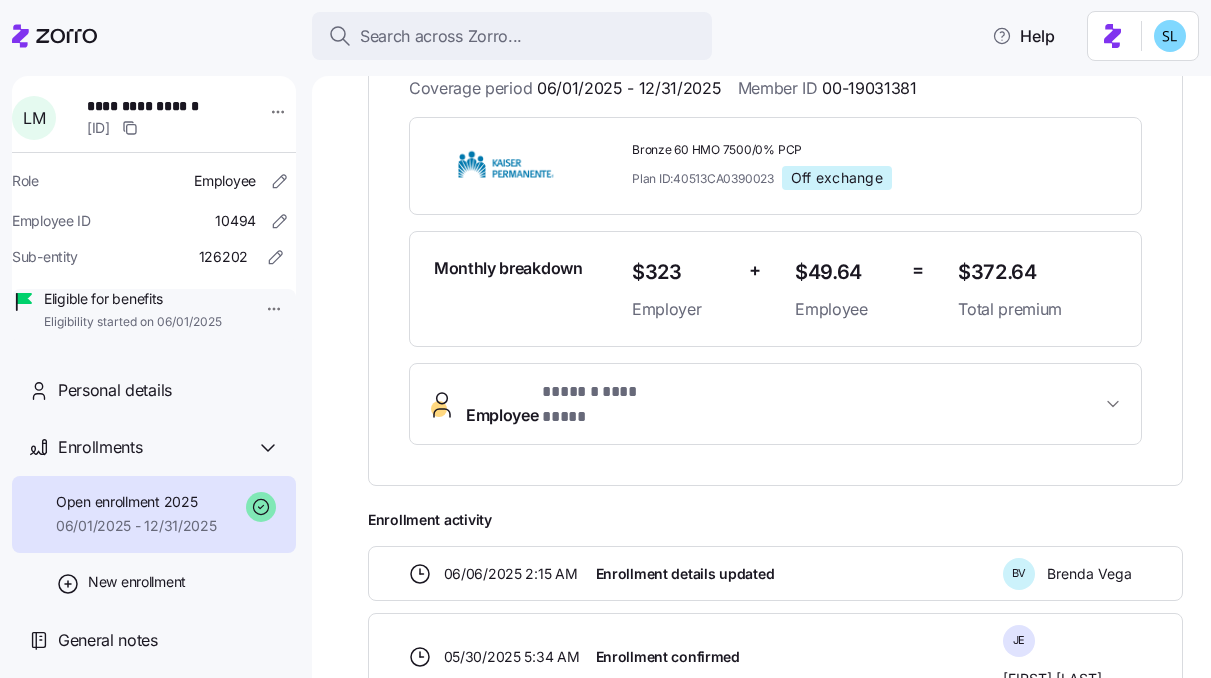 click on "Employee * ******   ********* *" at bounding box center (775, 404) 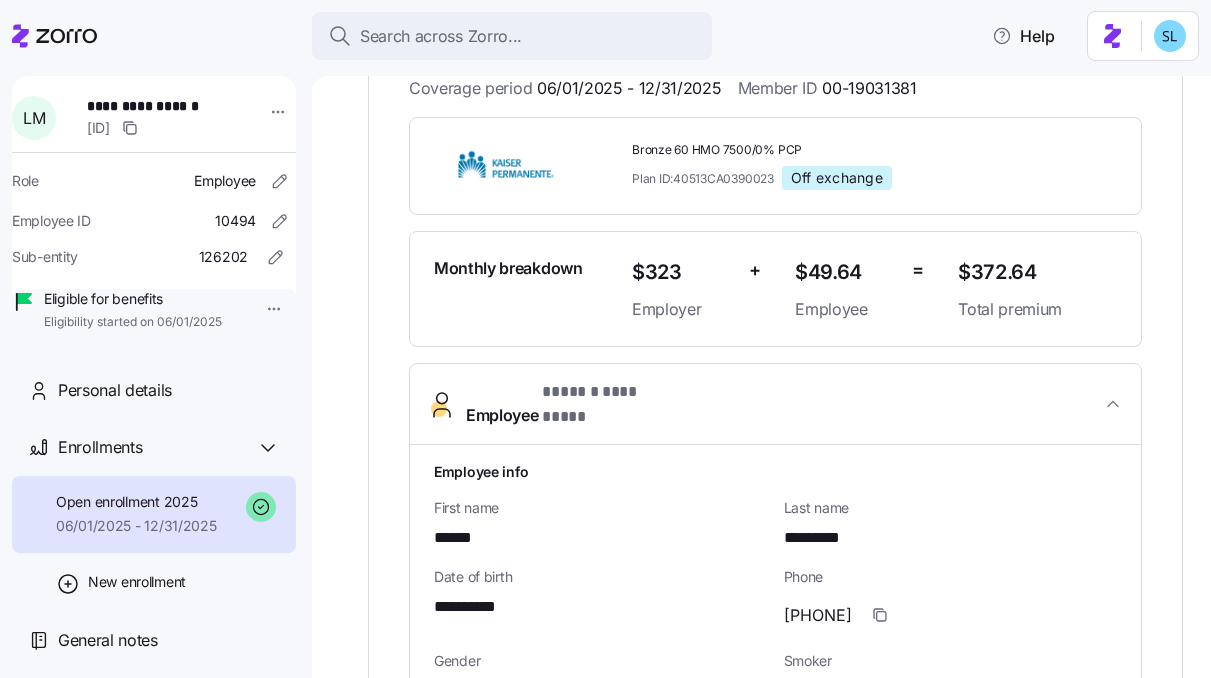 scroll, scrollTop: 800, scrollLeft: 0, axis: vertical 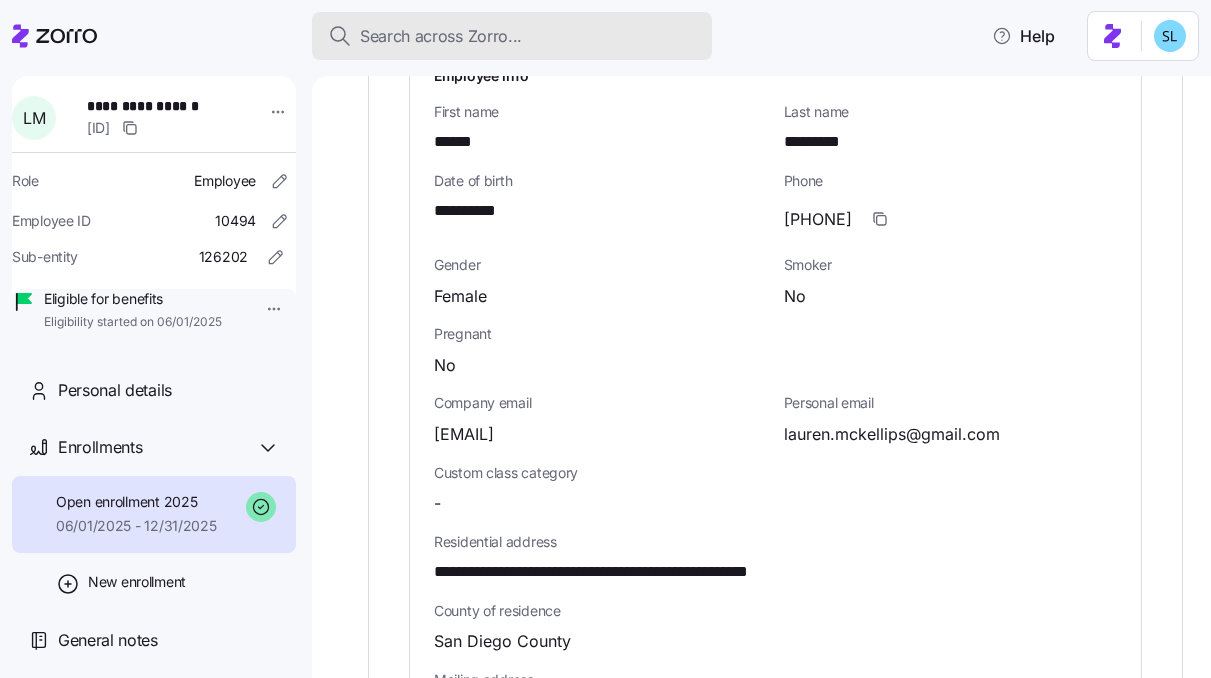 click on "Search across Zorro..." at bounding box center [512, 36] 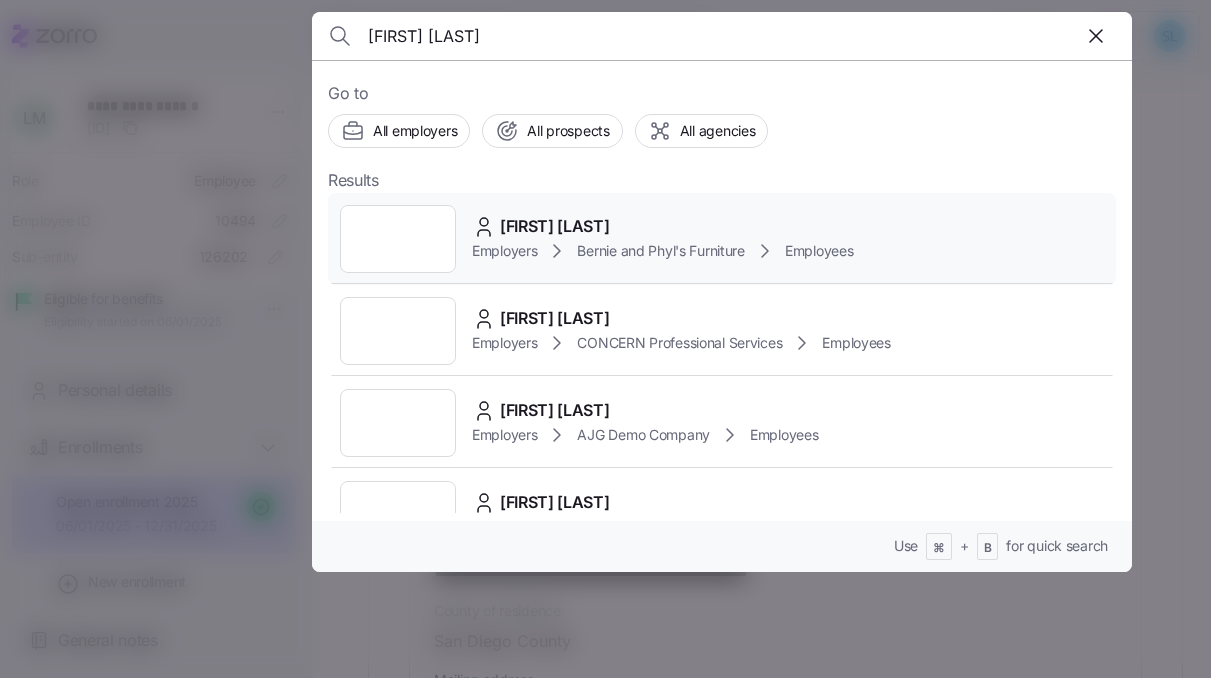 type on "danielle rub" 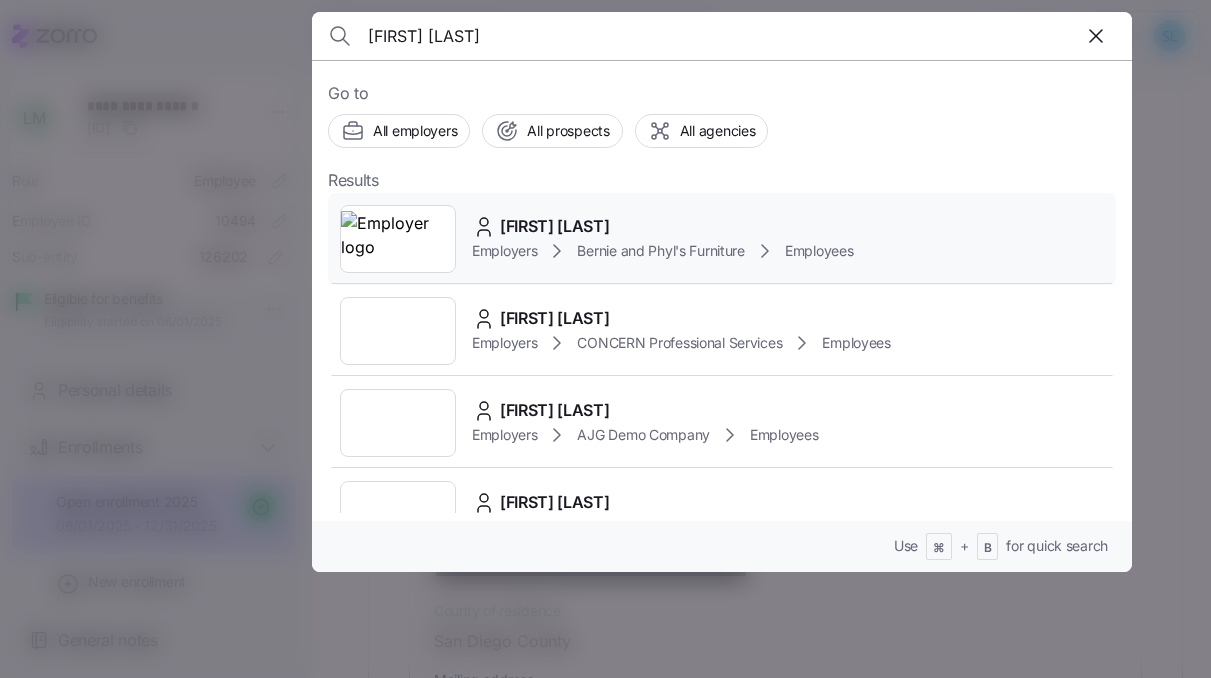 click on "Bernie and Phyl's Furniture" at bounding box center (660, 251) 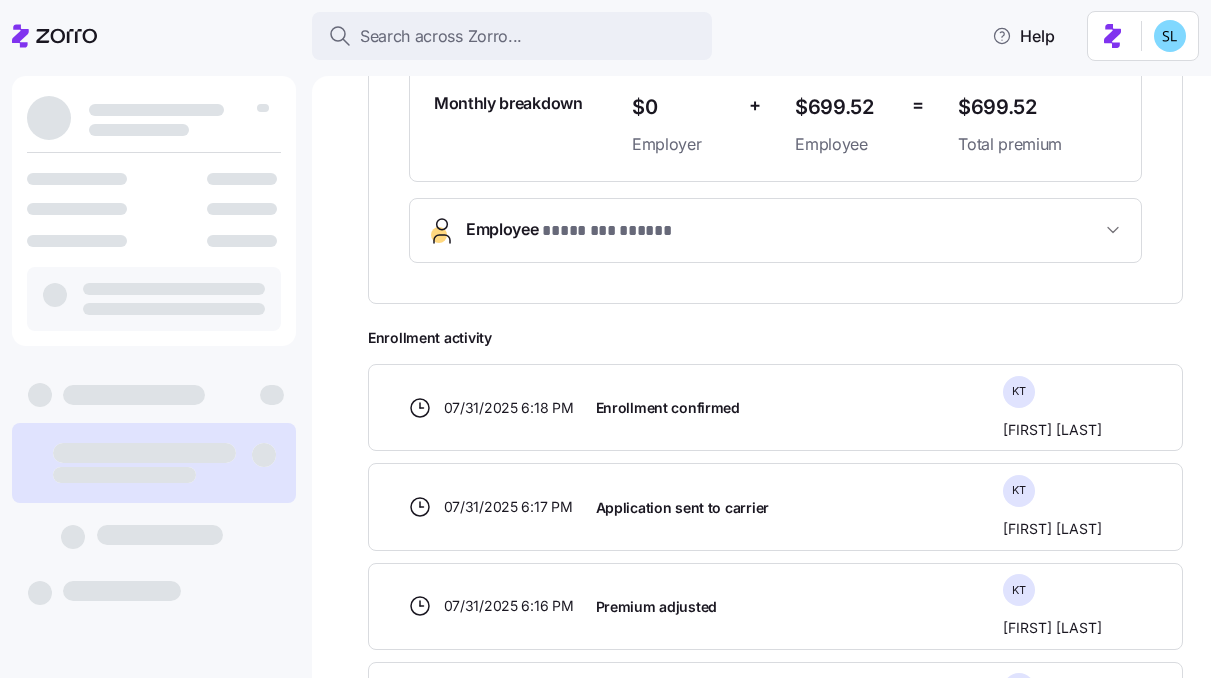 scroll, scrollTop: 0, scrollLeft: 0, axis: both 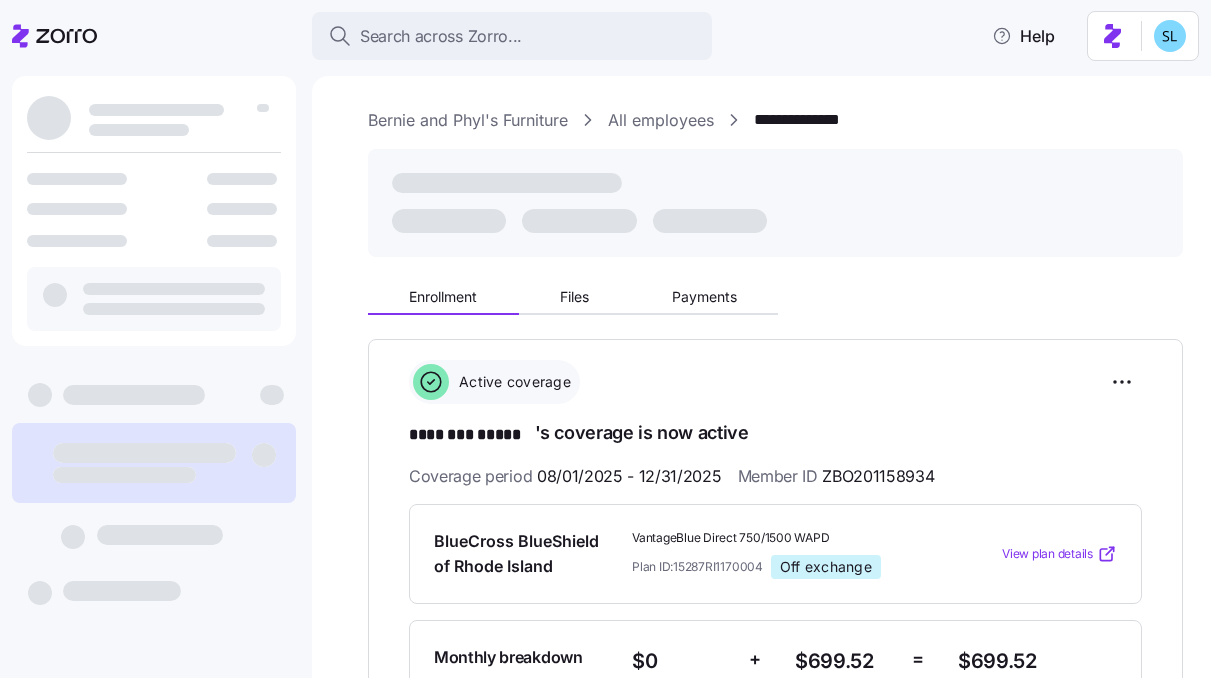 click on "Enrollment Files Payments" at bounding box center (573, 300) 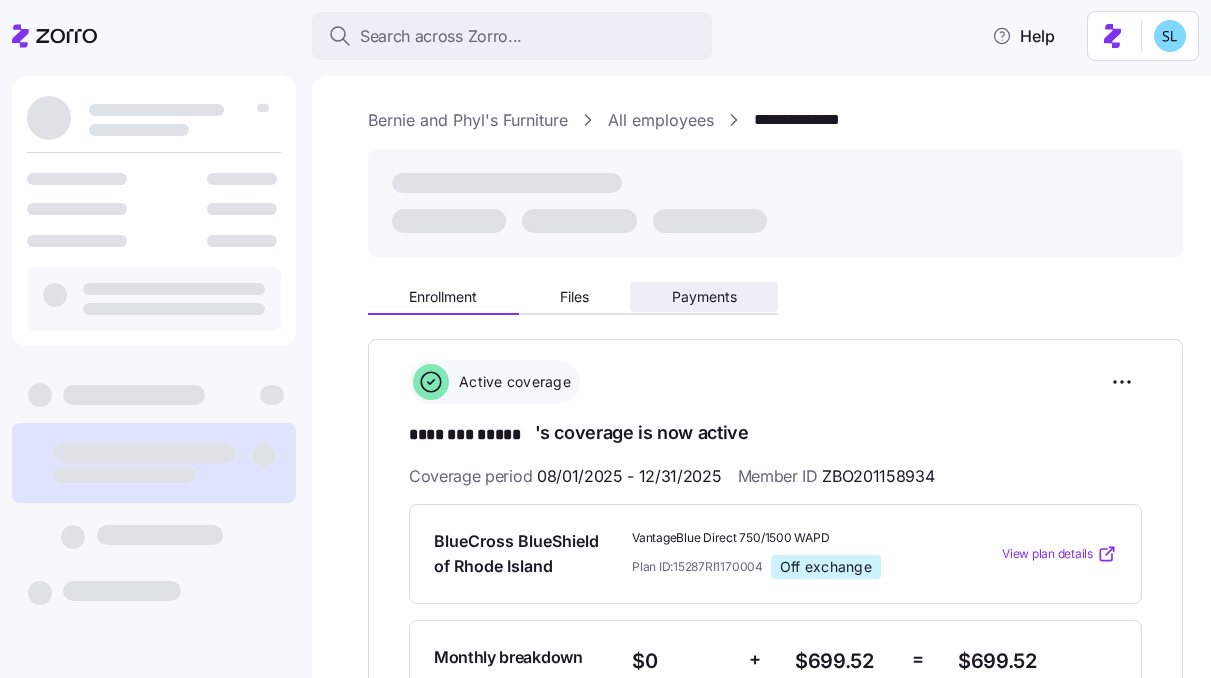 click on "Payments" at bounding box center (704, 297) 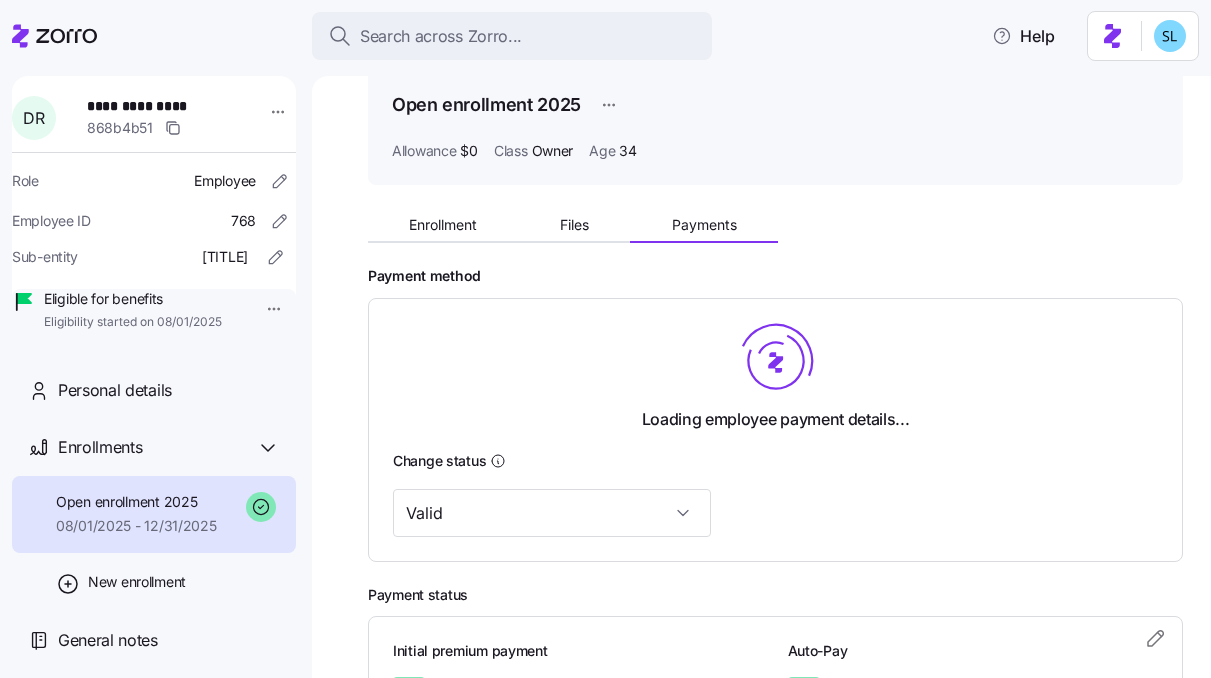 scroll, scrollTop: 0, scrollLeft: 0, axis: both 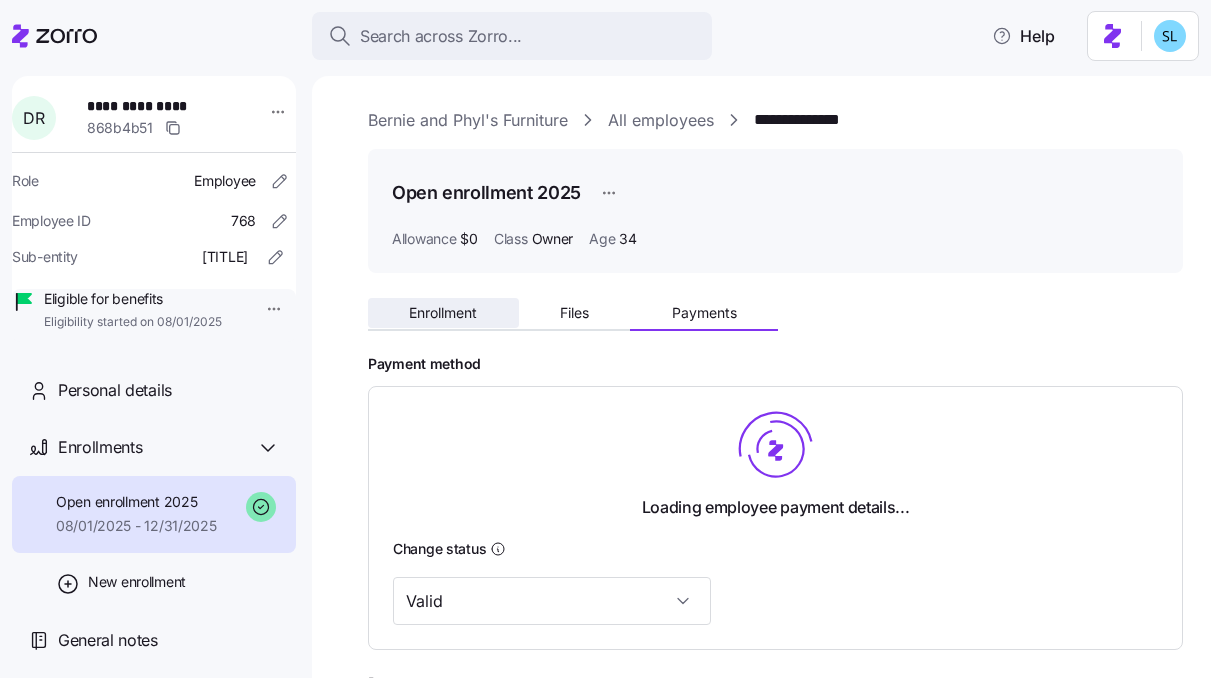 click on "Enrollment" at bounding box center [443, 313] 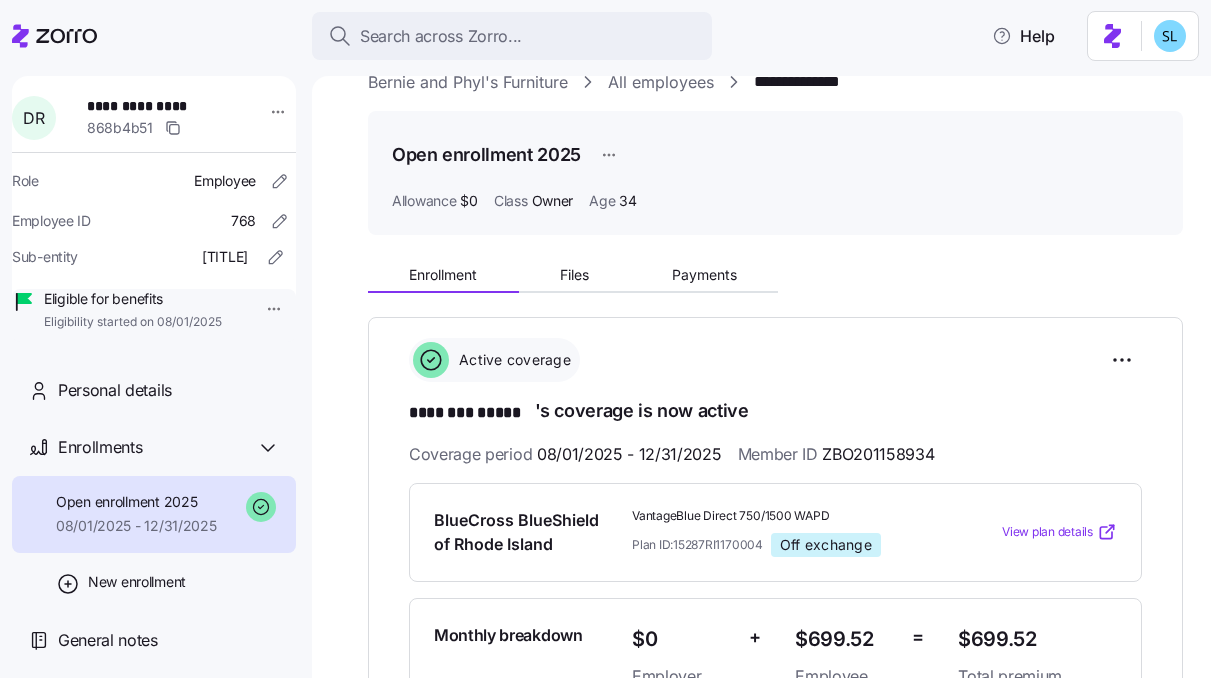 scroll, scrollTop: 131, scrollLeft: 0, axis: vertical 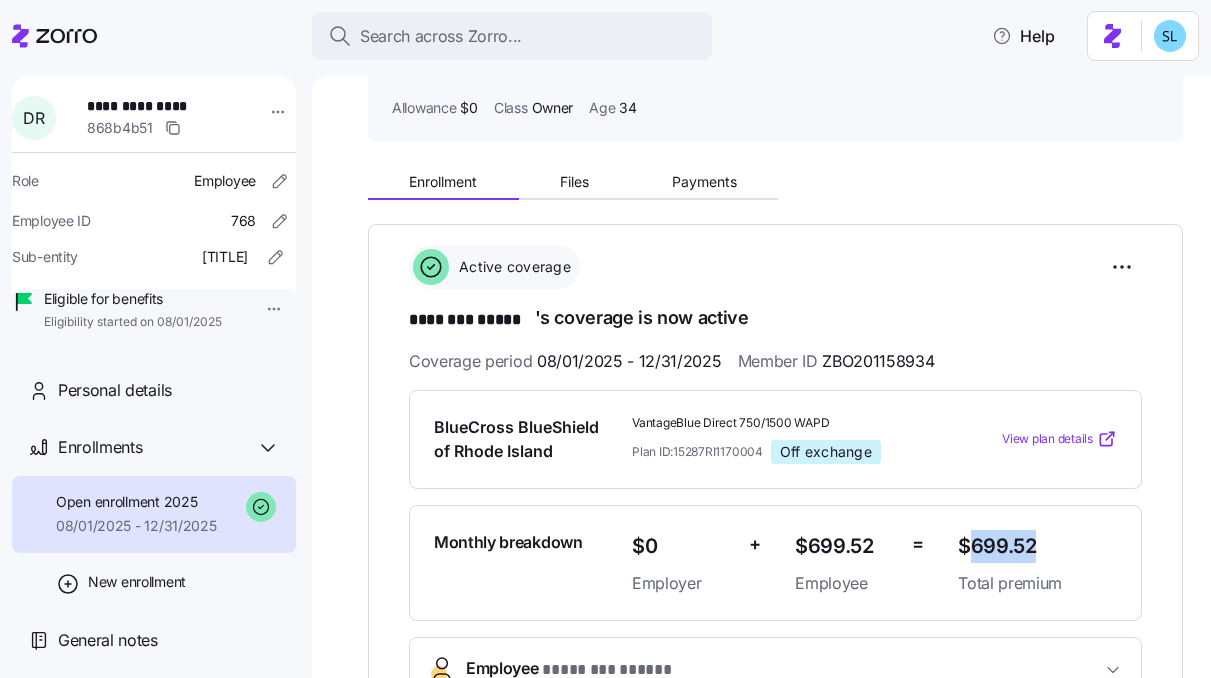 drag, startPoint x: 1036, startPoint y: 539, endPoint x: 961, endPoint y: 543, distance: 75.10659 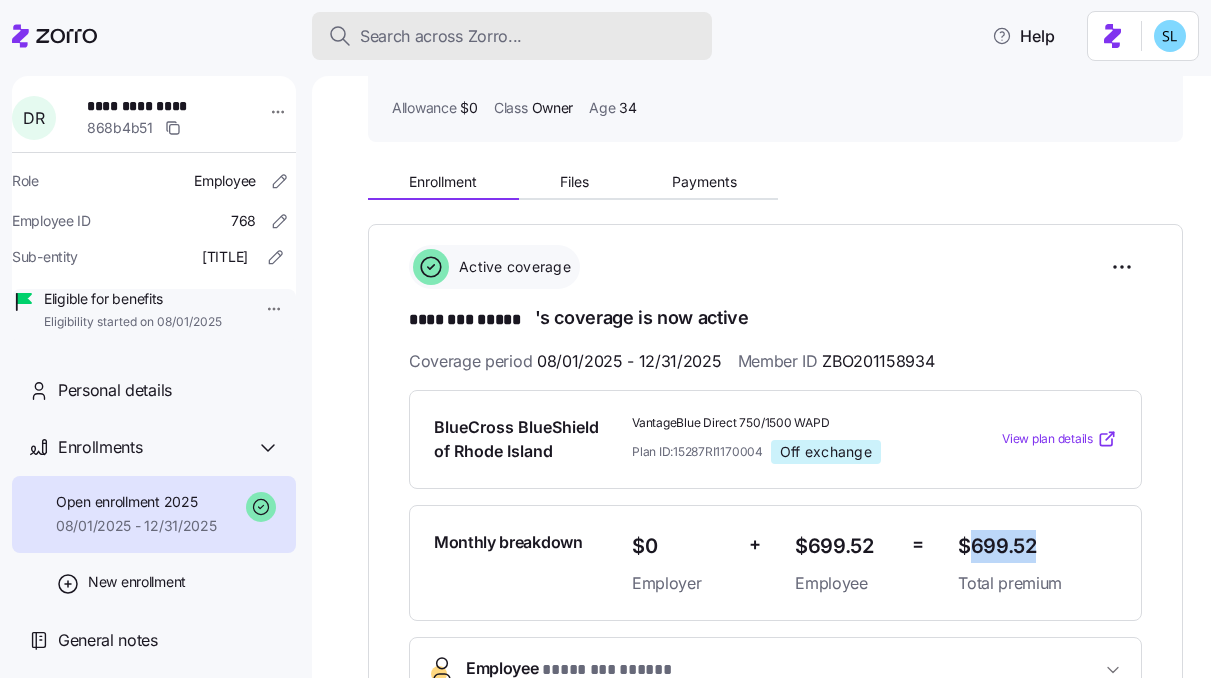 click on "Search across Zorro..." at bounding box center [512, 36] 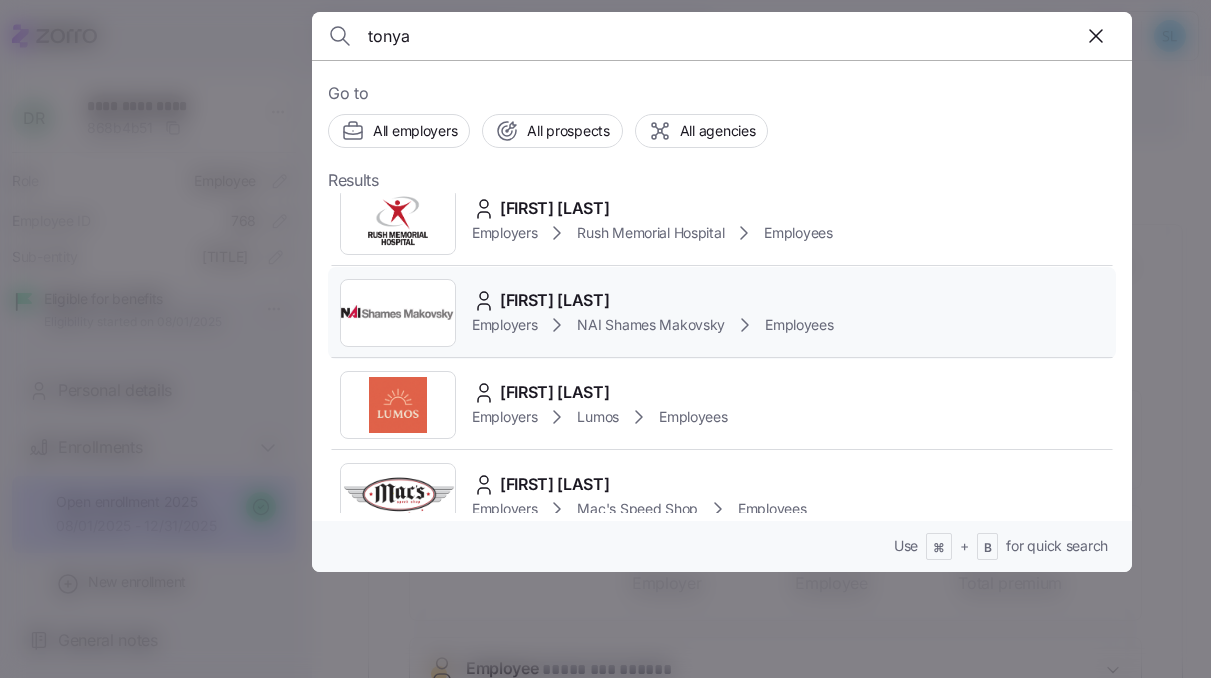 scroll, scrollTop: 610, scrollLeft: 0, axis: vertical 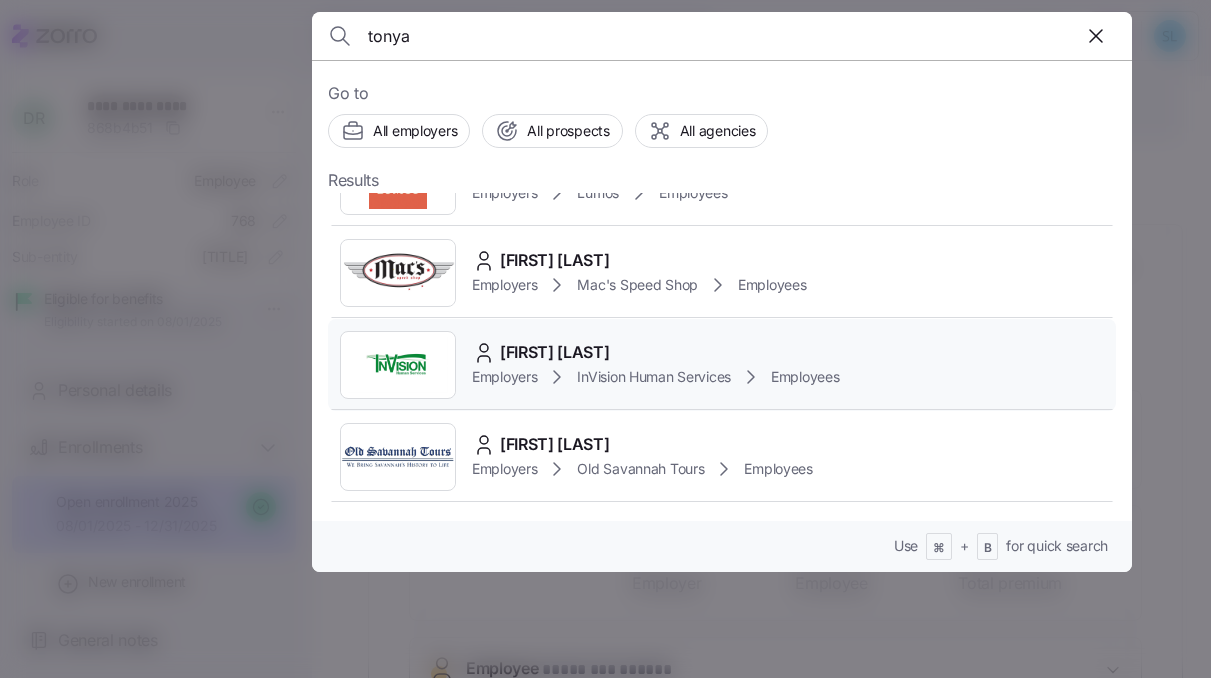 type on "tonya" 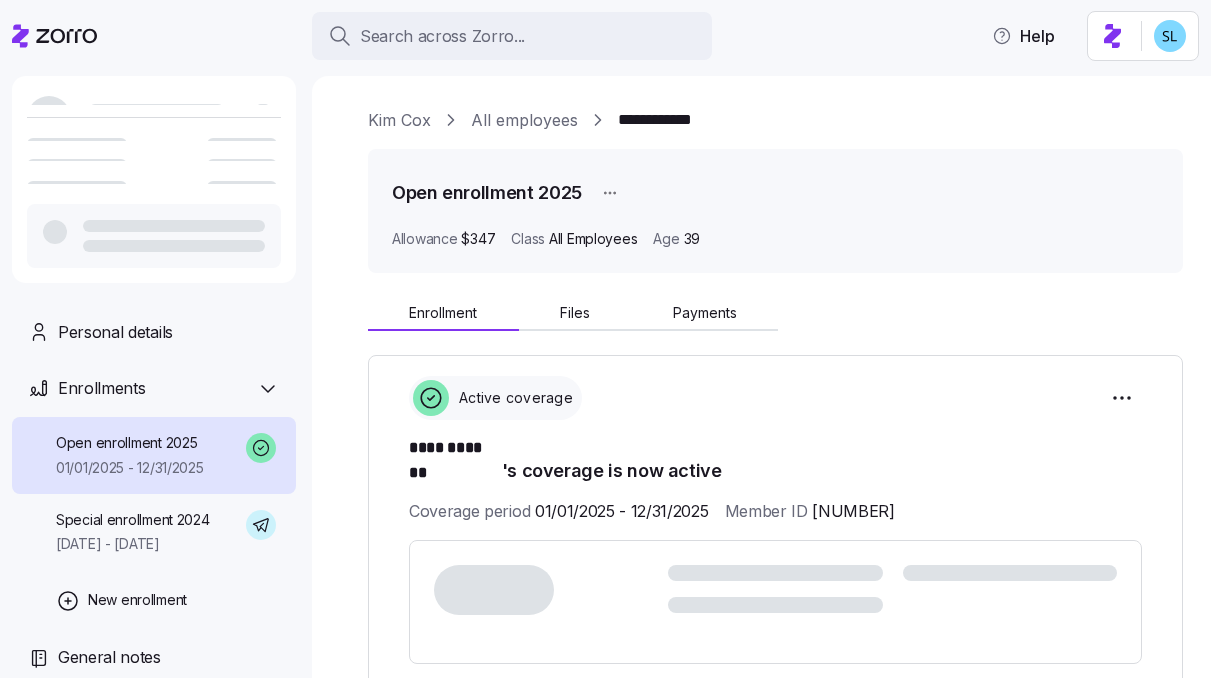 scroll, scrollTop: 0, scrollLeft: 0, axis: both 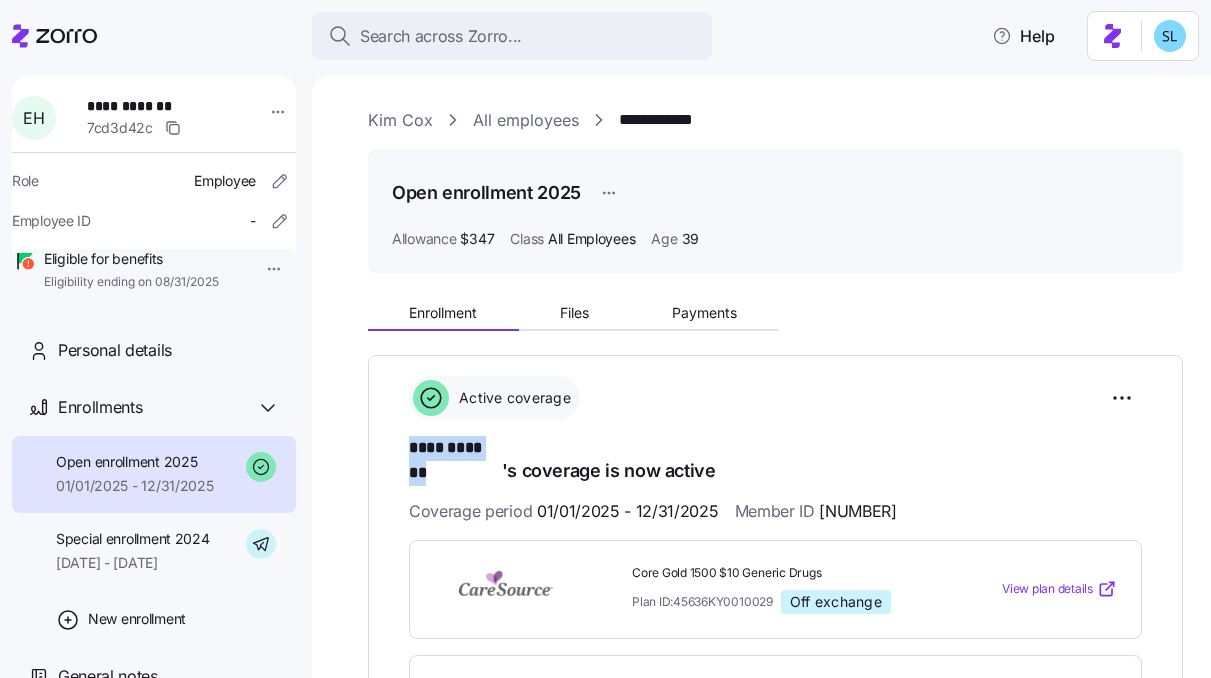 drag, startPoint x: 500, startPoint y: 445, endPoint x: 404, endPoint y: 450, distance: 96.13012 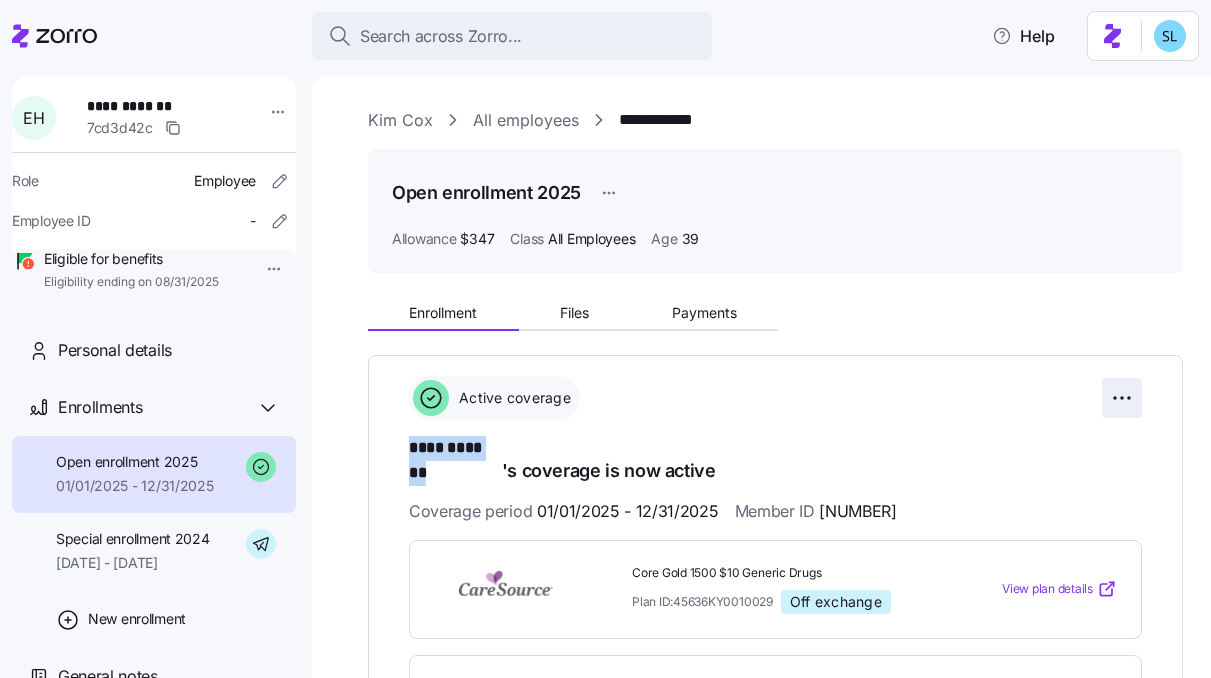 click on "**********" at bounding box center [605, 333] 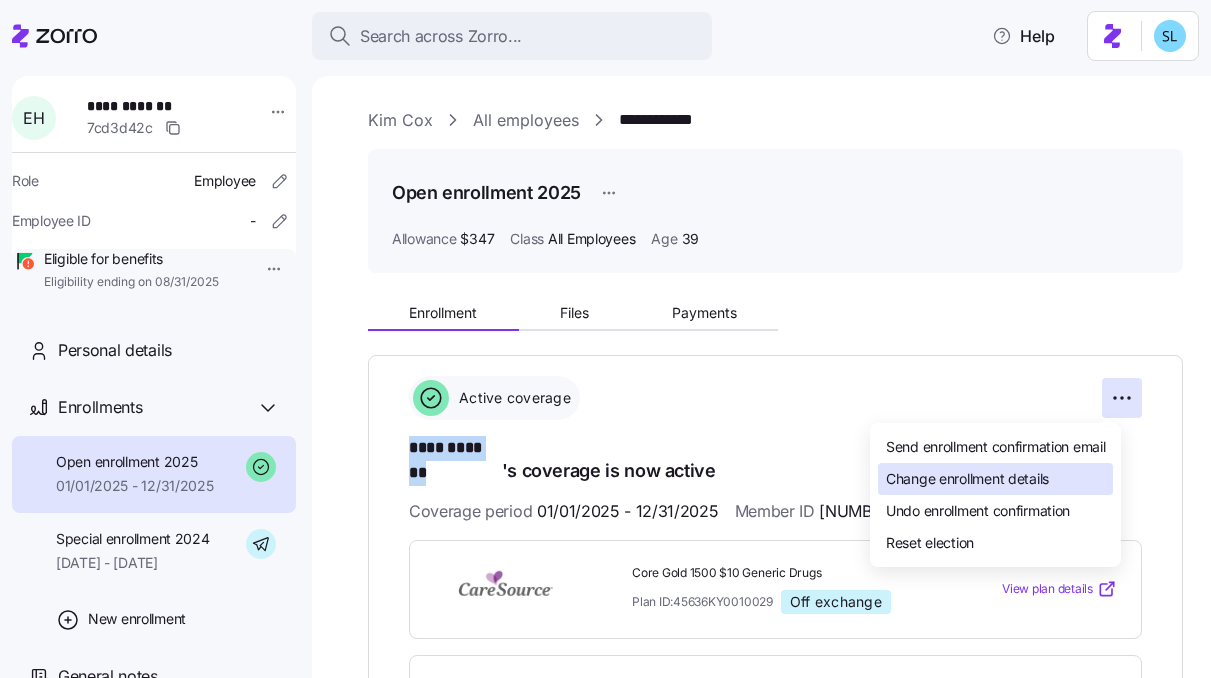 click on "Change enrollment details" at bounding box center (995, 479) 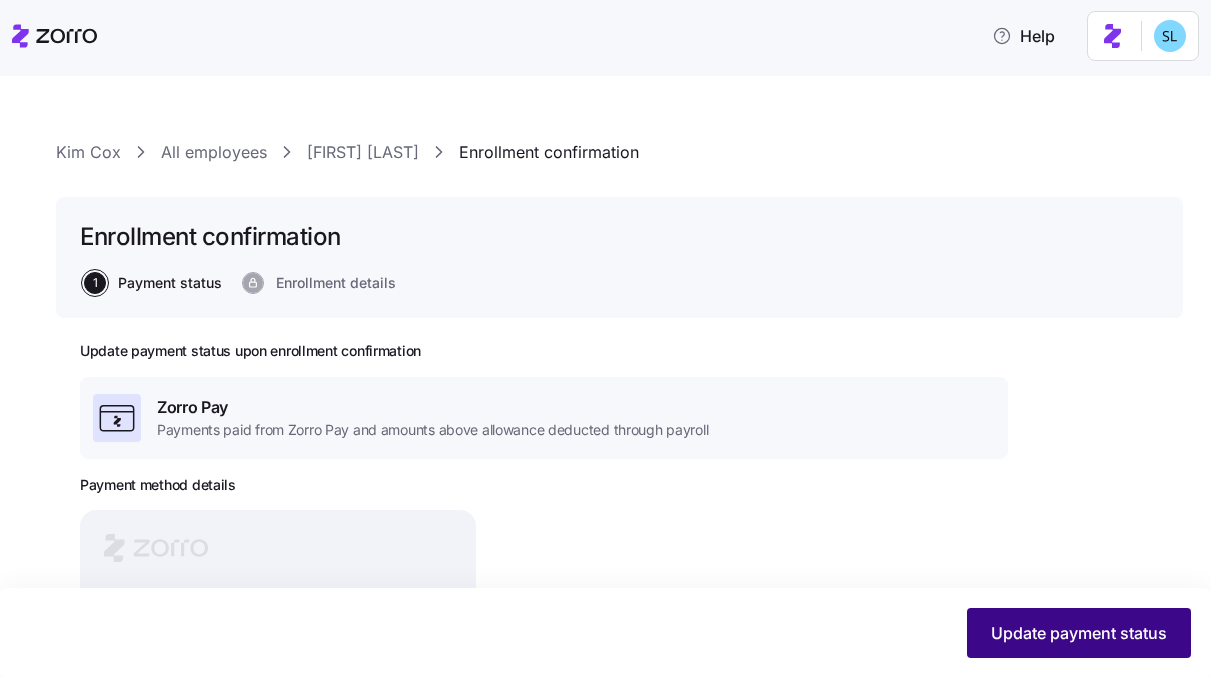 click on "Update payment status" at bounding box center (1079, 633) 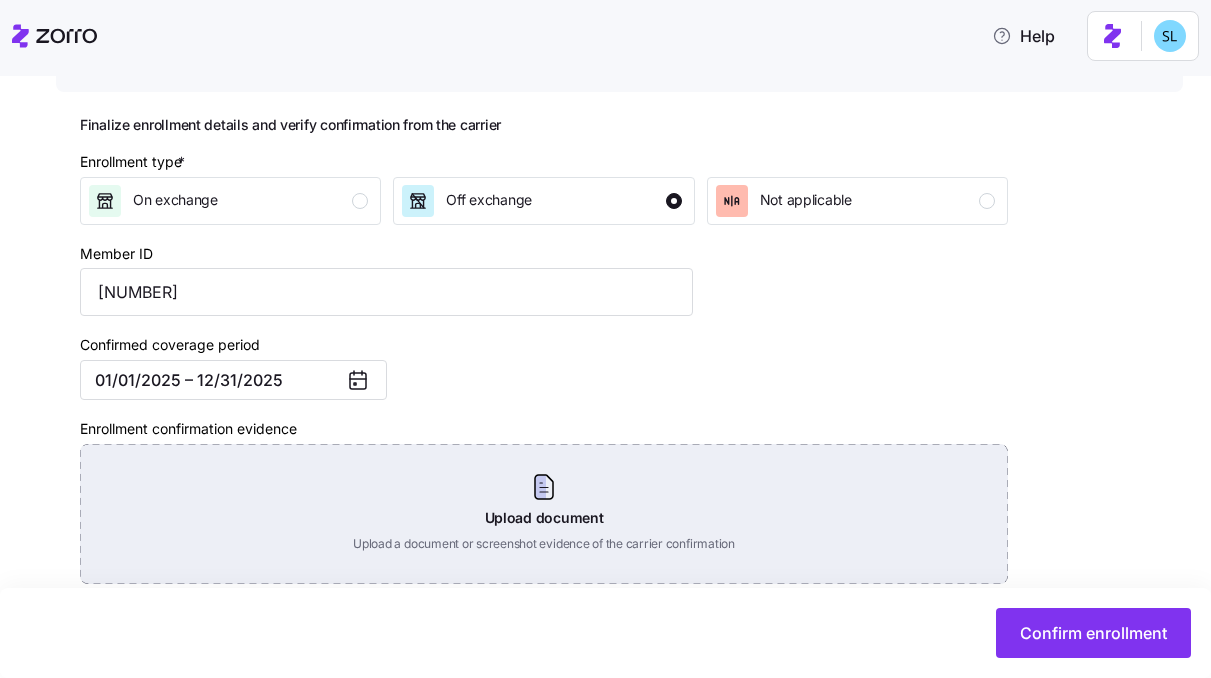 scroll, scrollTop: 359, scrollLeft: 0, axis: vertical 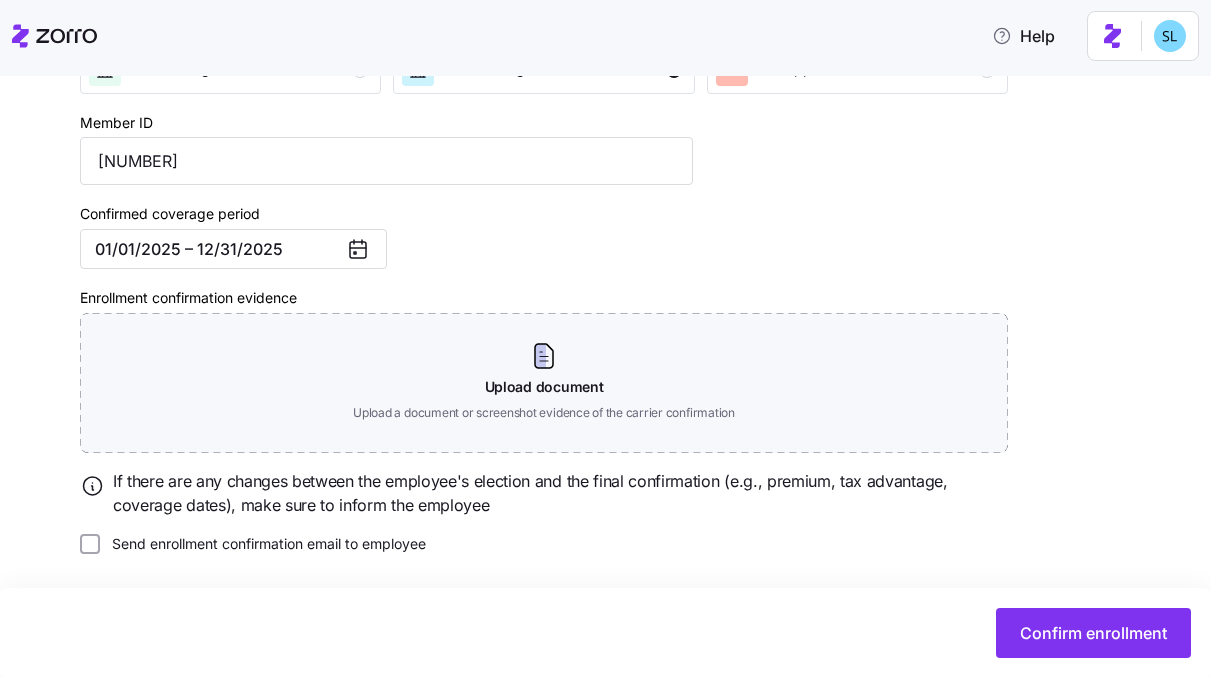 click 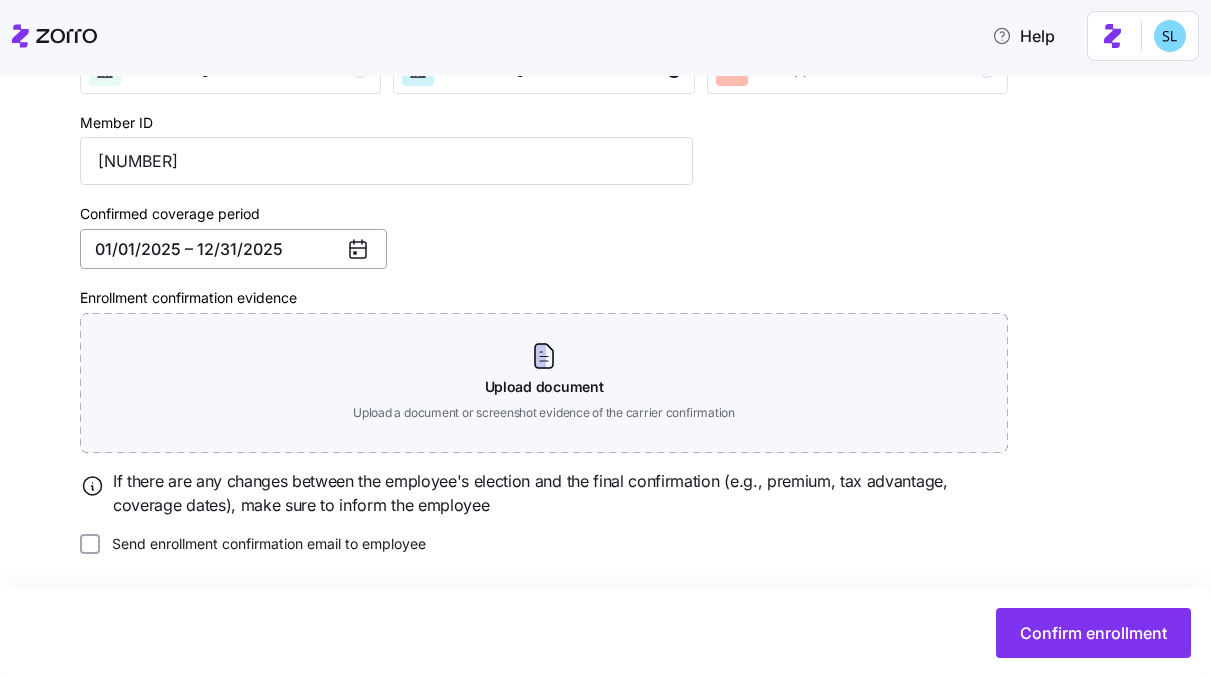 click on "01/01/2025 – 12/31/2025" at bounding box center (233, 249) 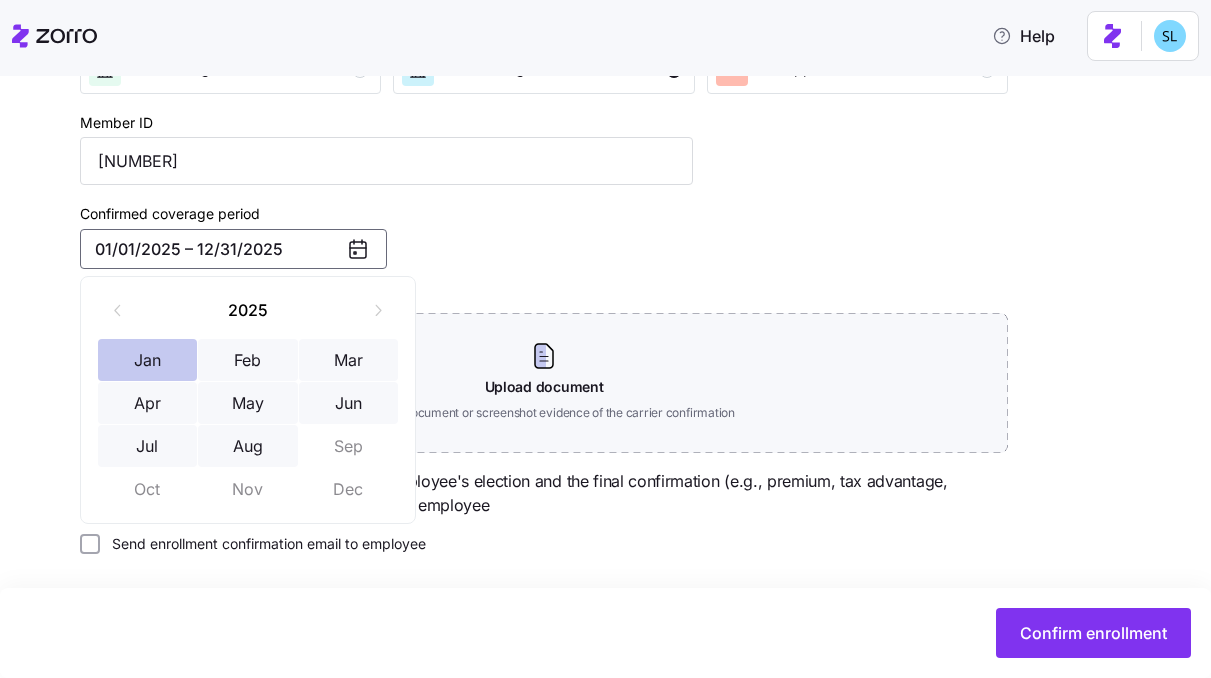 click on "Jan" at bounding box center [148, 360] 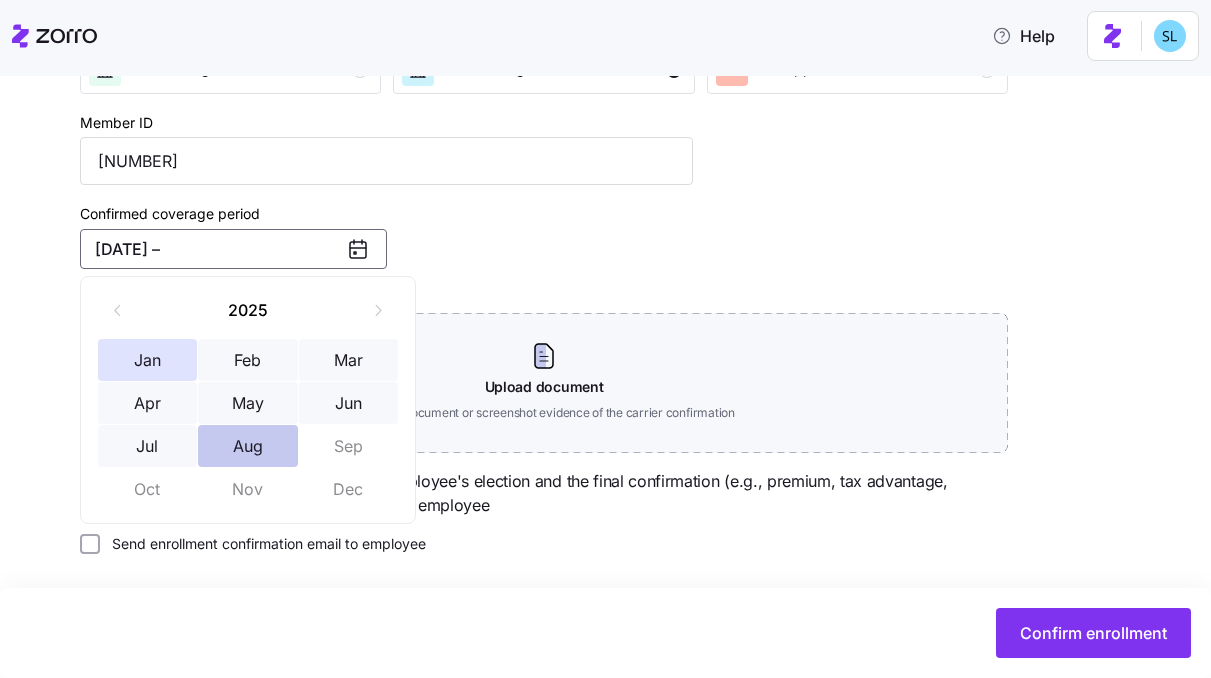 click on "Aug" at bounding box center (248, 446) 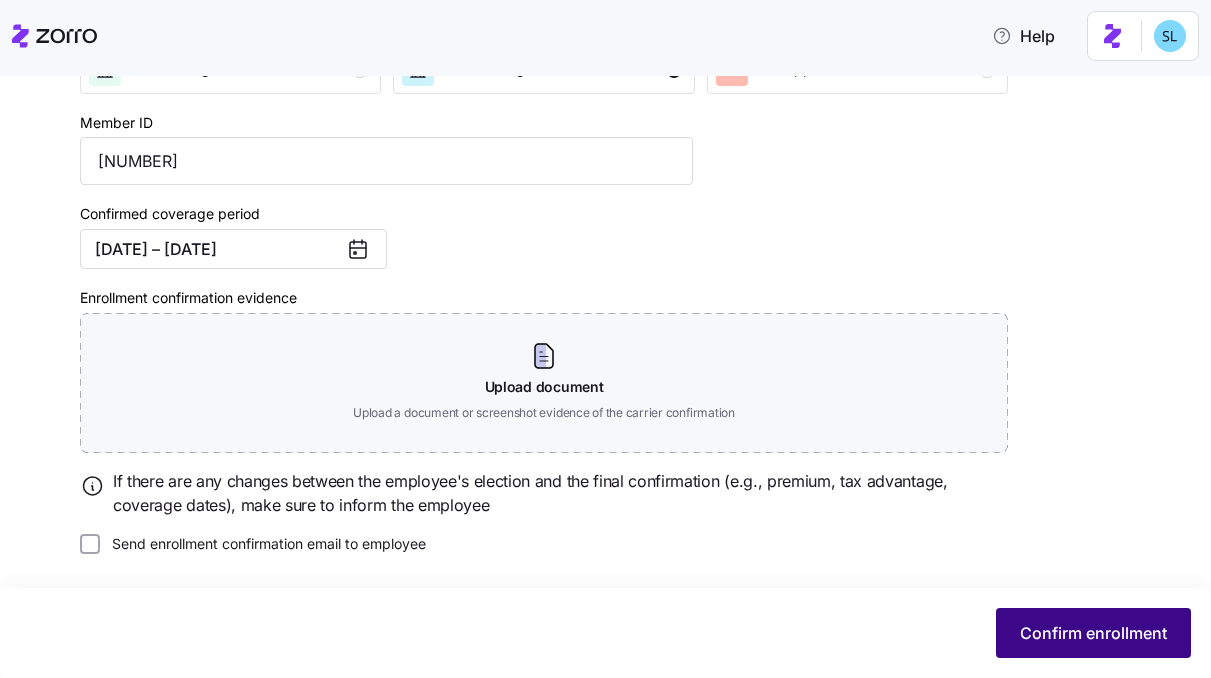 click on "Confirm enrollment" at bounding box center (1093, 633) 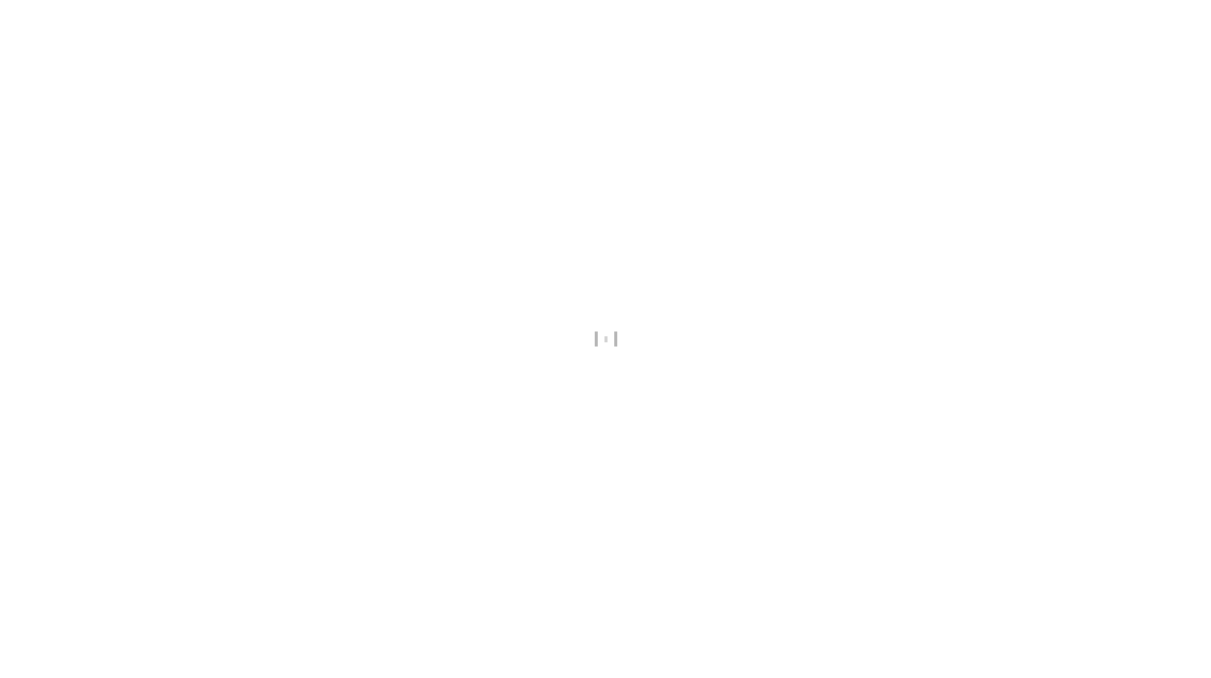 scroll, scrollTop: 0, scrollLeft: 0, axis: both 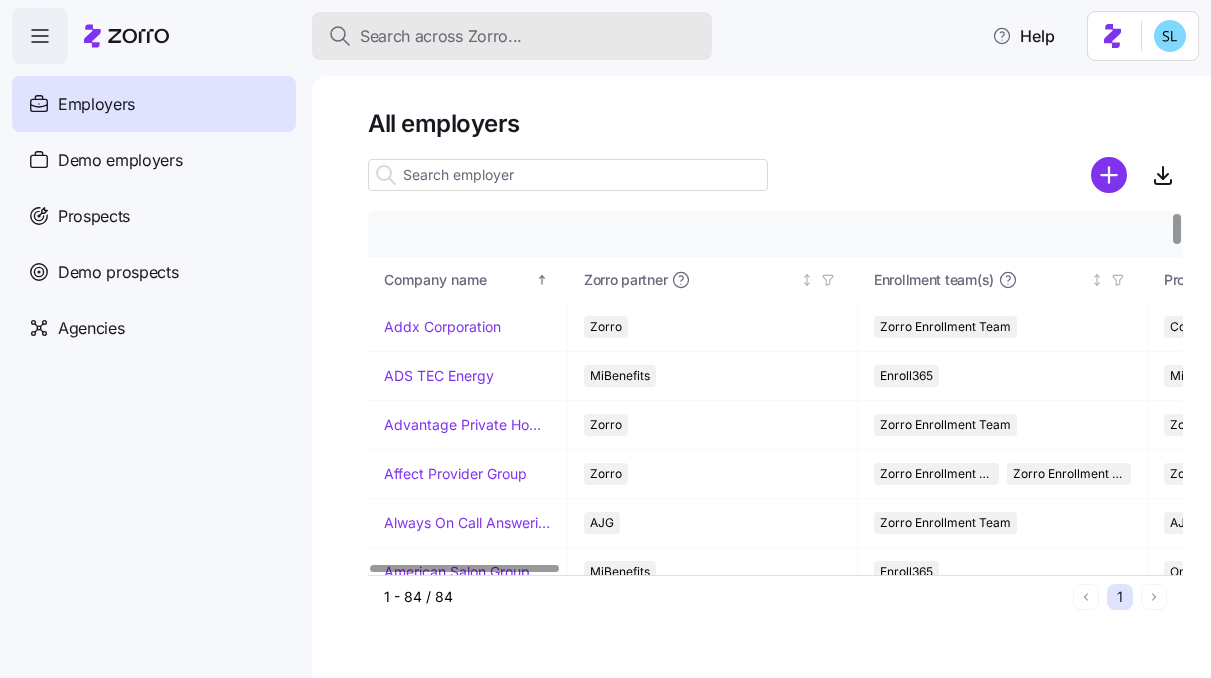 click on "Search across Zorro..." at bounding box center [441, 36] 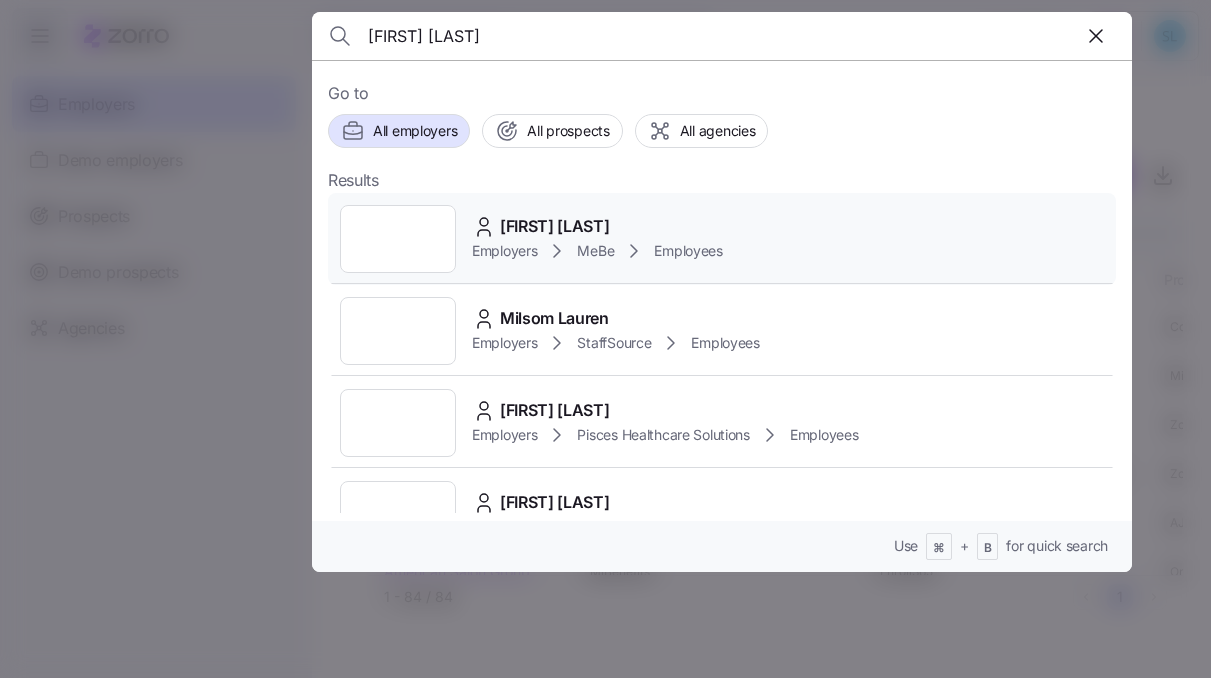 type on "lauren mck" 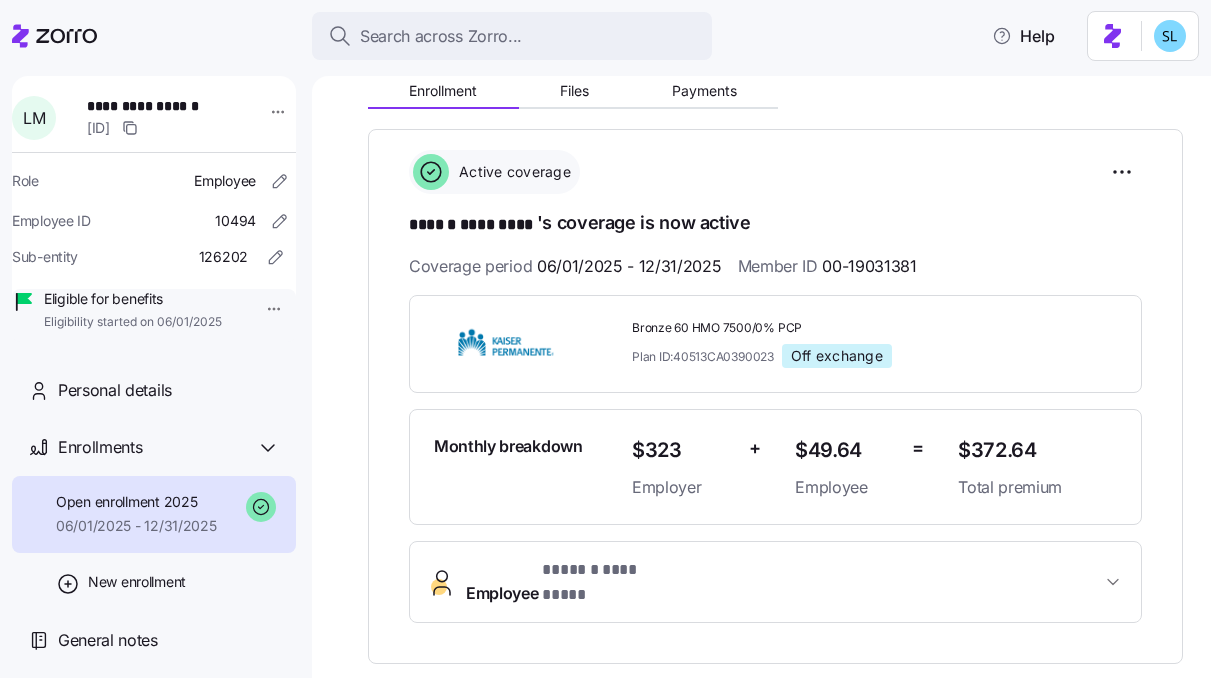 scroll, scrollTop: 379, scrollLeft: 0, axis: vertical 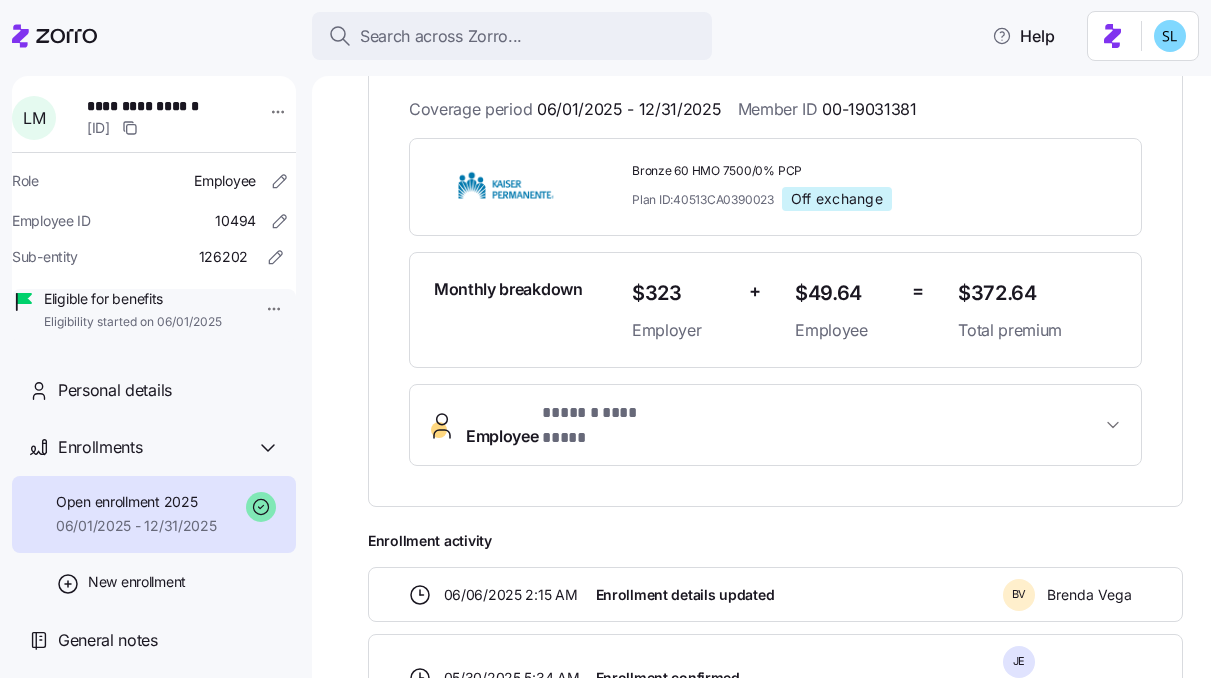 click on "* ******   ********* *" at bounding box center [609, 413] 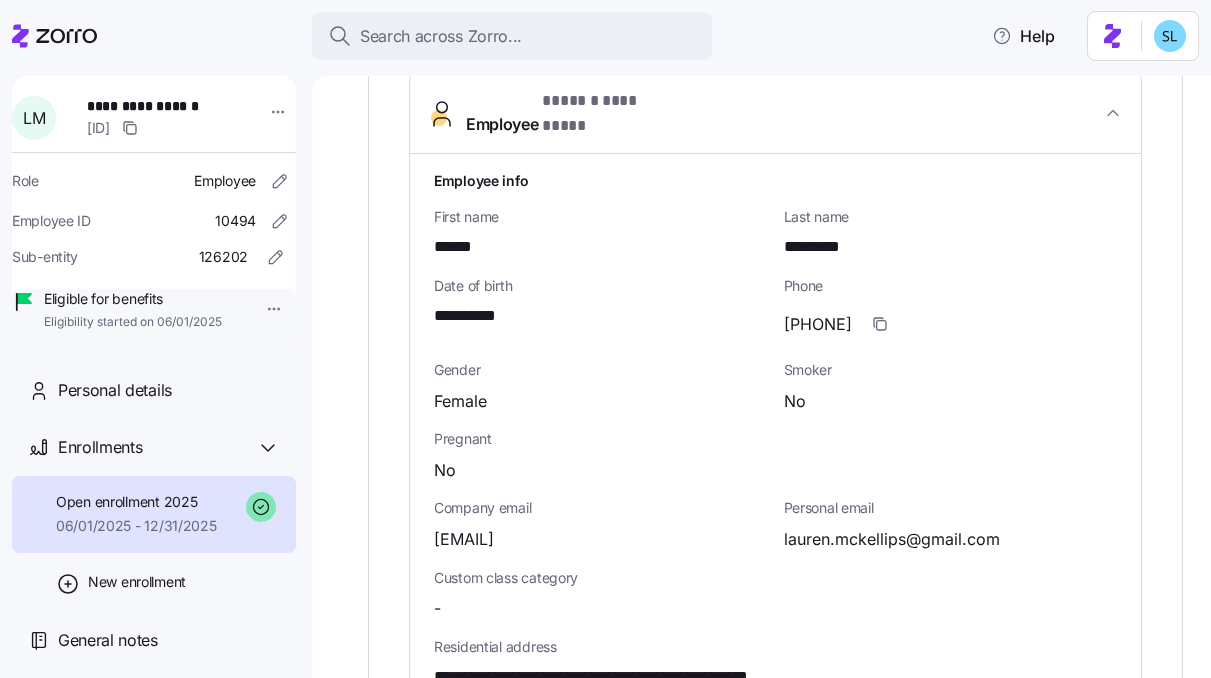scroll, scrollTop: 767, scrollLeft: 0, axis: vertical 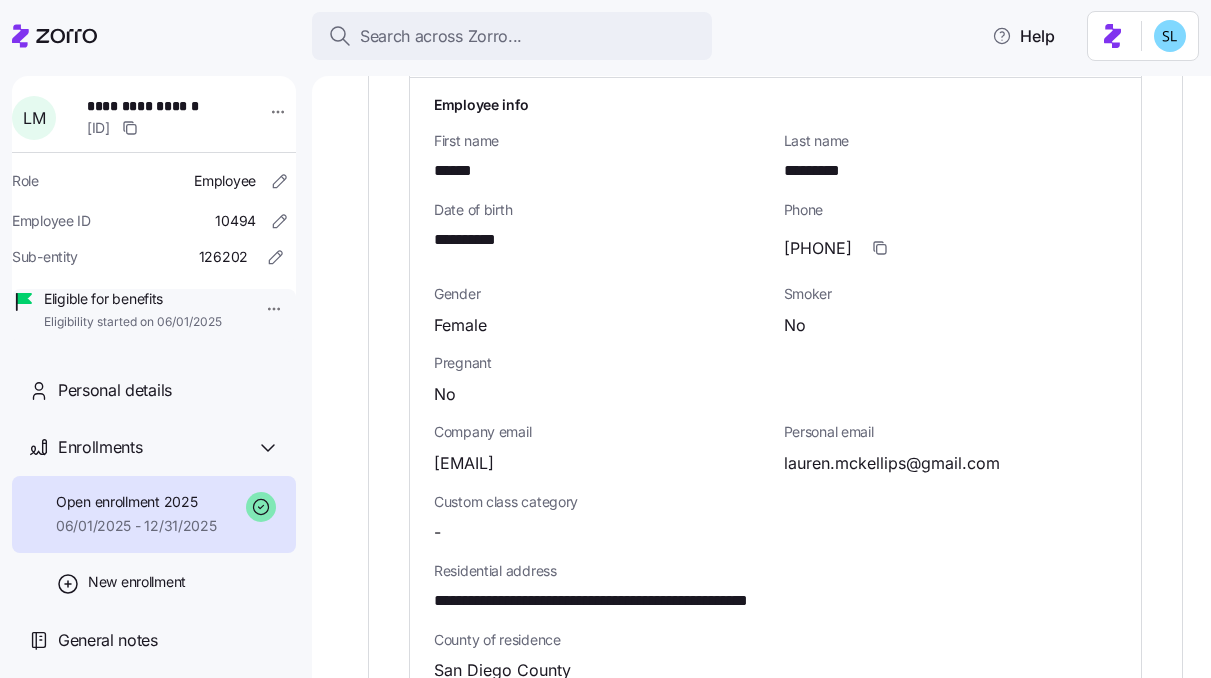 click on "lauren.mckellips@gmail.com" at bounding box center [892, 463] 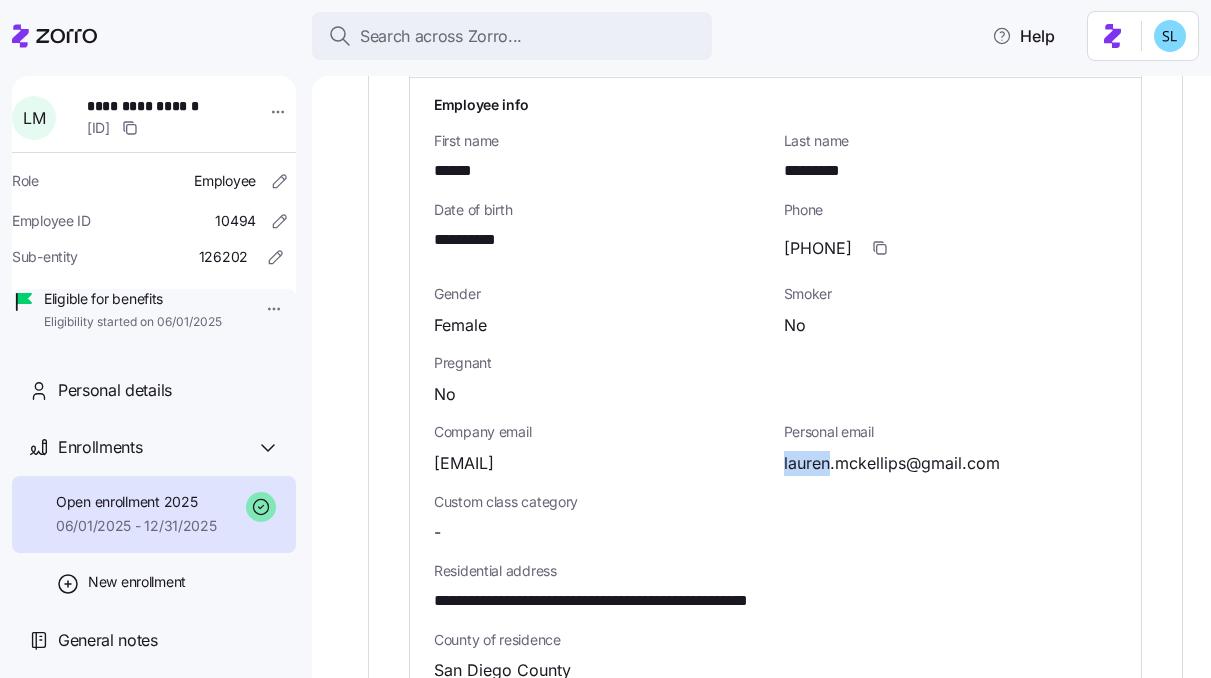click on "lauren.mckellips@gmail.com" at bounding box center (892, 463) 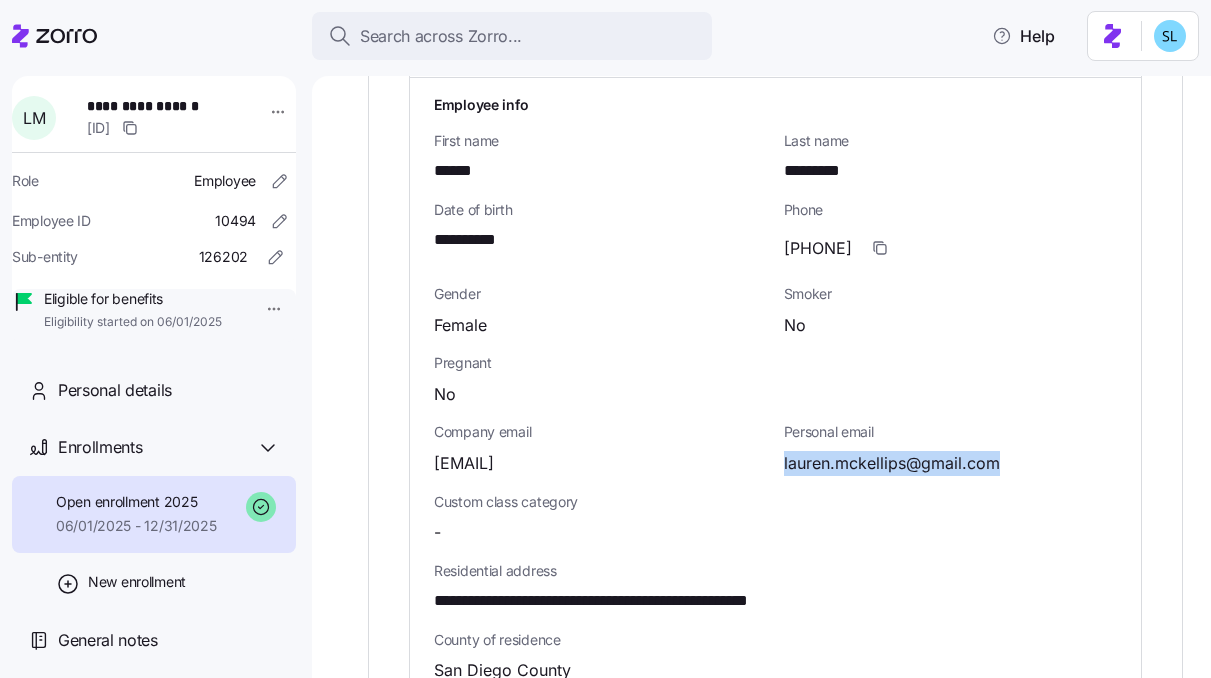click on "lauren.mckellips@gmail.com" at bounding box center (892, 463) 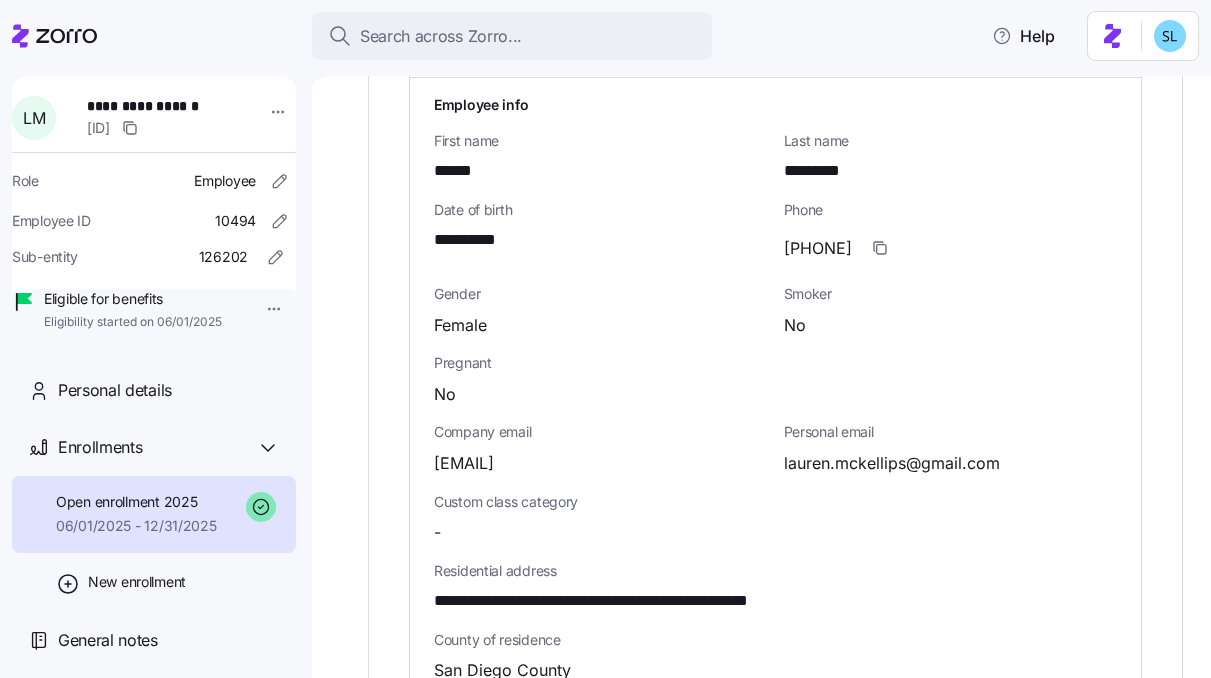 click on "lauren.m@mebefamily.com" at bounding box center (464, 463) 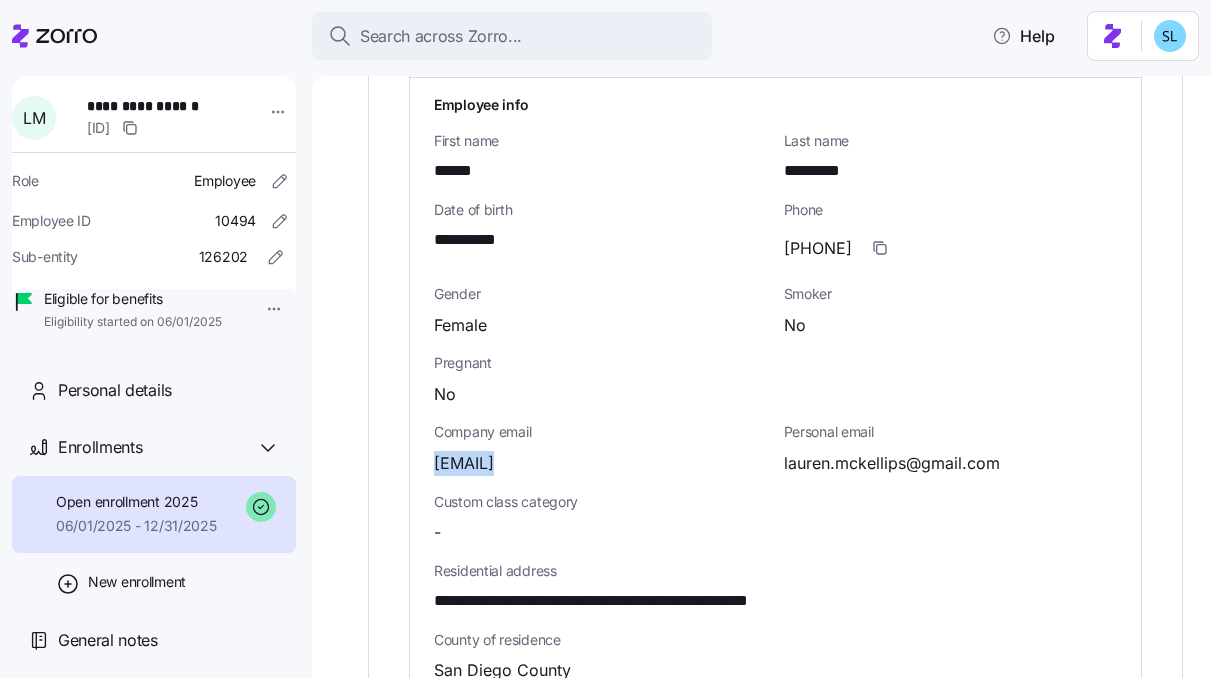 click on "lauren.m@mebefamily.com" at bounding box center [464, 463] 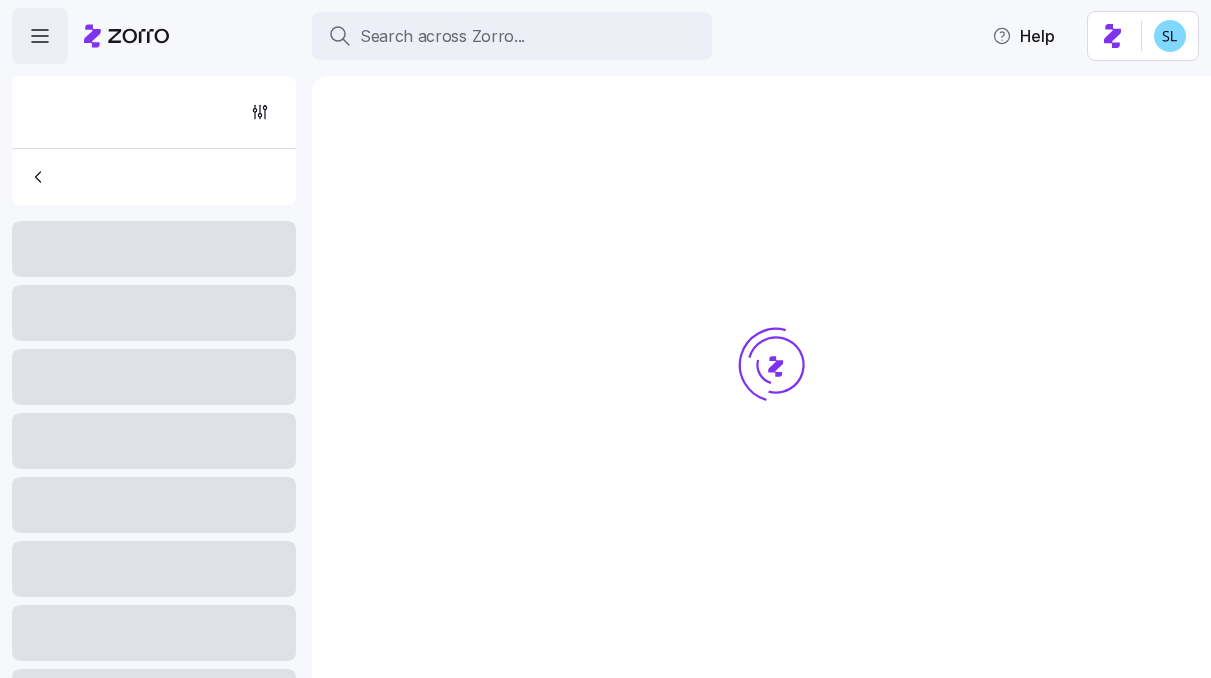 scroll, scrollTop: 0, scrollLeft: 0, axis: both 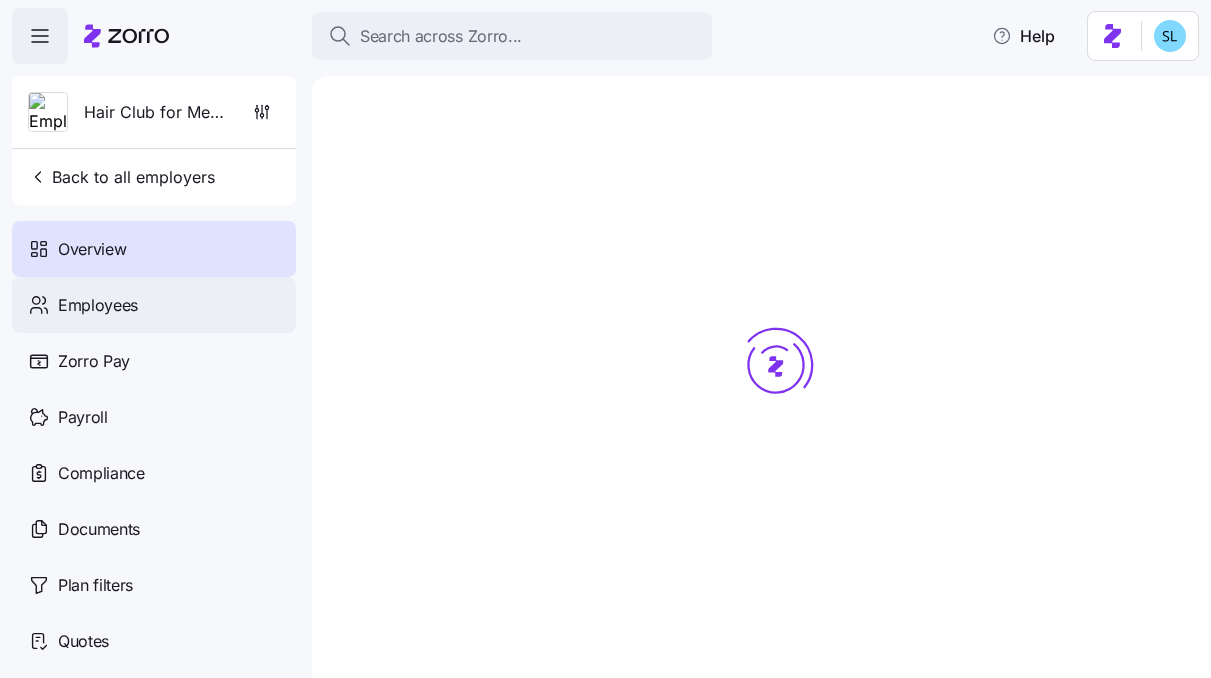 click on "Employees" at bounding box center [154, 305] 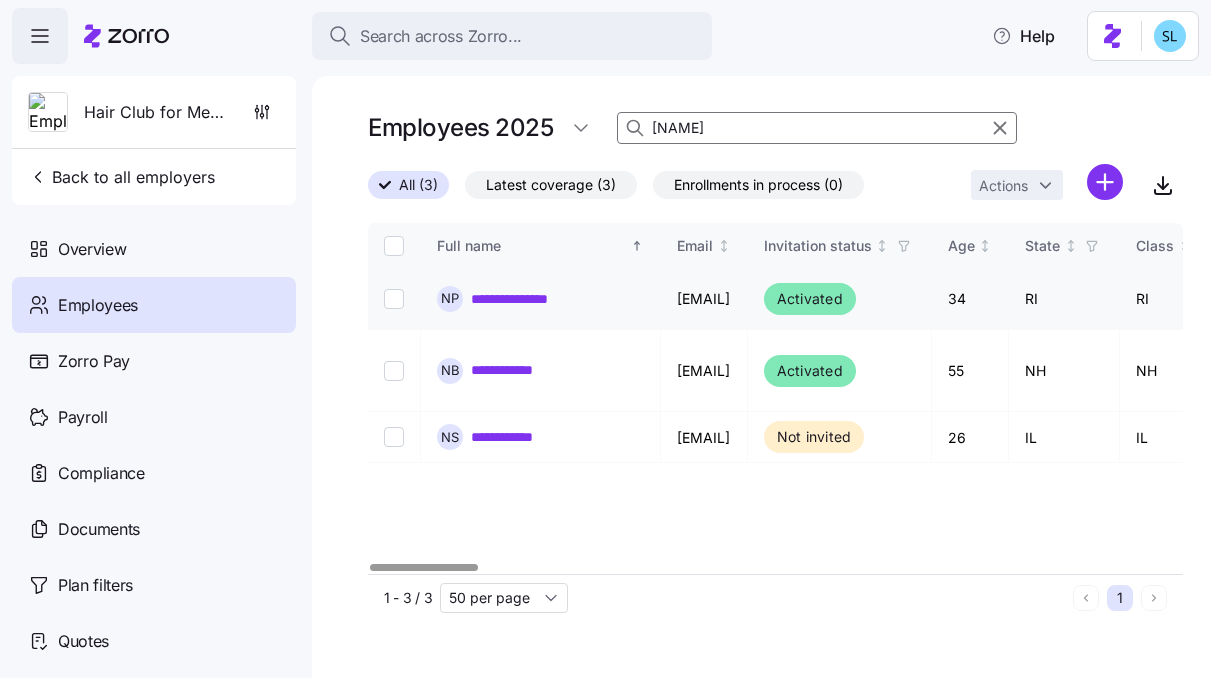 click on "**********" at bounding box center (521, 299) 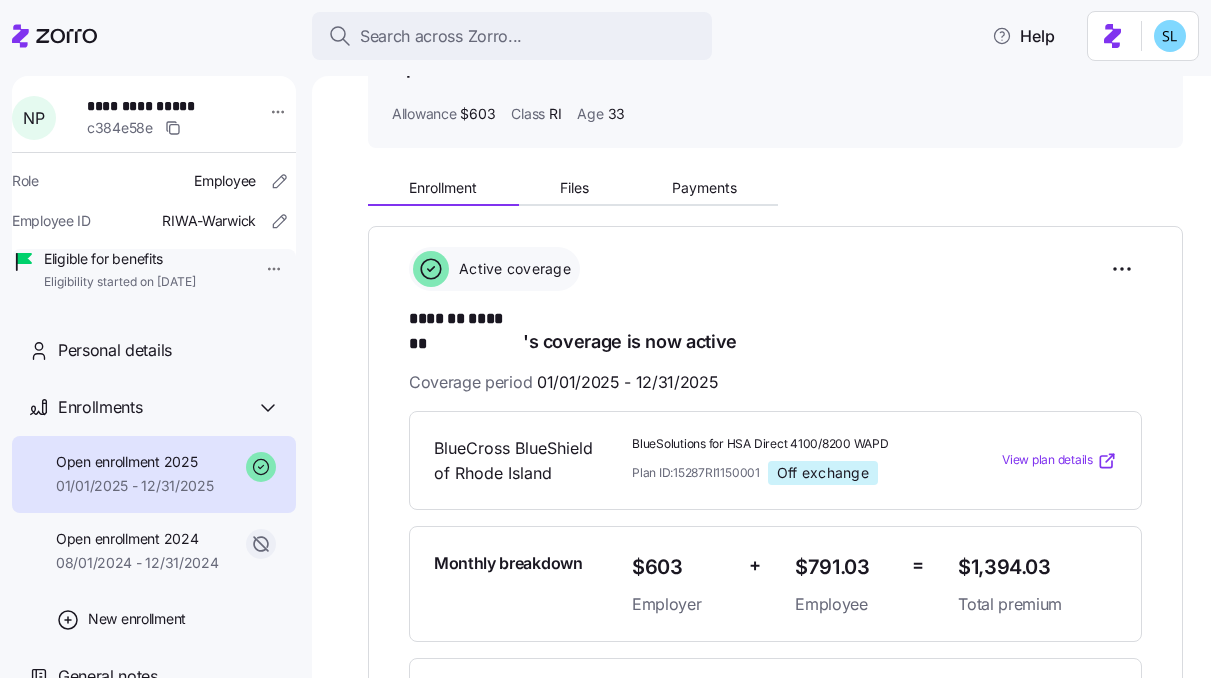 scroll, scrollTop: 0, scrollLeft: 0, axis: both 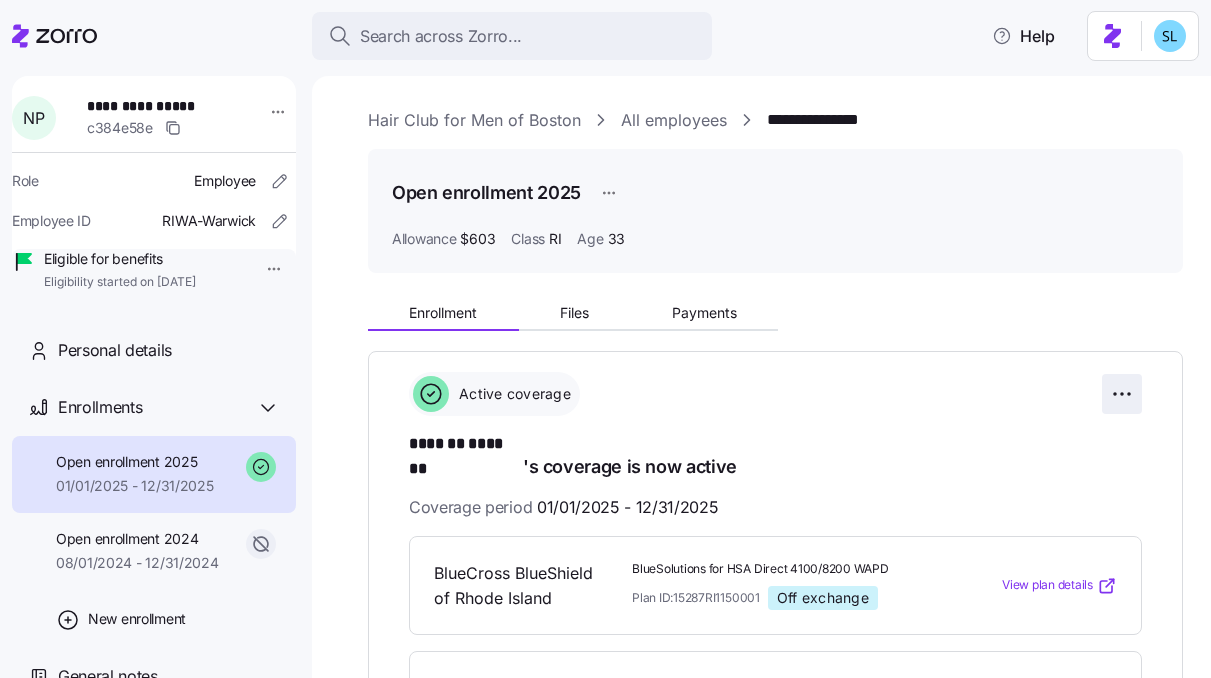 click on "**********" at bounding box center [605, 333] 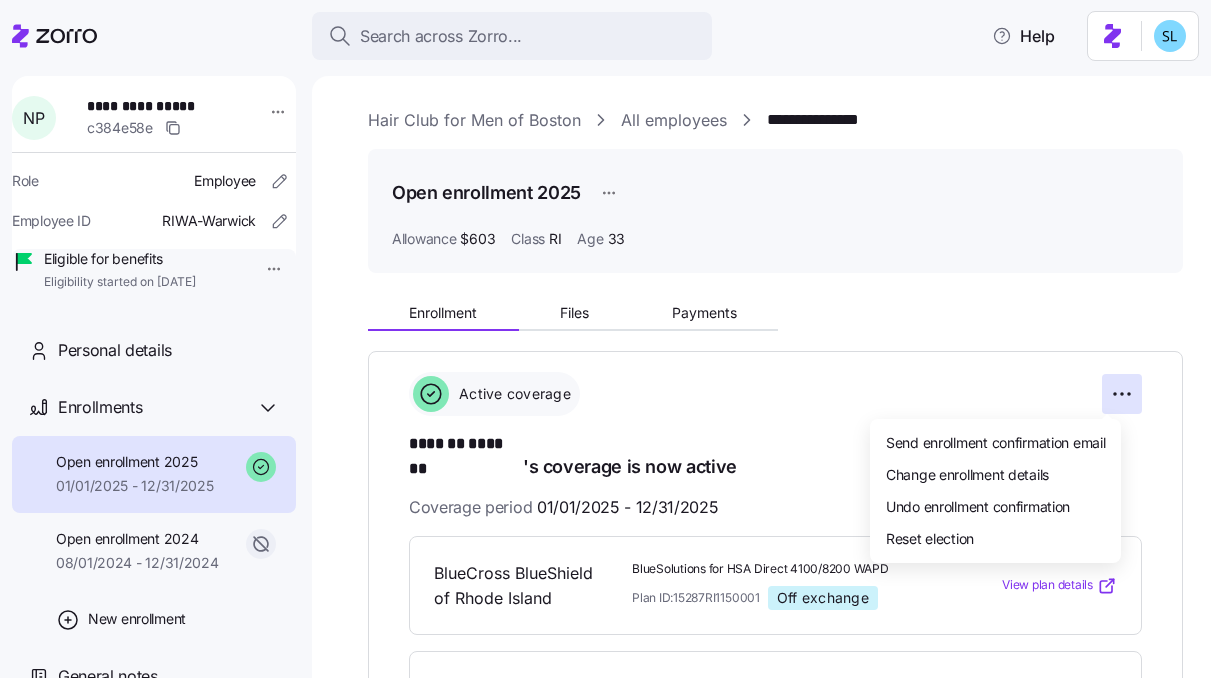click on "**********" at bounding box center [605, 333] 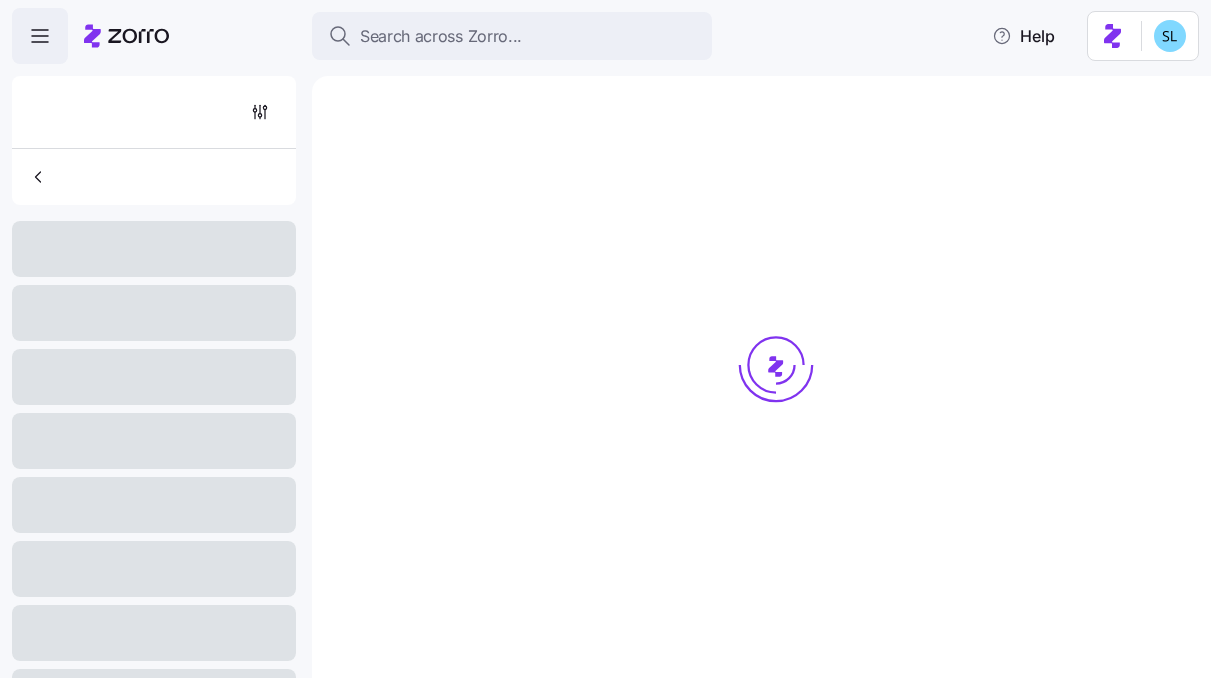 scroll, scrollTop: 0, scrollLeft: 0, axis: both 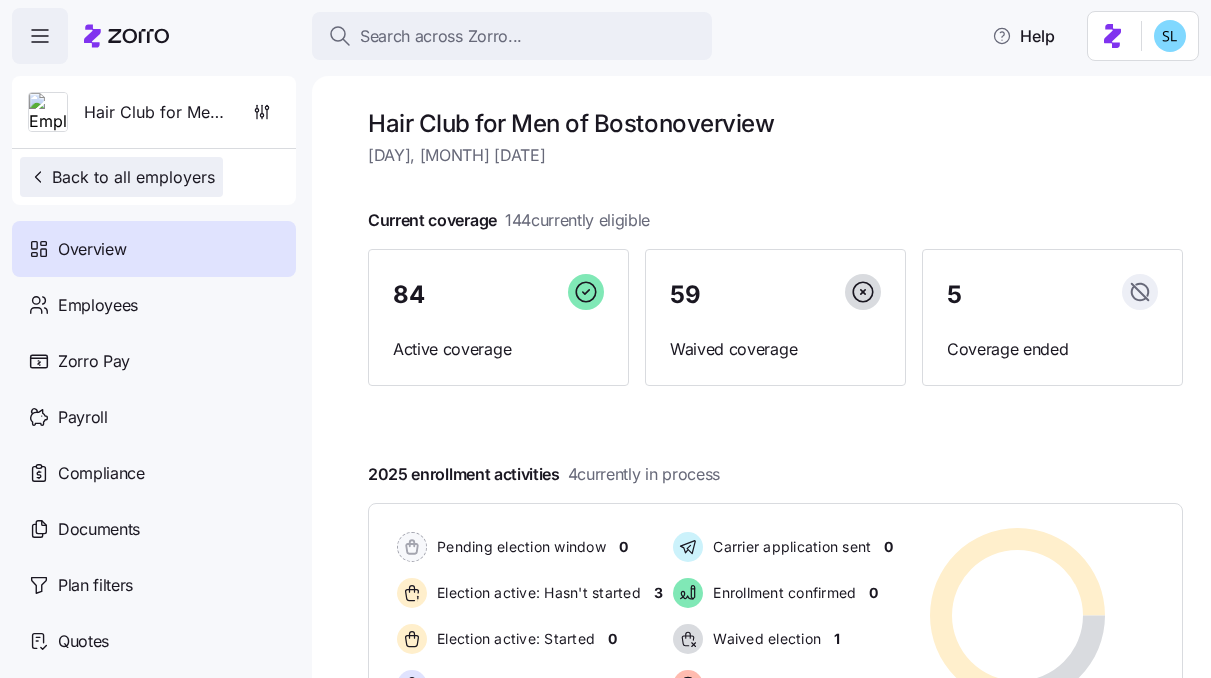 click on "Back to all employers" at bounding box center (121, 177) 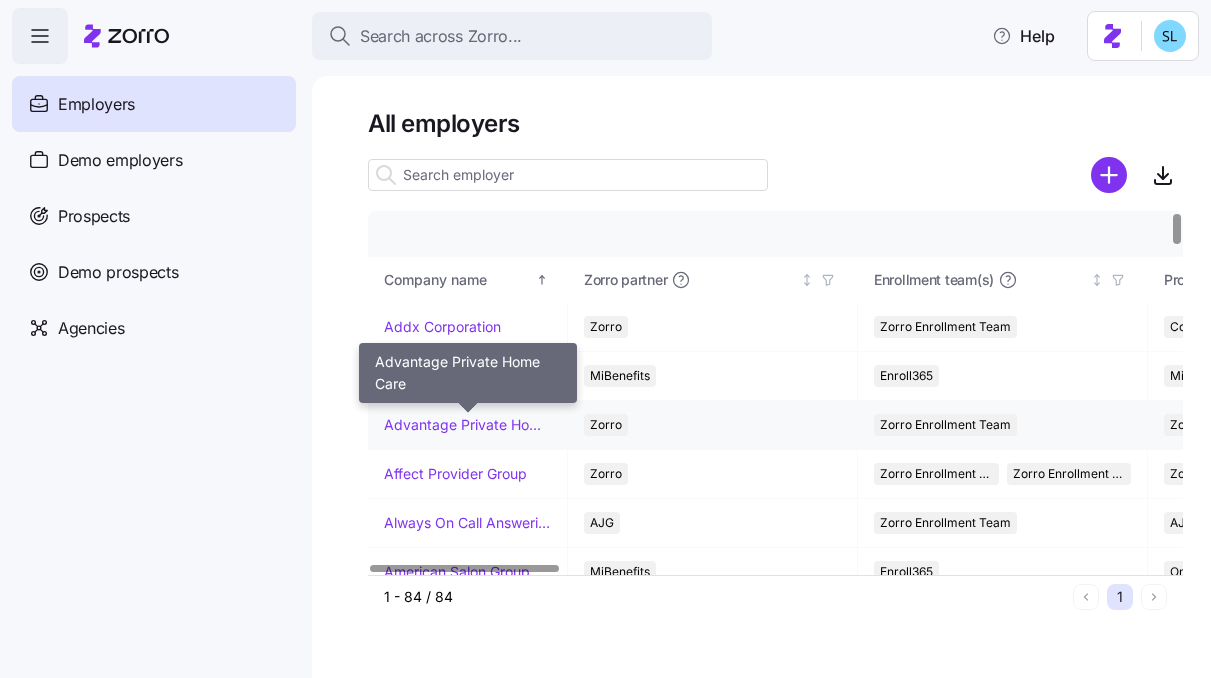 click on "Advantage Private Home Care" at bounding box center [467, 425] 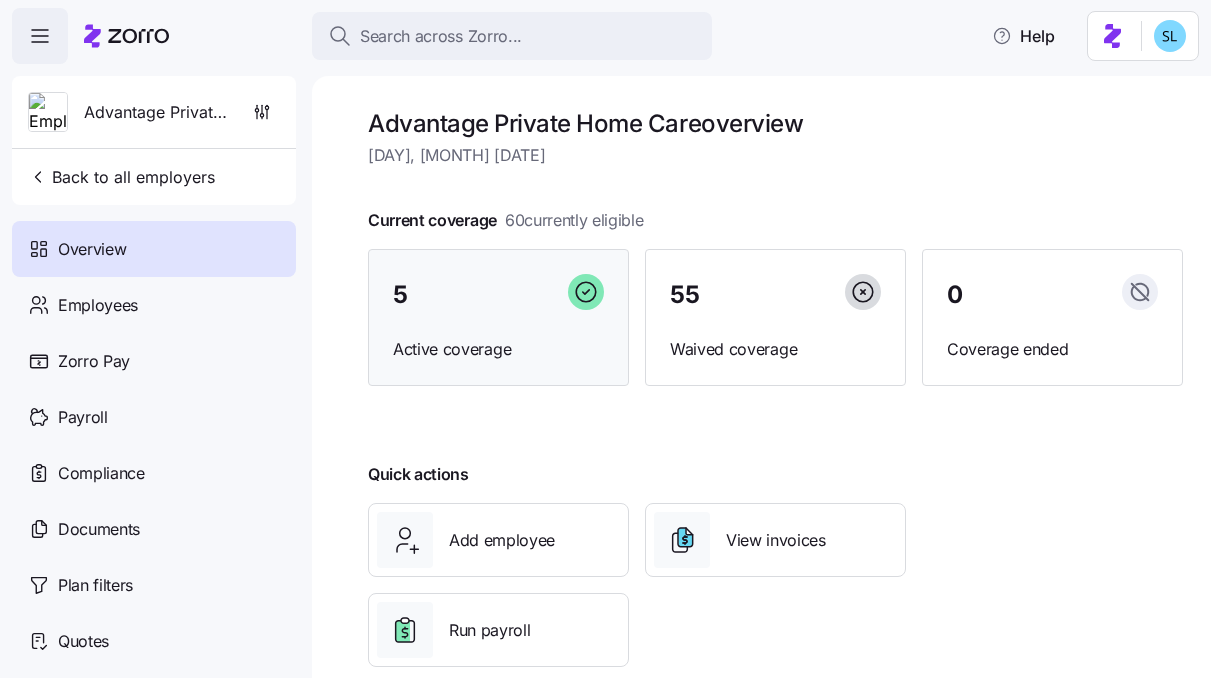 click on "5 Active coverage" at bounding box center (498, 318) 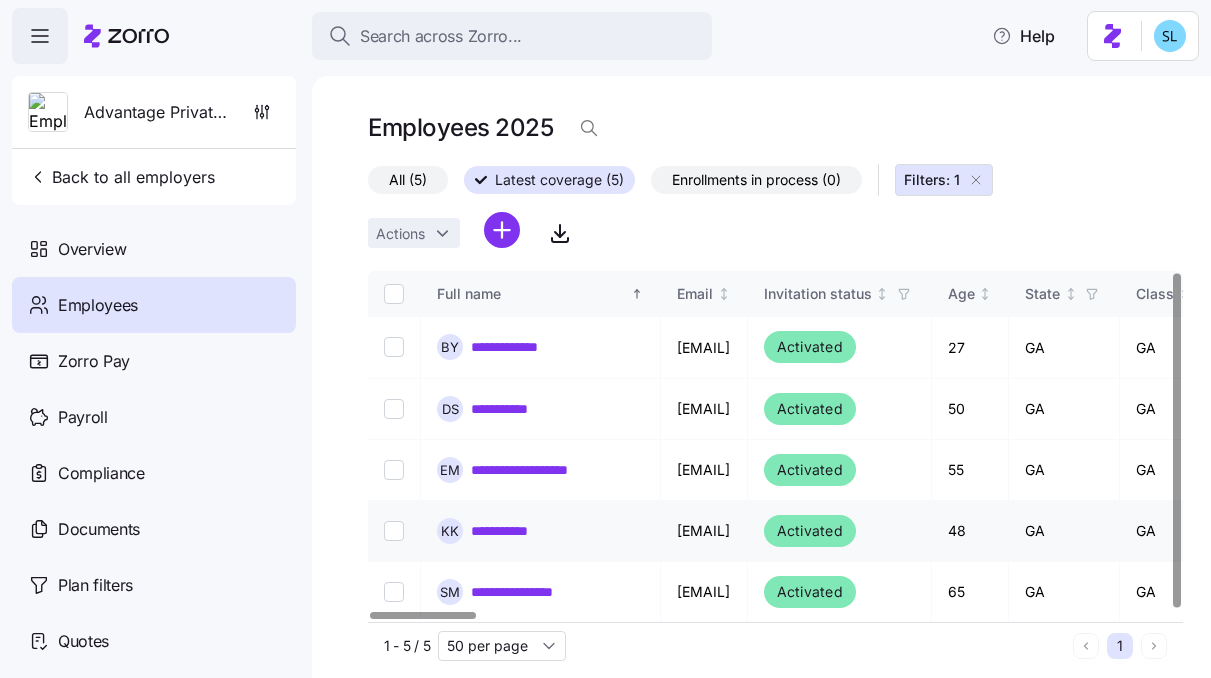scroll, scrollTop: 0, scrollLeft: 0, axis: both 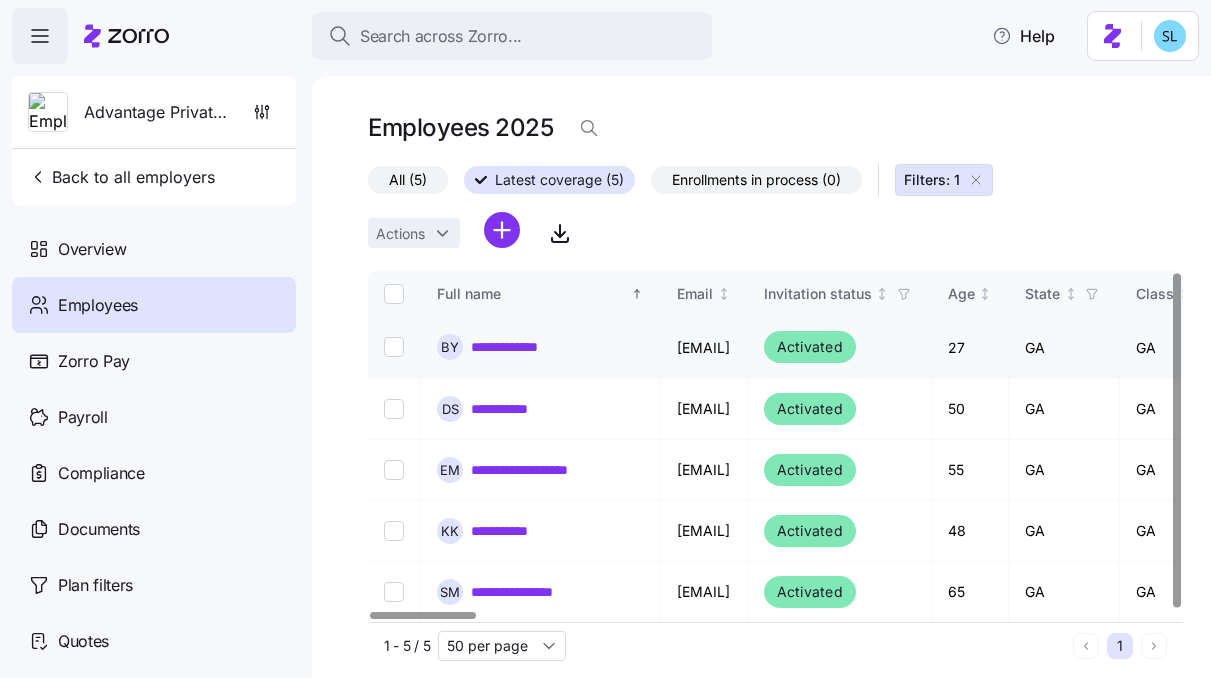 click on "**********" at bounding box center (540, 347) 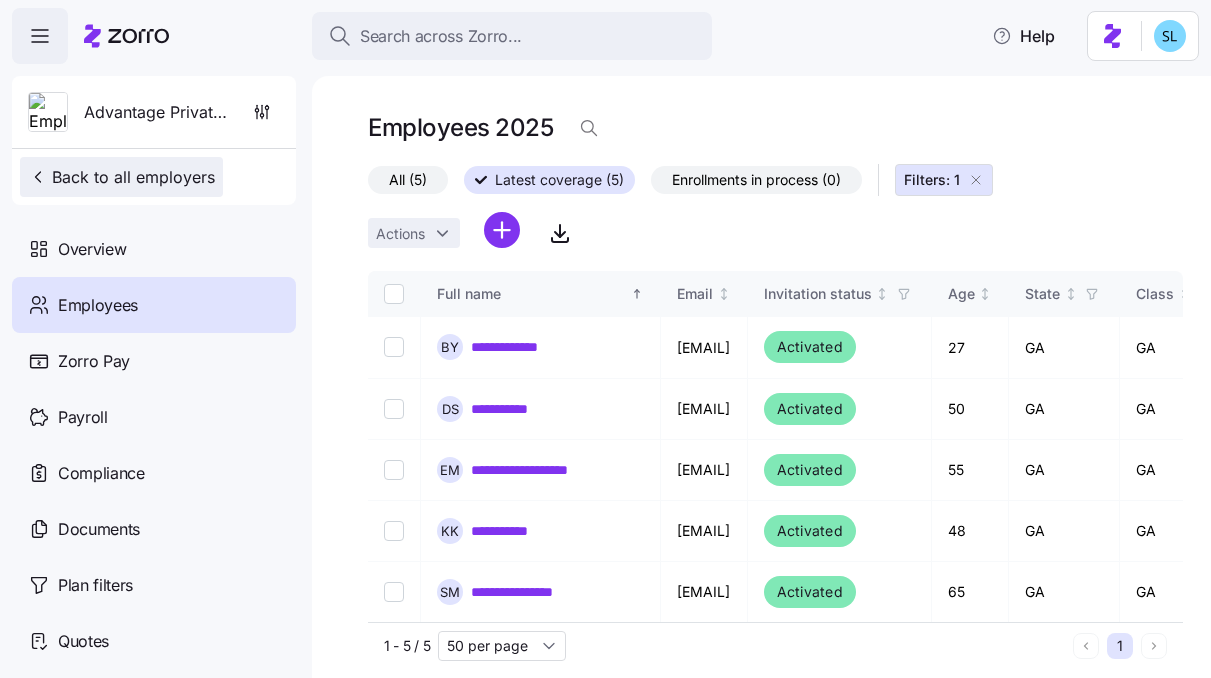 click on "Back to all employers" at bounding box center [121, 177] 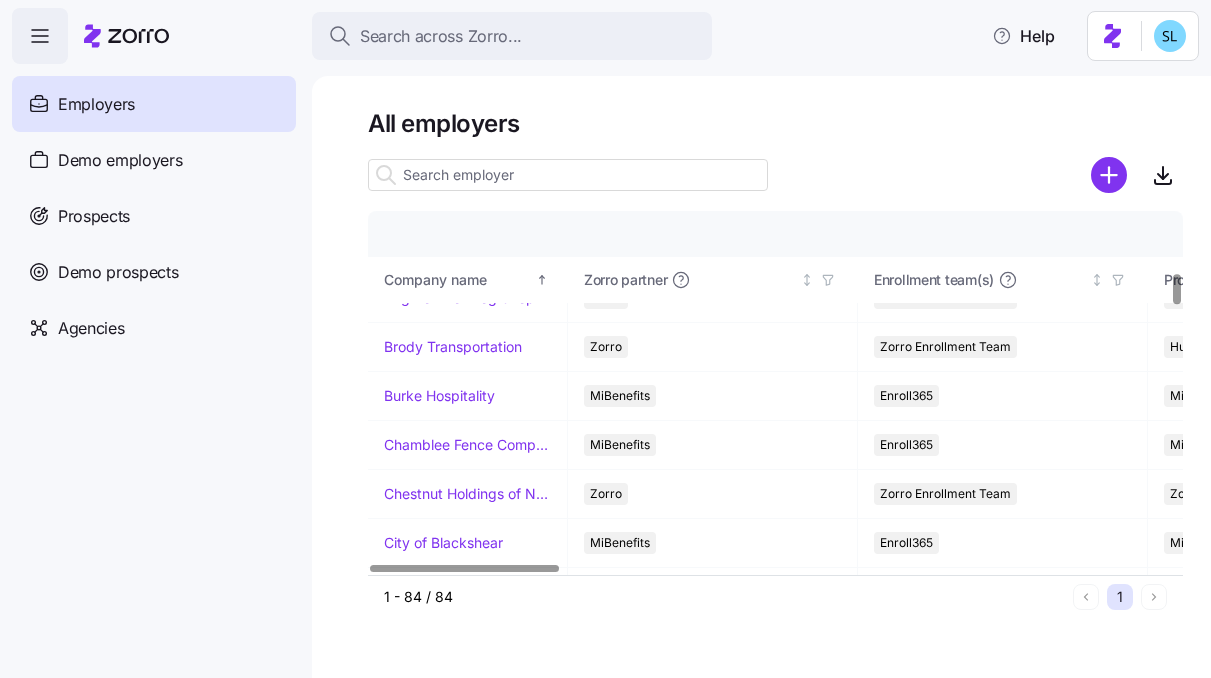 scroll, scrollTop: 816, scrollLeft: 0, axis: vertical 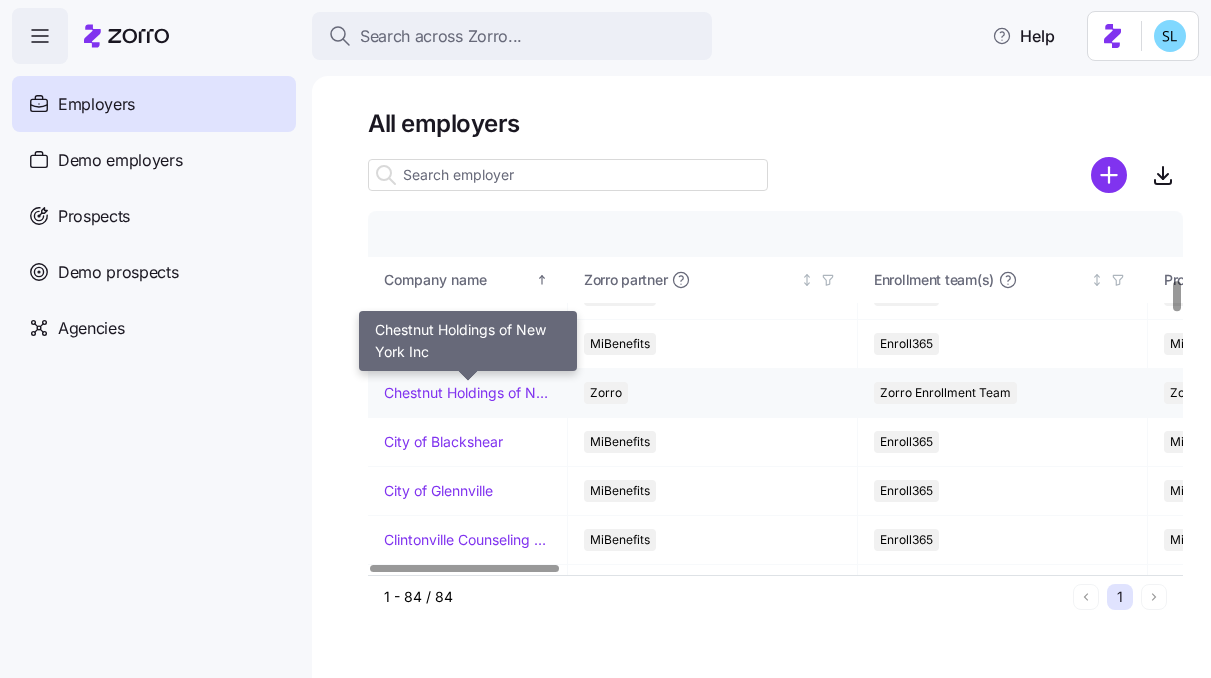 click on "Chestnut Holdings of New York Inc" at bounding box center (467, 393) 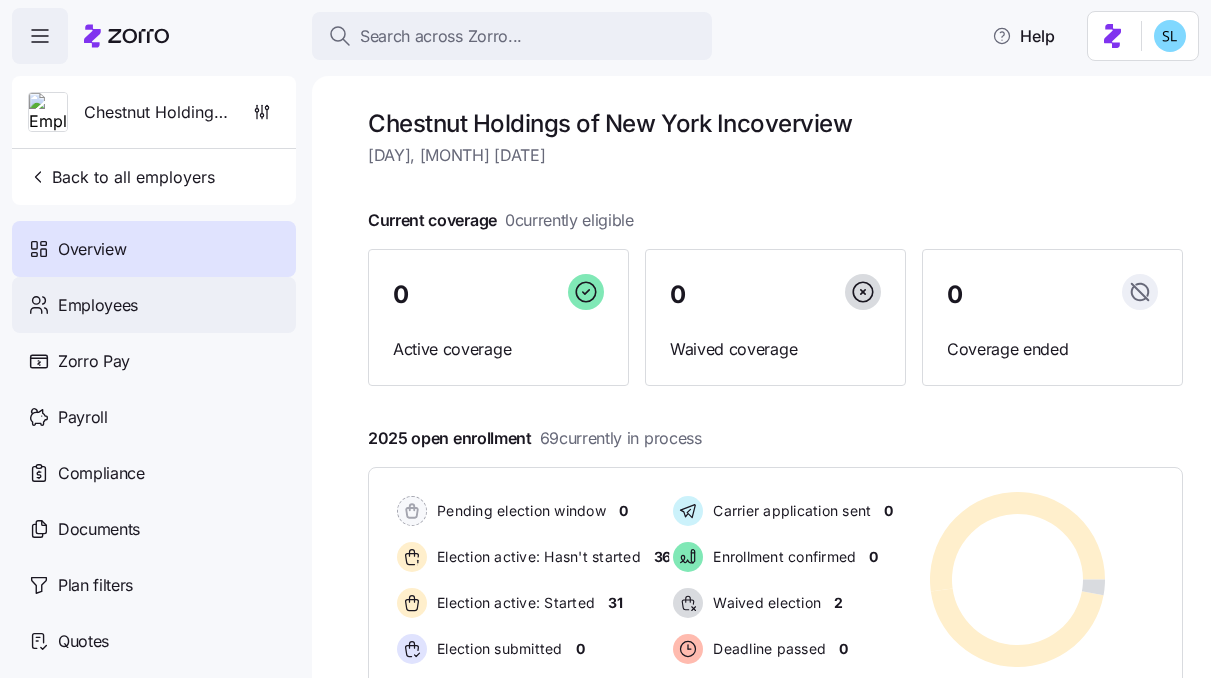 click on "Employees" at bounding box center (98, 305) 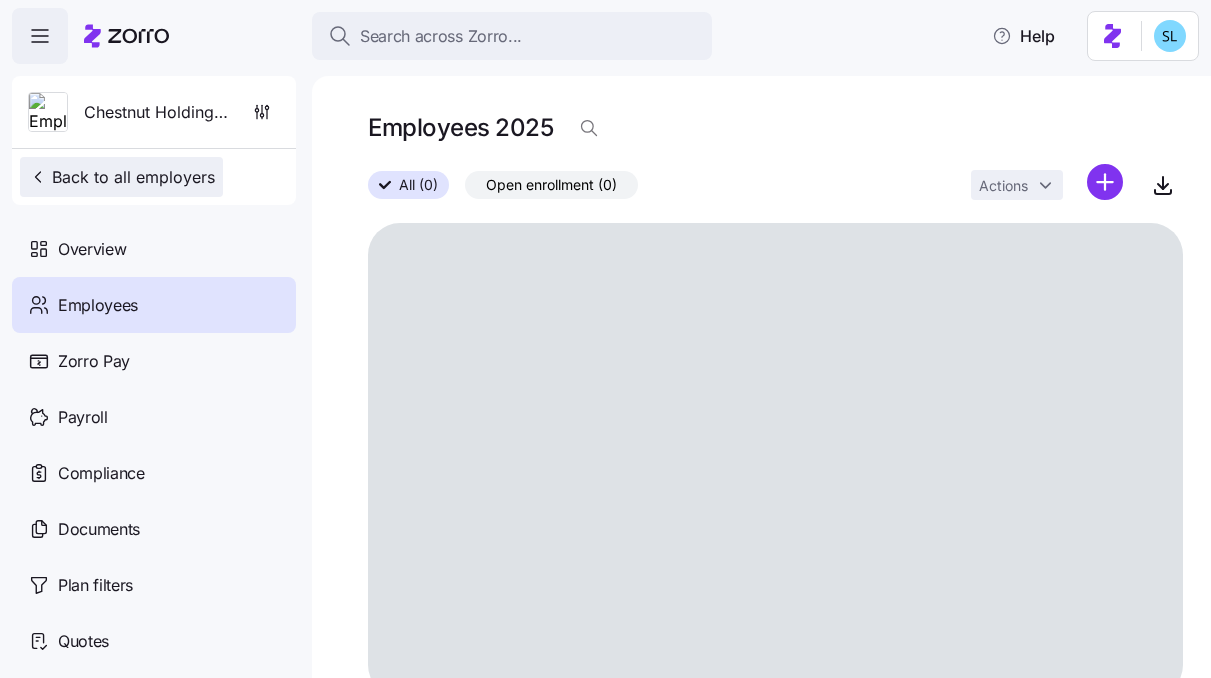 click on "Back to all employers" at bounding box center (121, 177) 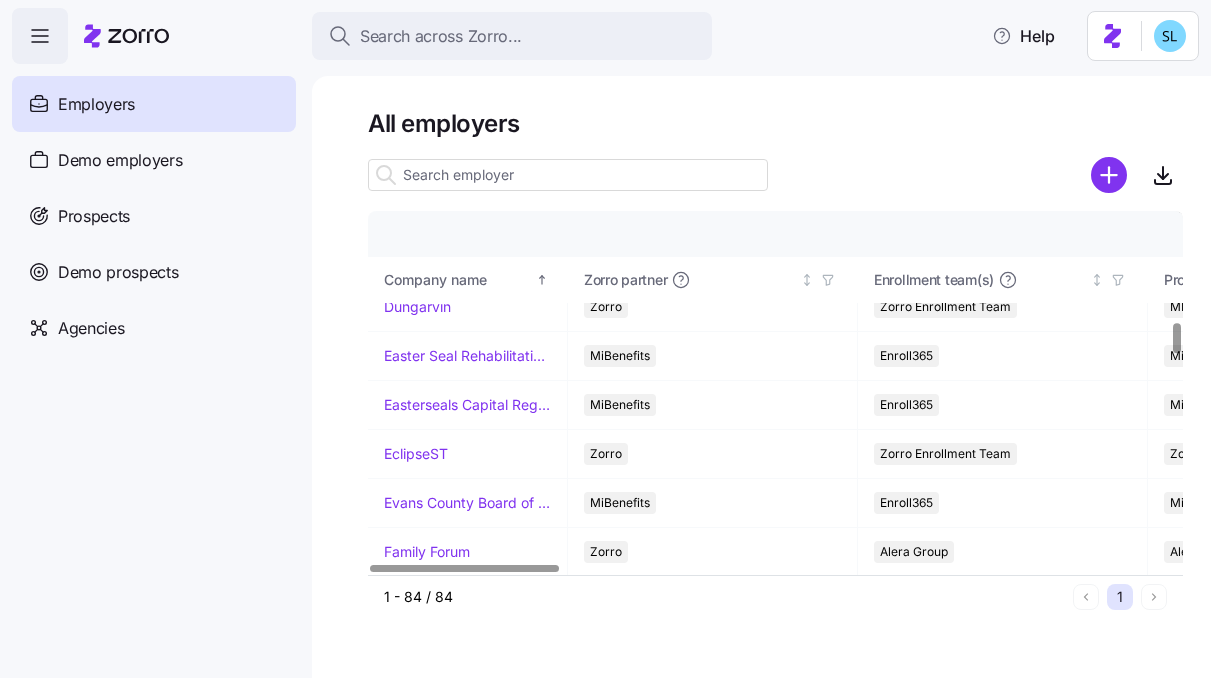 scroll, scrollTop: 1275, scrollLeft: 0, axis: vertical 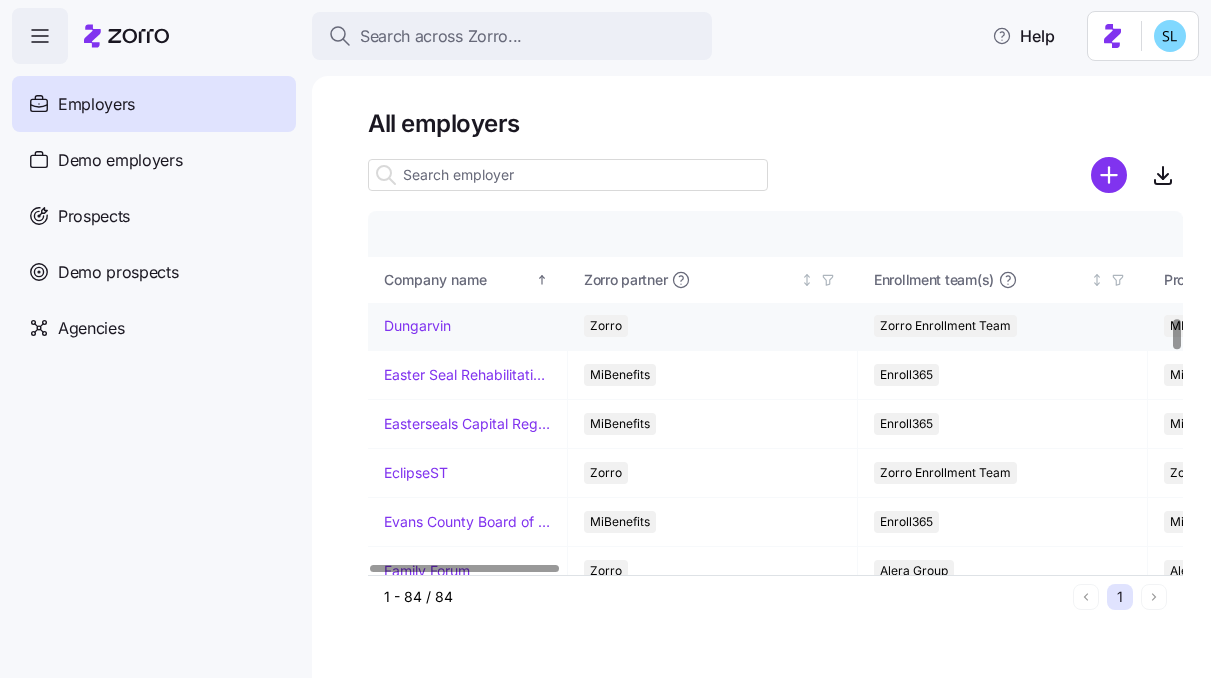 click on "Dungarvin" at bounding box center [417, 326] 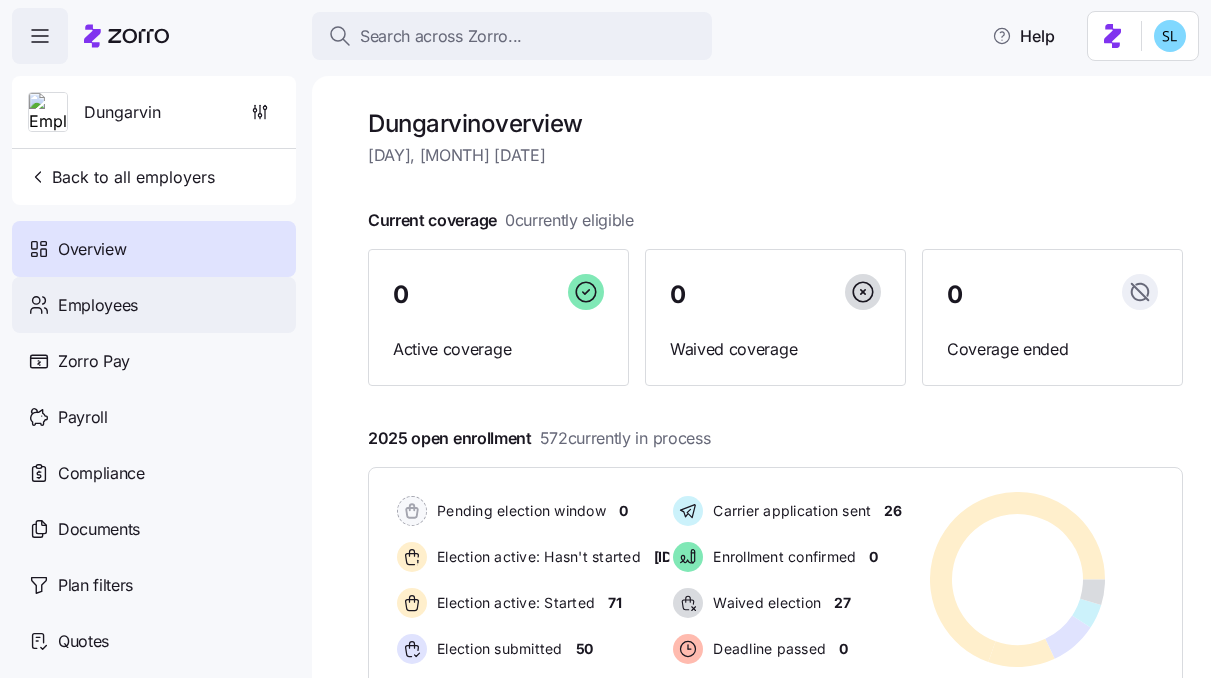 click on "Employees" at bounding box center (154, 305) 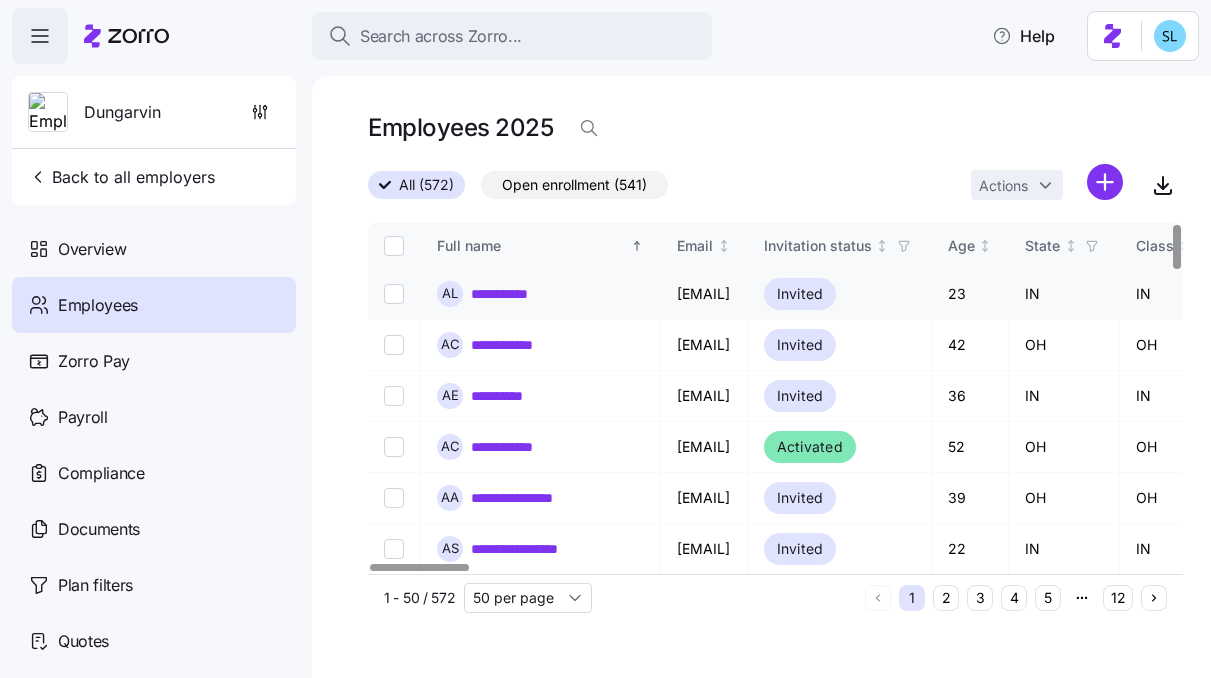 click on "**********" at bounding box center [509, 294] 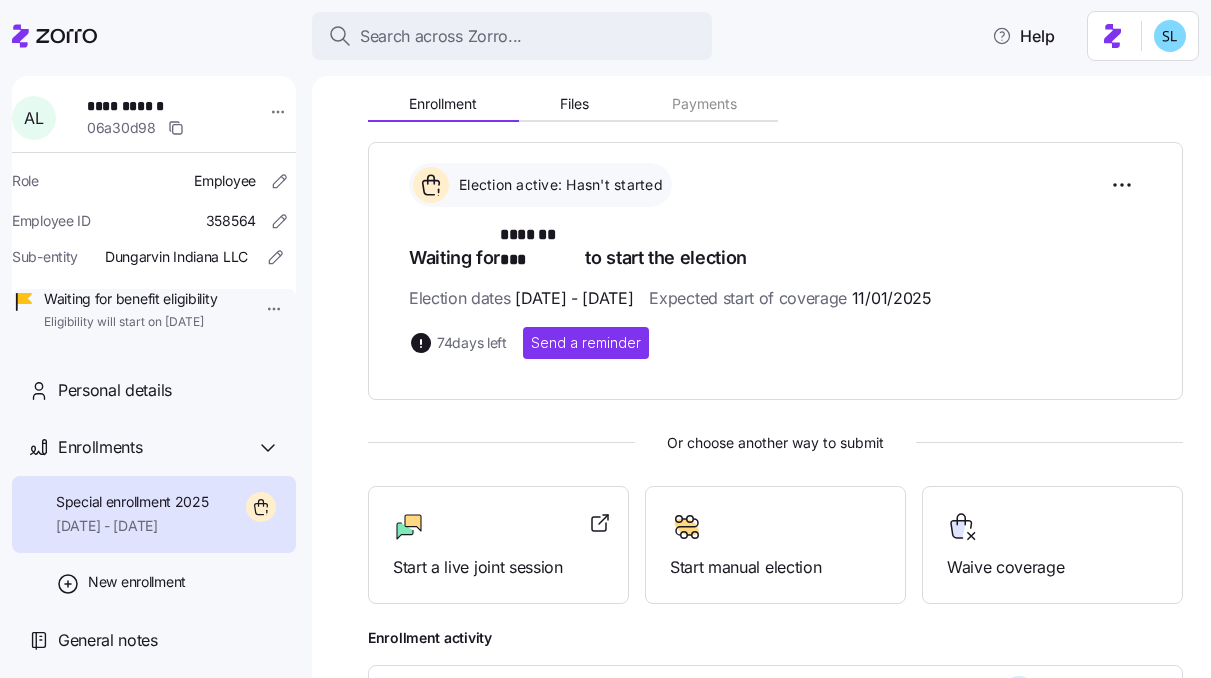 scroll, scrollTop: 0, scrollLeft: 0, axis: both 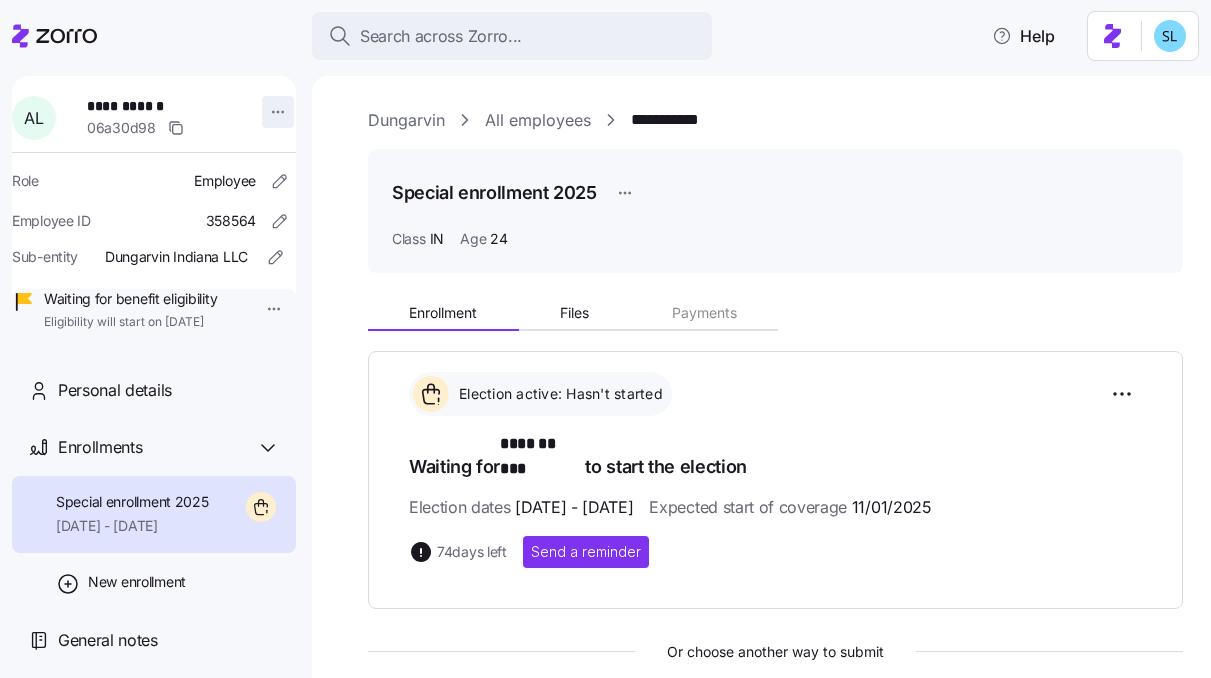click on "**********" at bounding box center (605, 333) 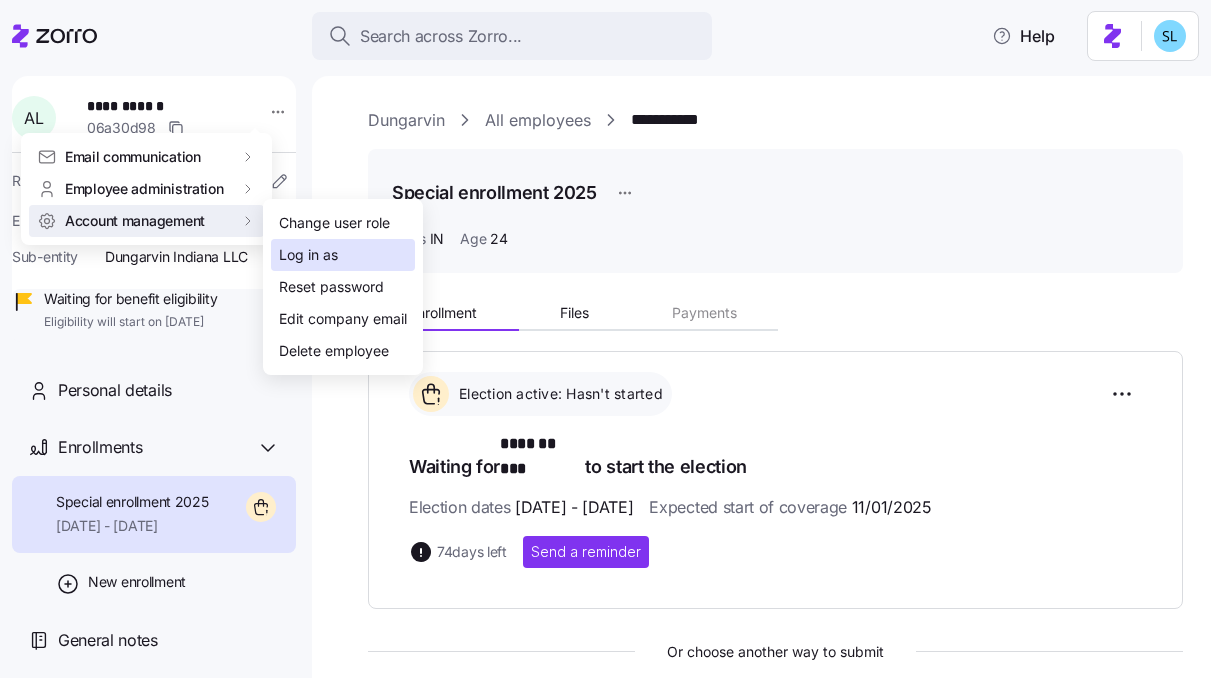 click on "Log in as" at bounding box center [308, 255] 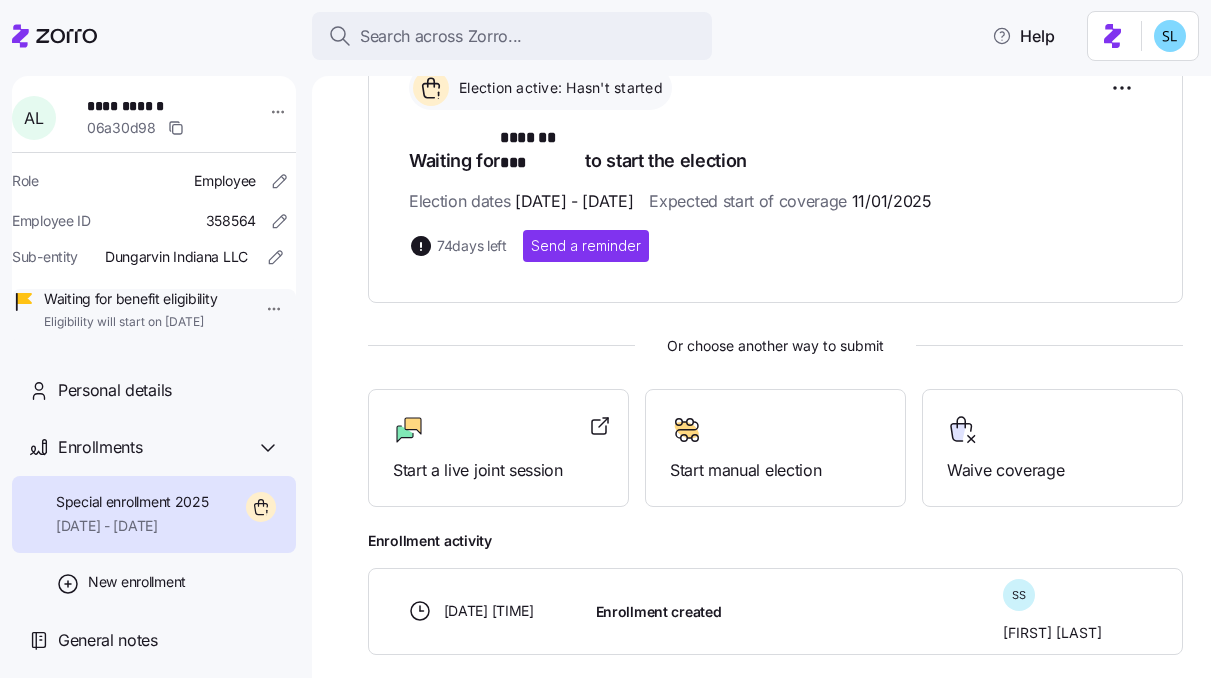 scroll, scrollTop: 0, scrollLeft: 0, axis: both 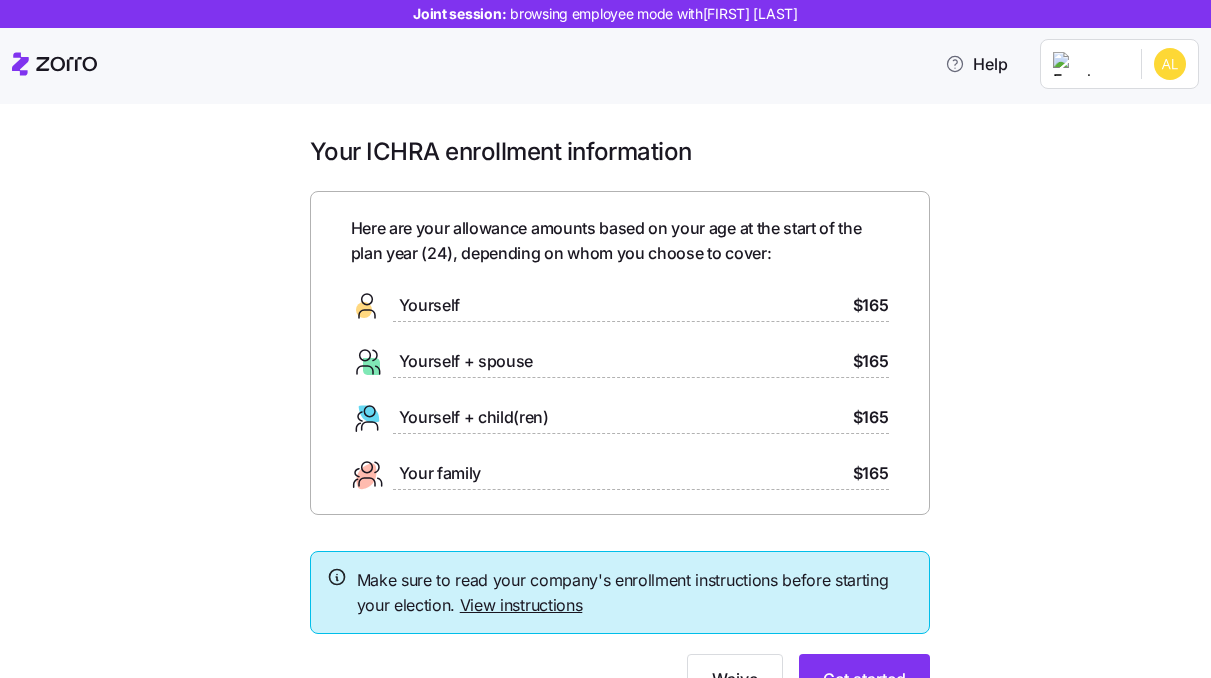 click on "Yourself" at bounding box center (429, 305) 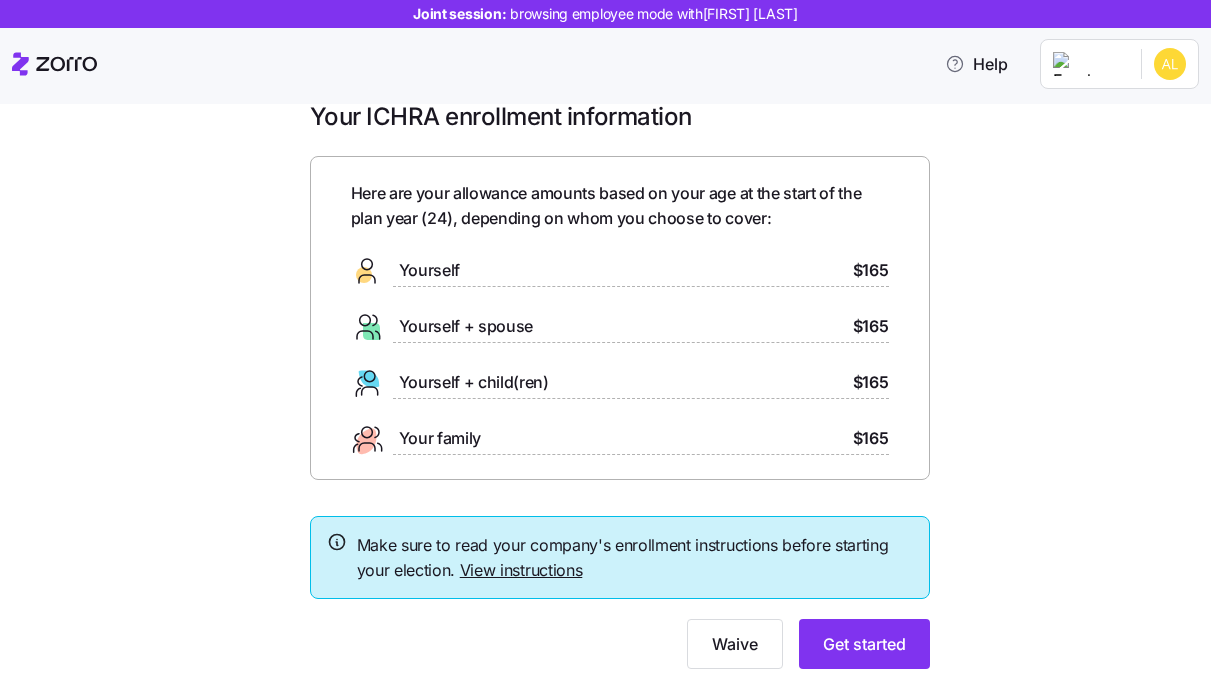 scroll, scrollTop: 98, scrollLeft: 0, axis: vertical 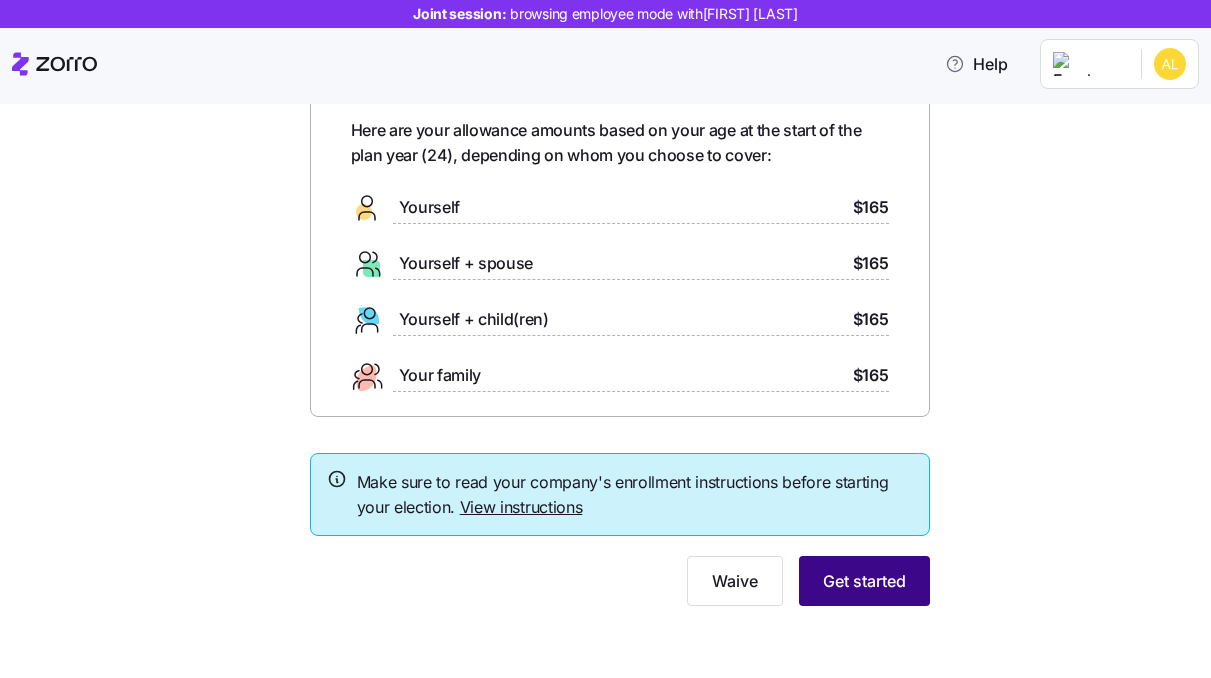 click on "Get started" at bounding box center [864, 581] 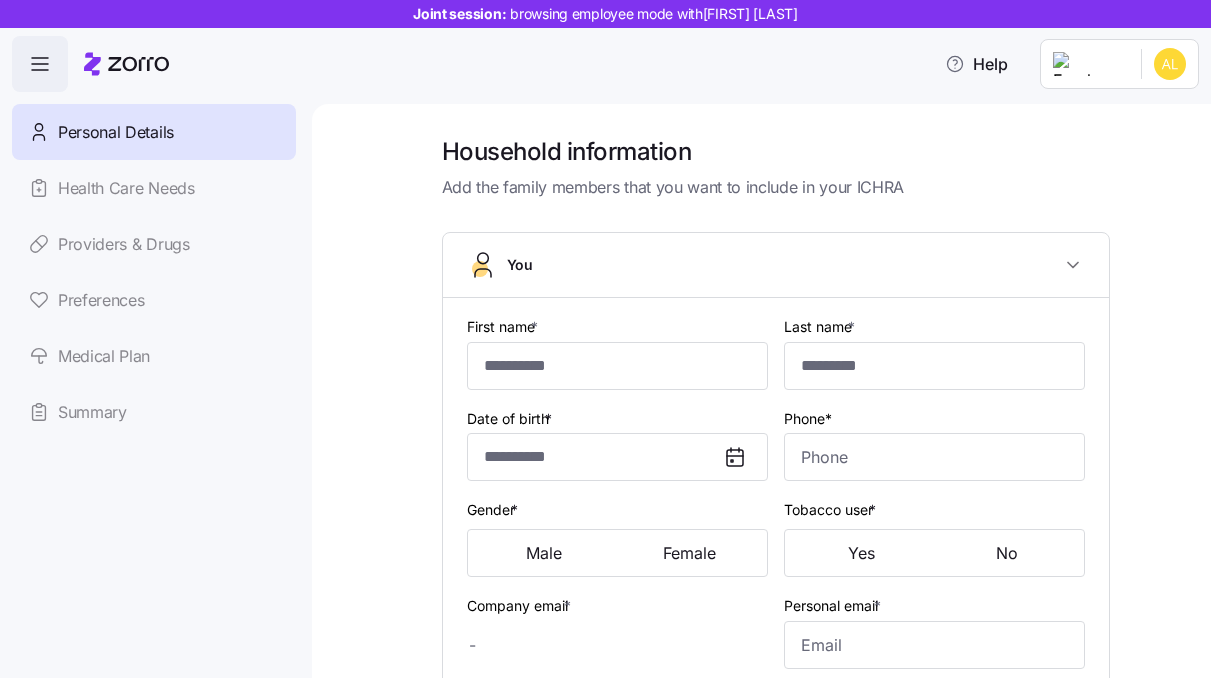 type on "*******" 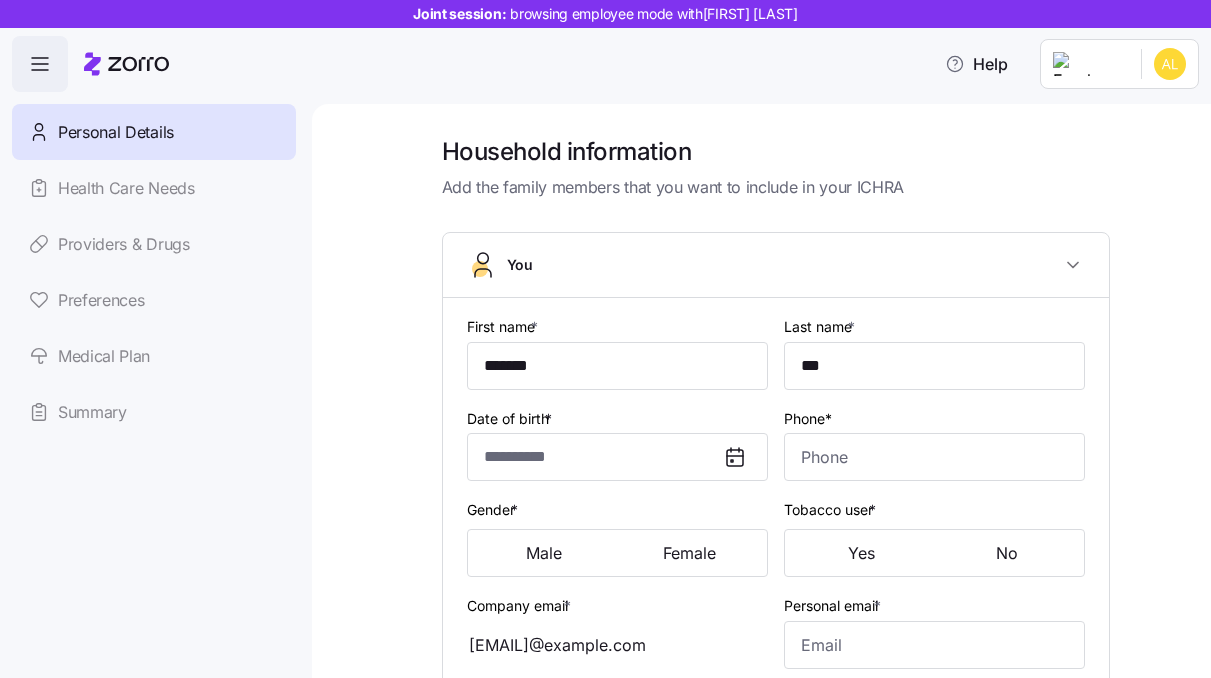 type on "**********" 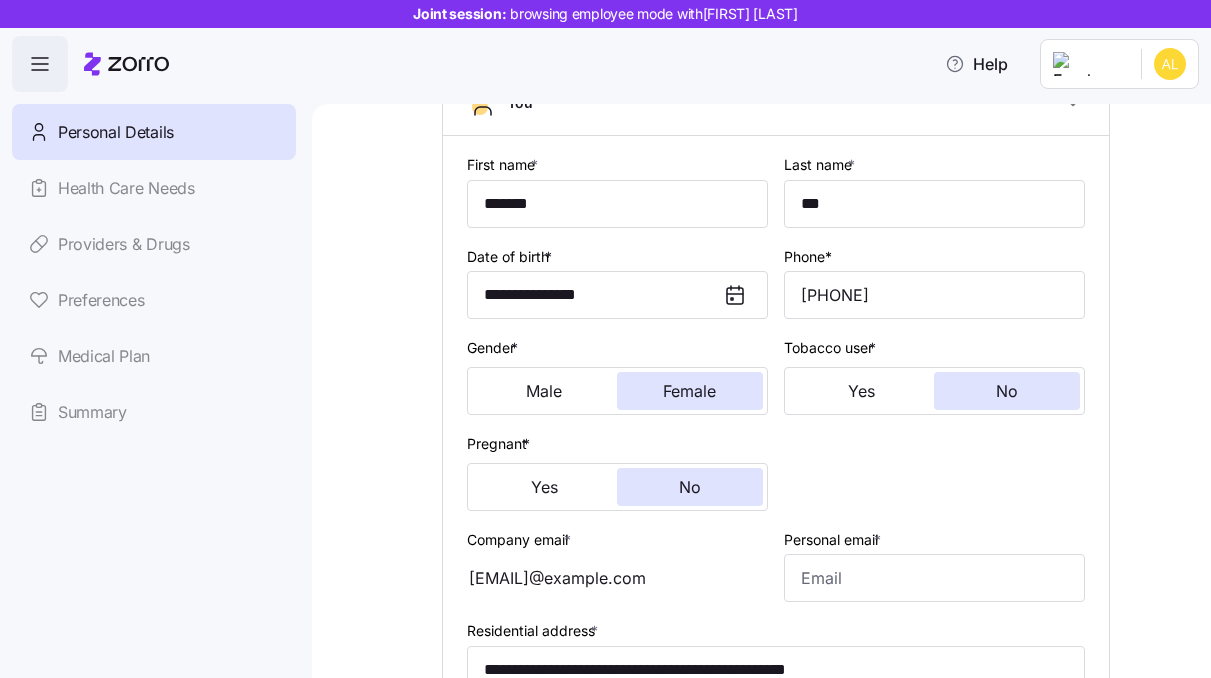 scroll, scrollTop: 688, scrollLeft: 0, axis: vertical 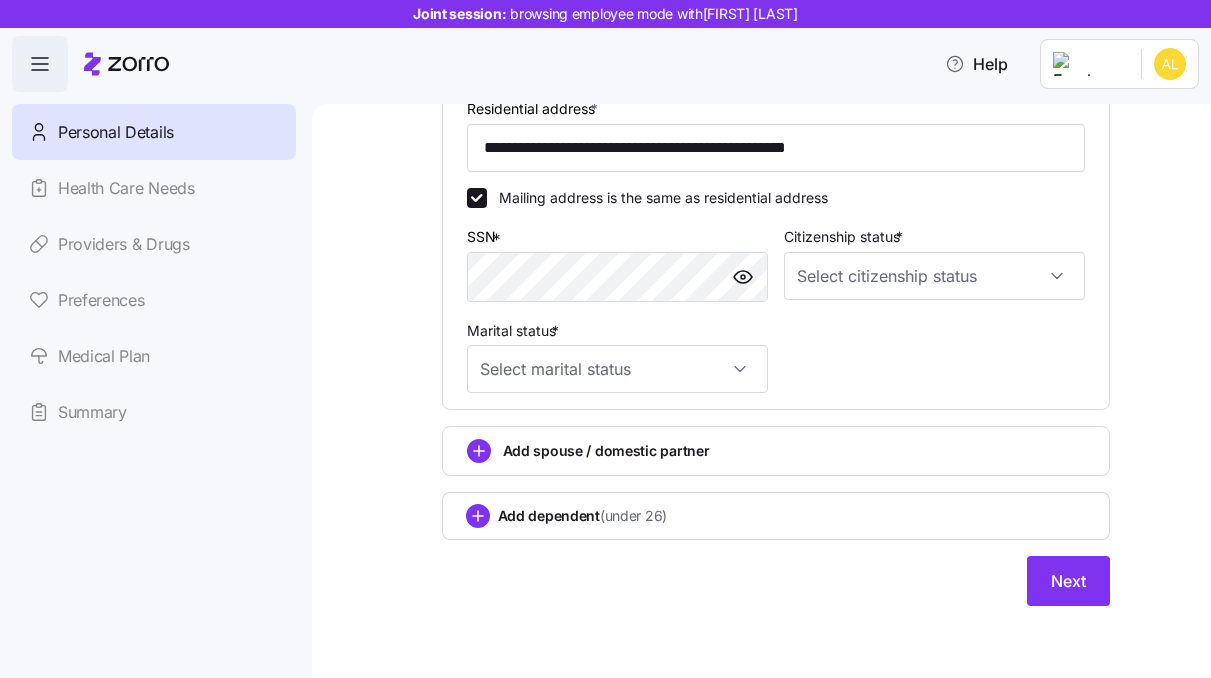 click on "Add spouse / domestic partner" at bounding box center (776, 451) 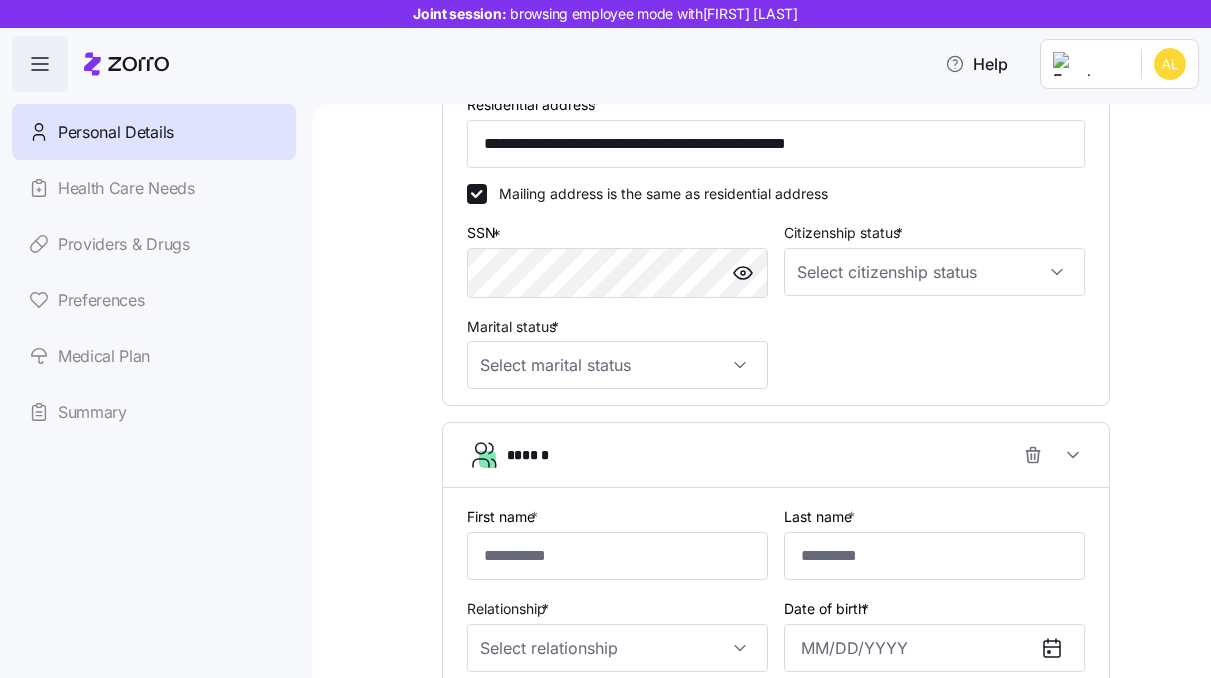 click on "******" at bounding box center (784, 455) 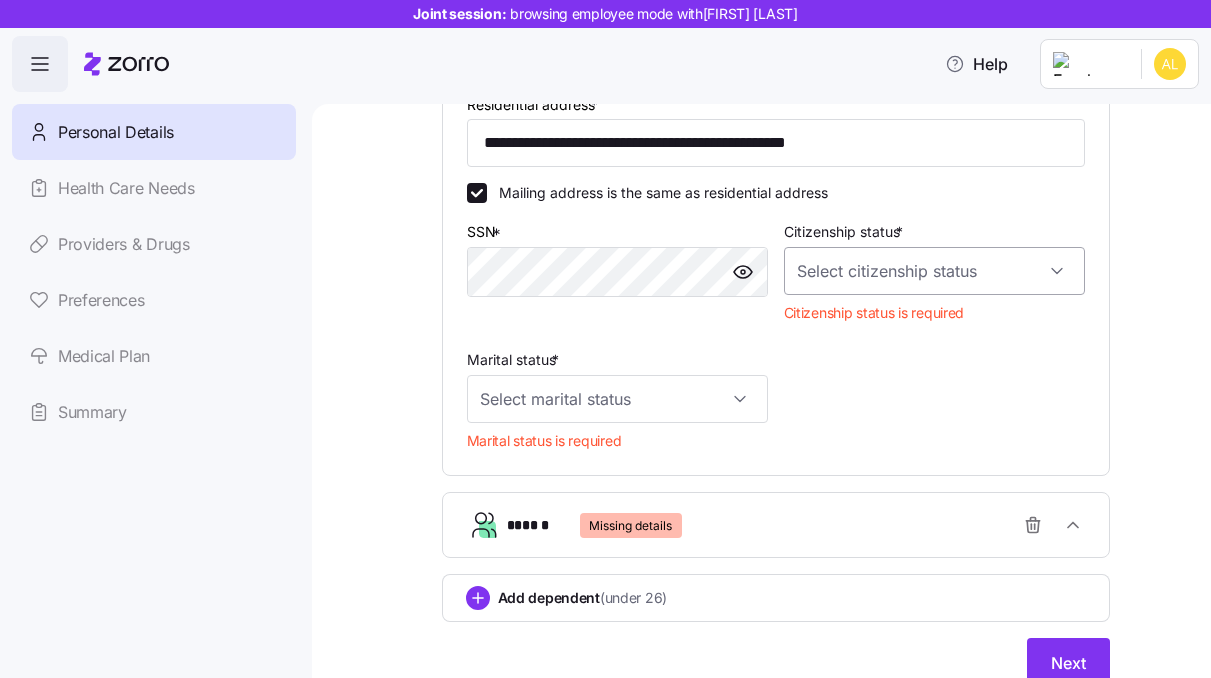 click on "Citizenship status  *" at bounding box center (934, 271) 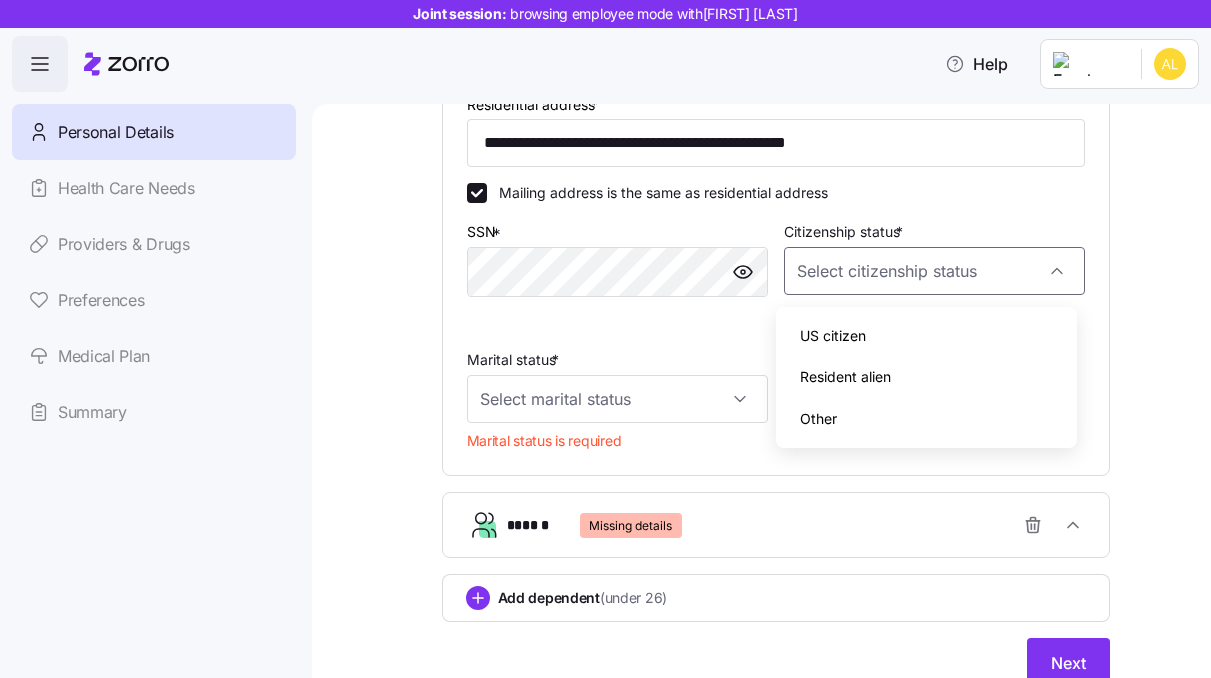 click on "US citizen" at bounding box center [926, 336] 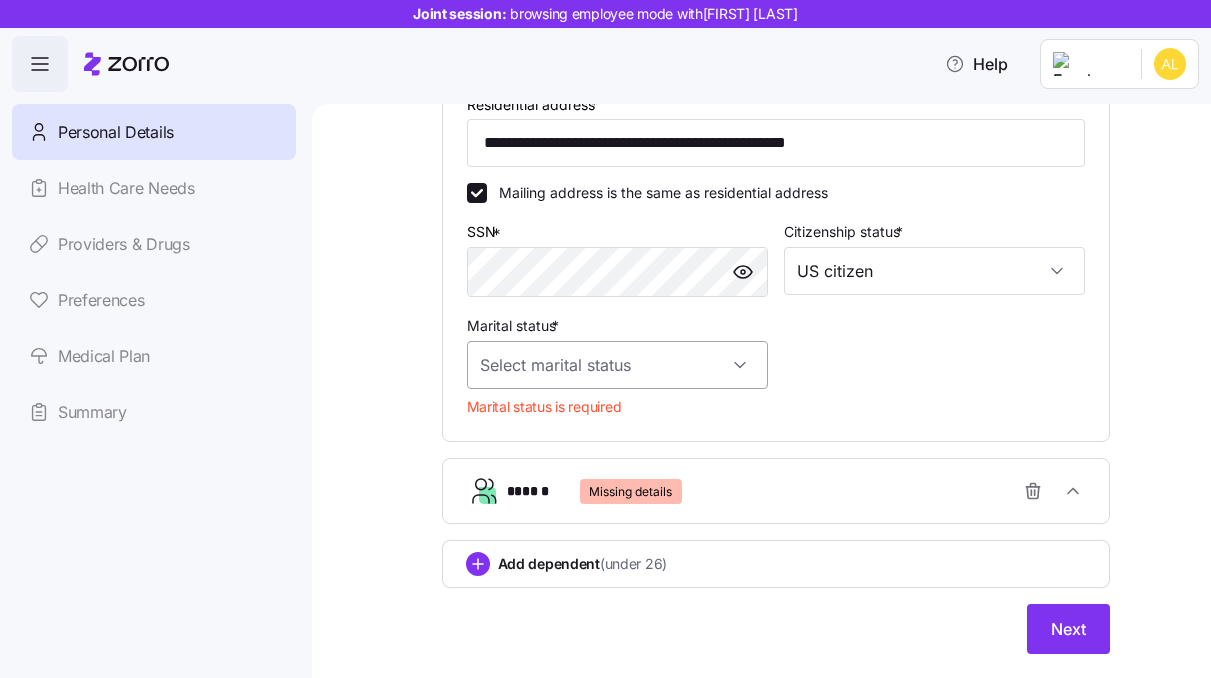 click on "Marital status  *" at bounding box center [617, 365] 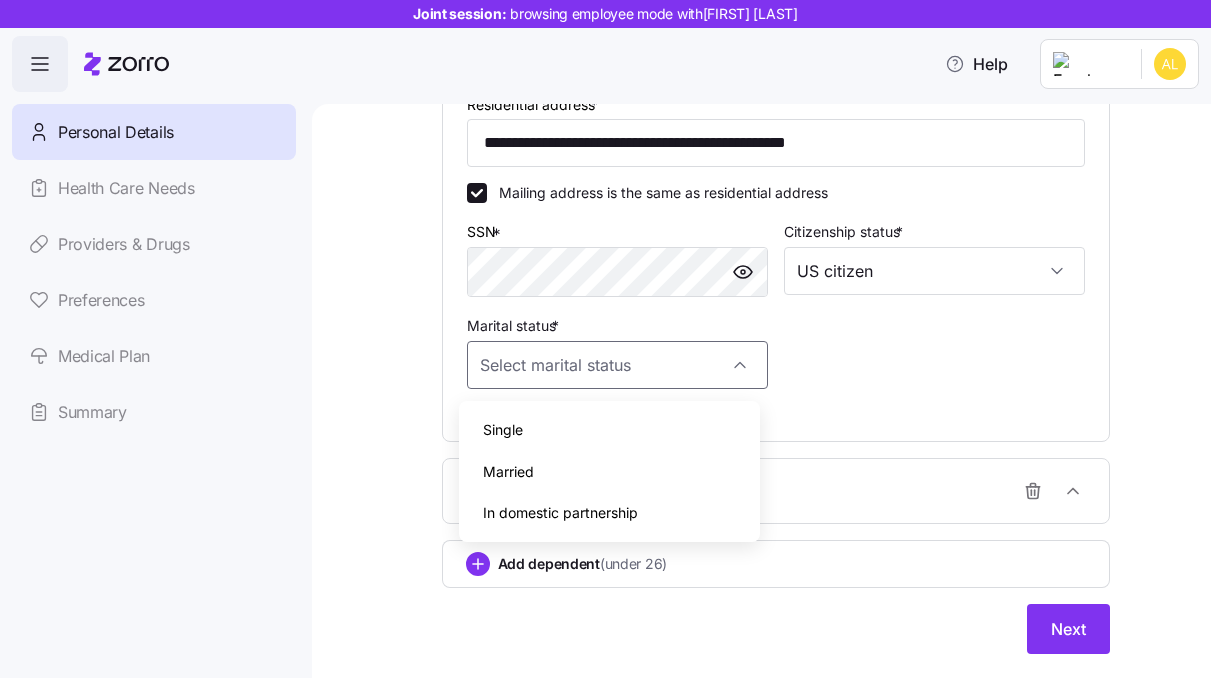 click on "Single" at bounding box center [609, 430] 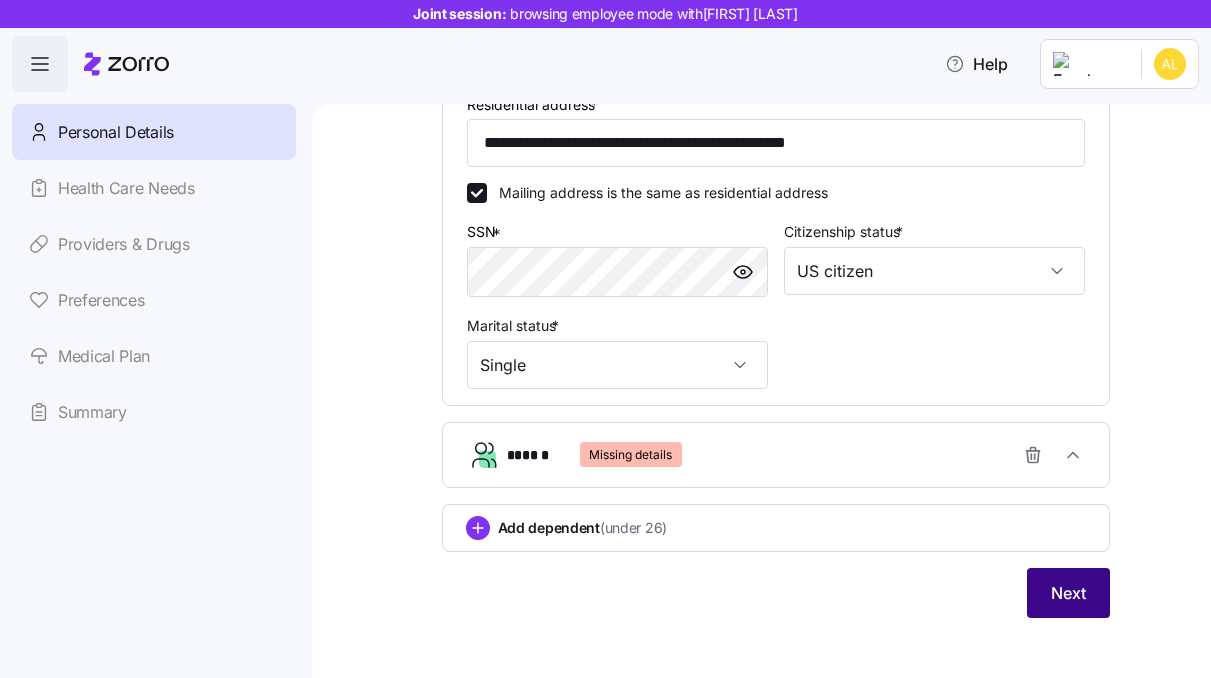click on "Next" at bounding box center (1068, 593) 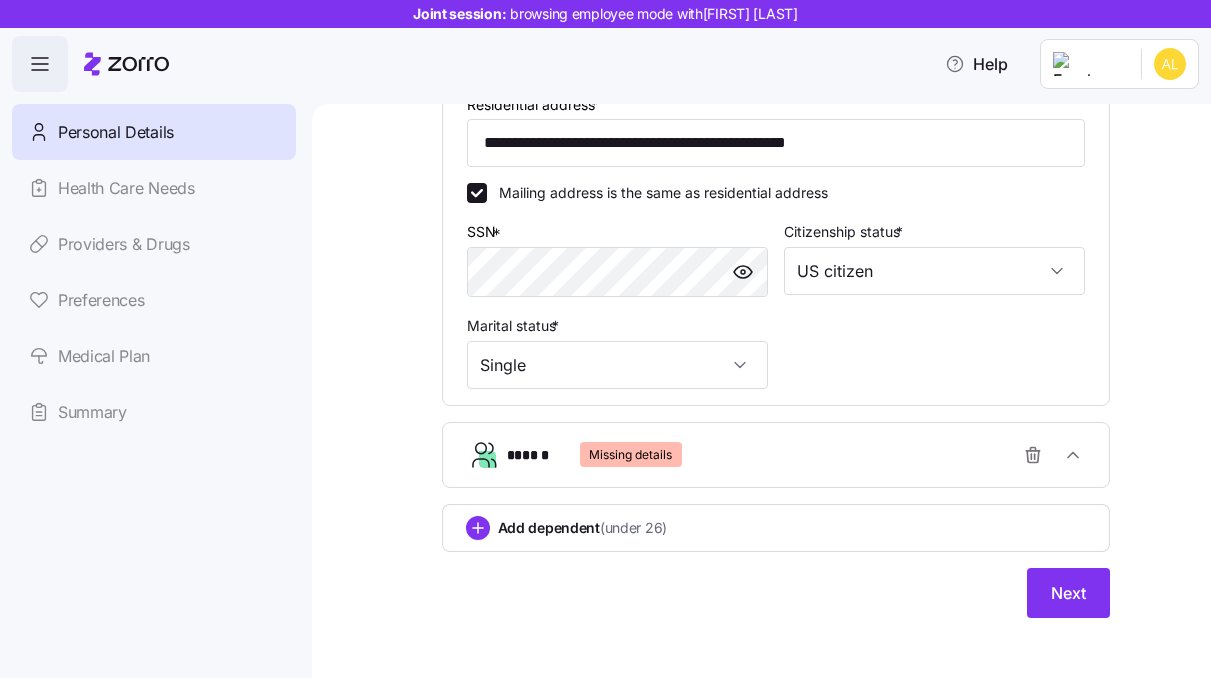 scroll, scrollTop: 186, scrollLeft: 0, axis: vertical 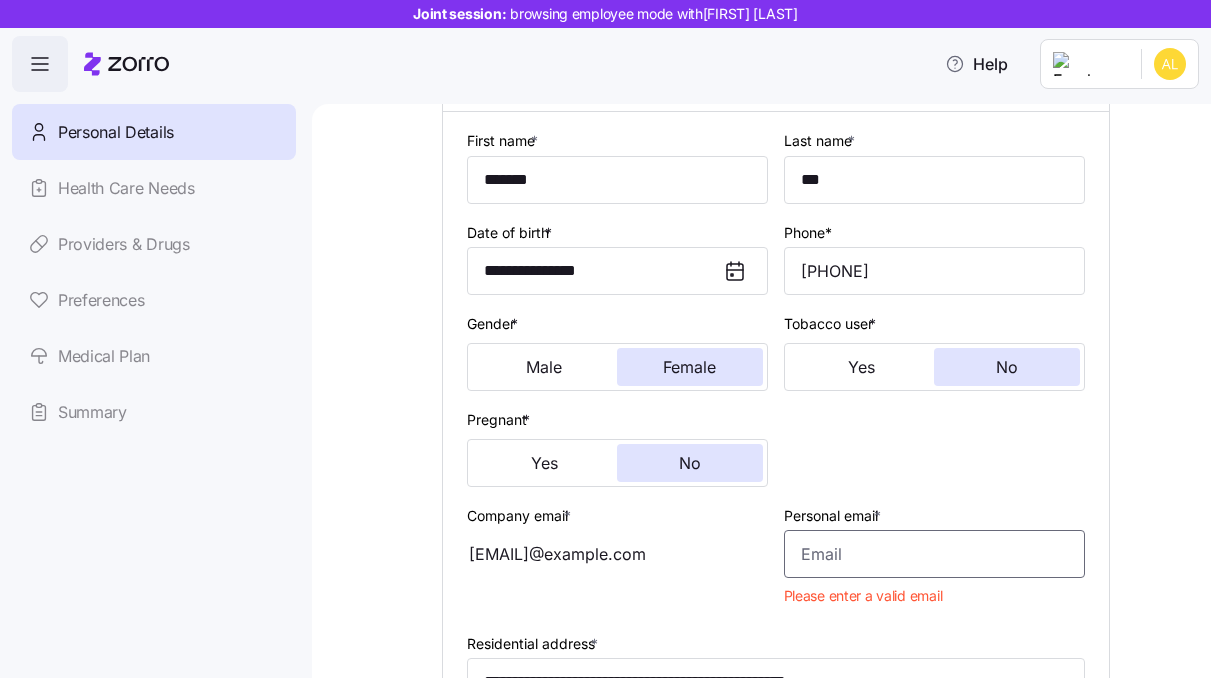click on "Personal email  *" at bounding box center [934, 554] 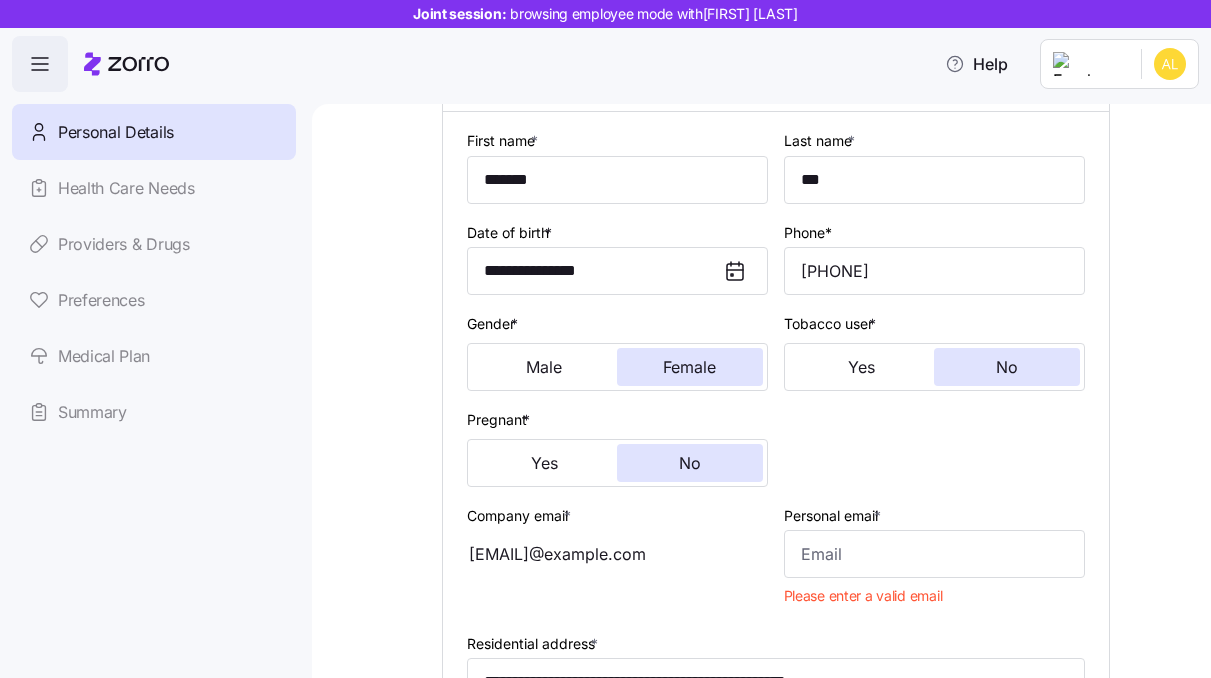 click on "[EMAIL]@example.com" at bounding box center (617, 554) 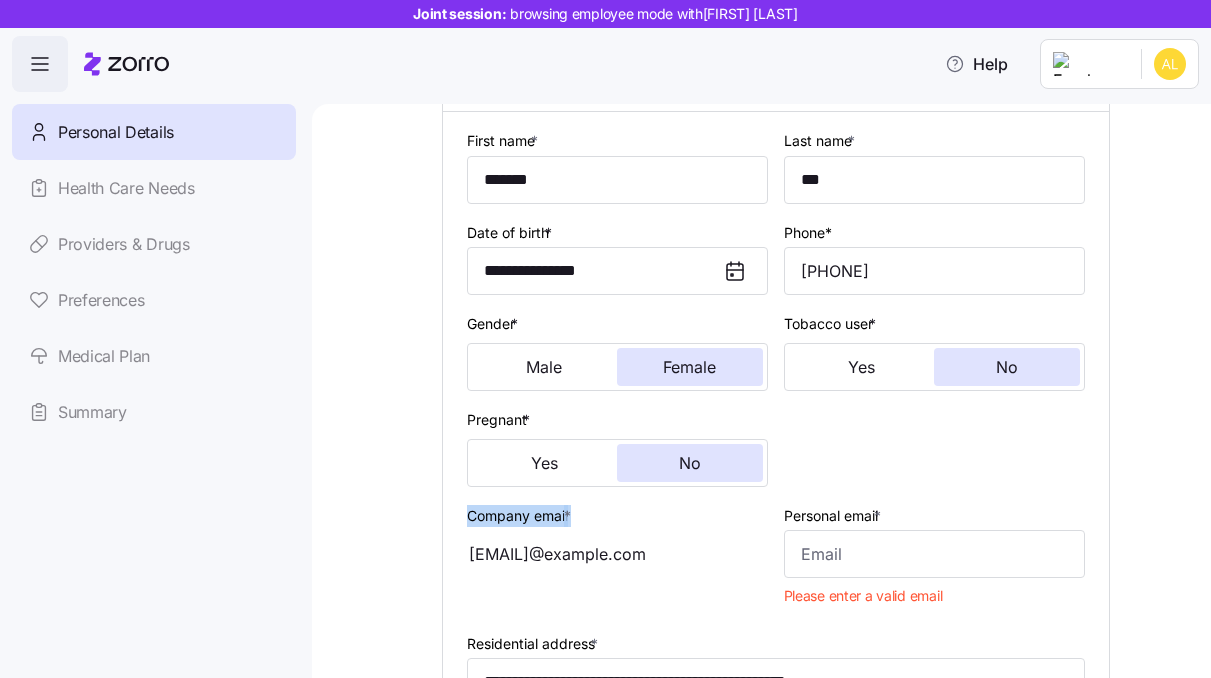 click on "aaliyahlax63@gmail.com" at bounding box center (617, 554) 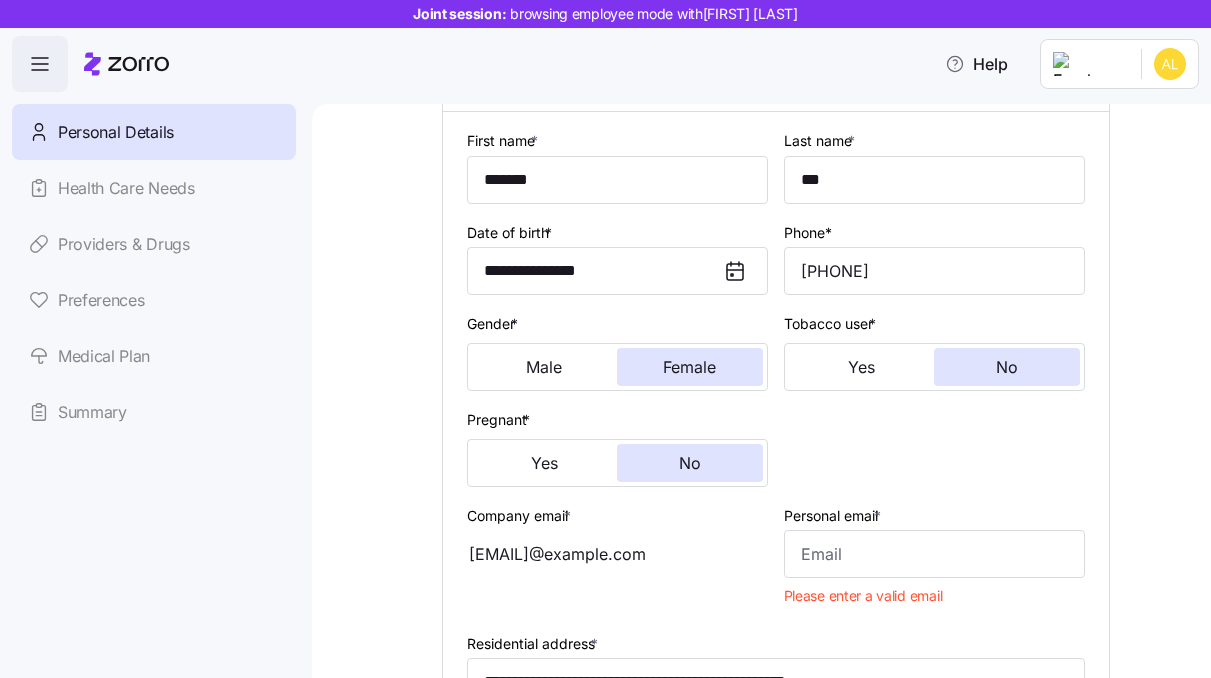 click on "aaliyahlax63@gmail.com" at bounding box center (617, 554) 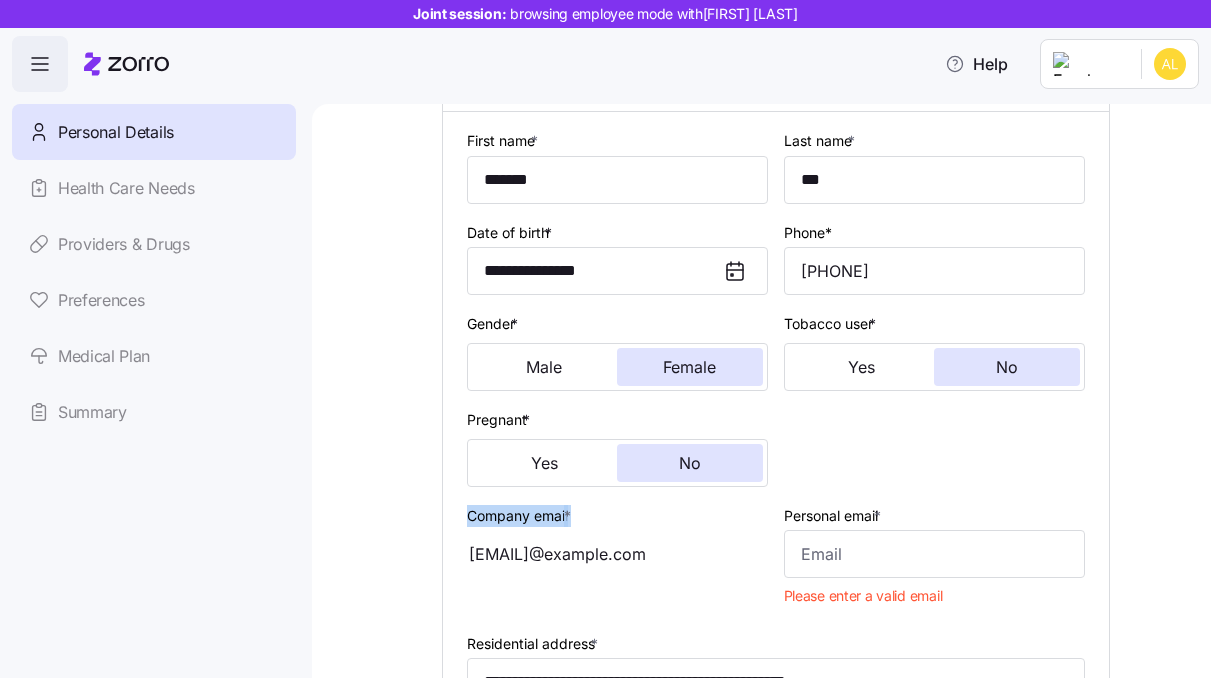 click on "aaliyahlax63@gmail.com" at bounding box center (617, 554) 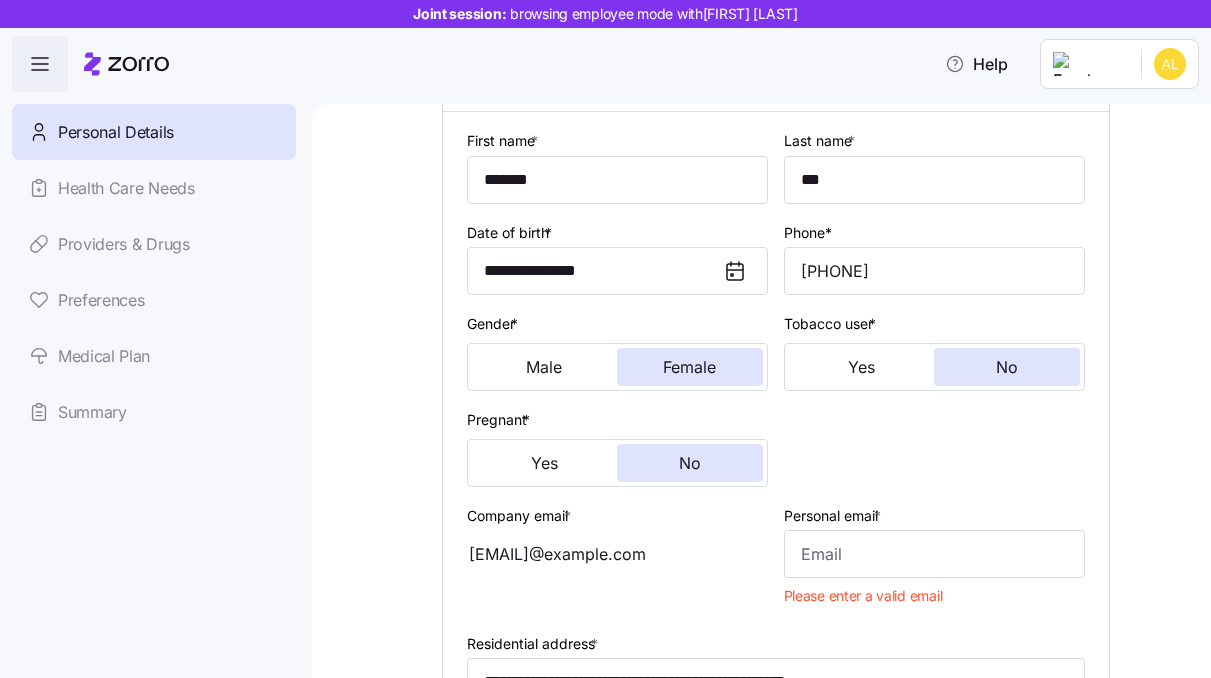 drag, startPoint x: 653, startPoint y: 563, endPoint x: 549, endPoint y: 562, distance: 104.00481 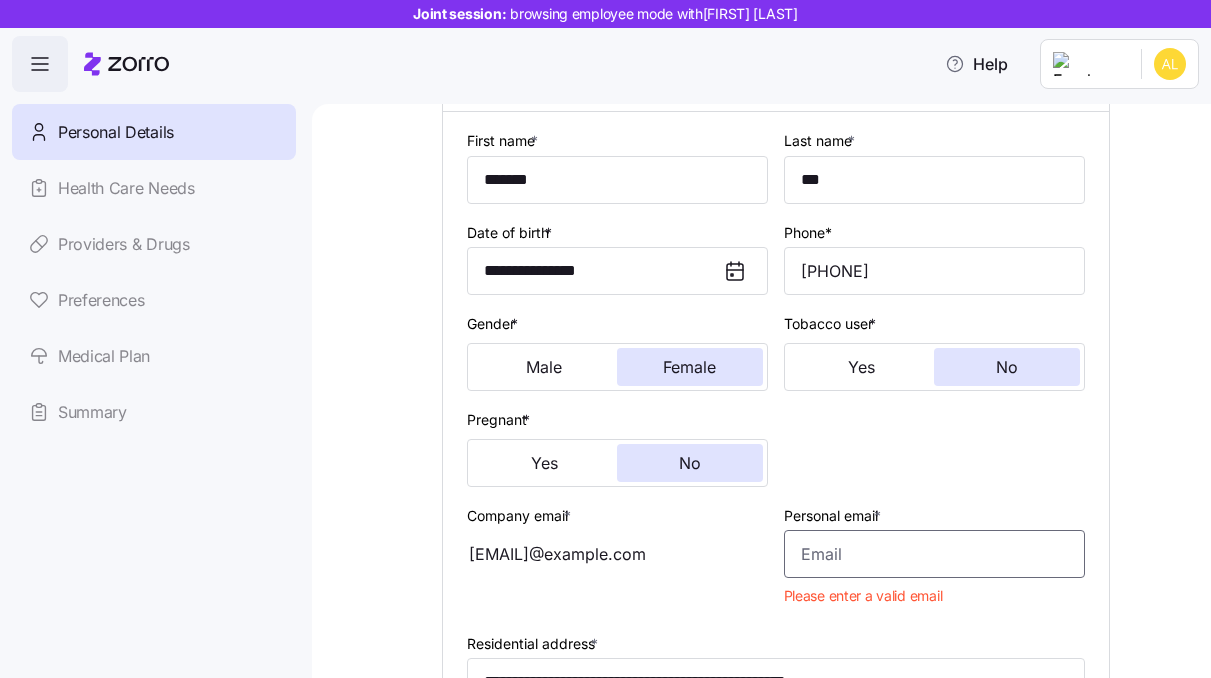 click on "Personal email  *" at bounding box center (934, 554) 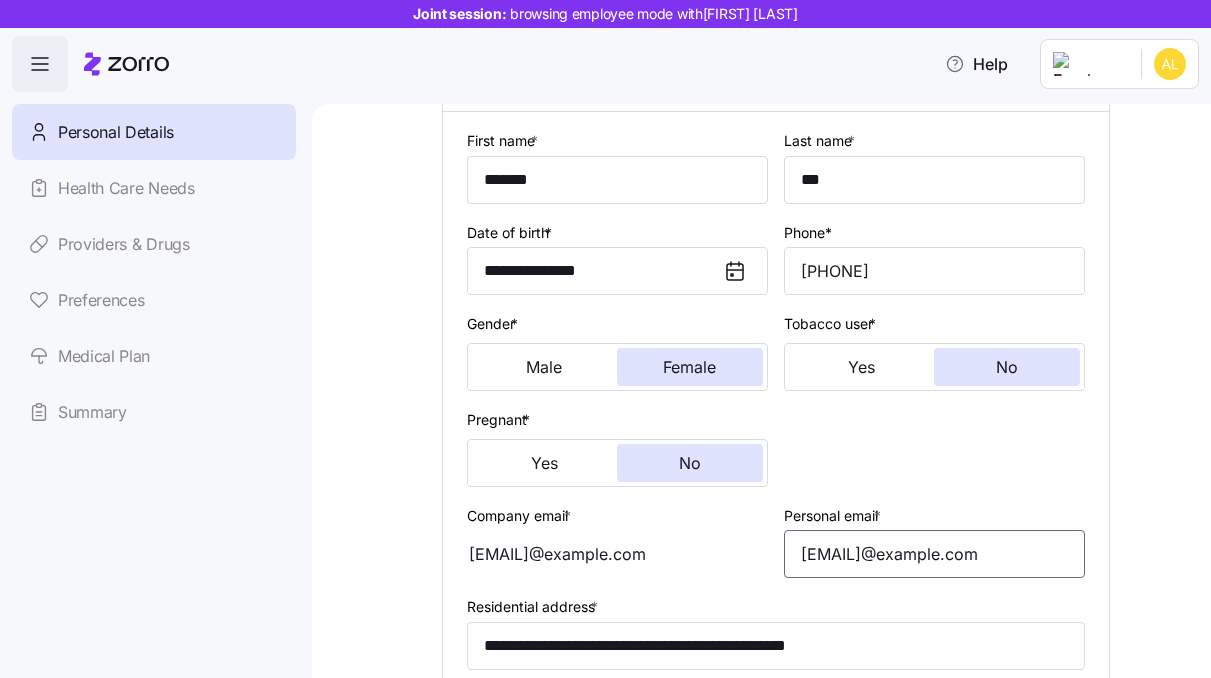type on "aaliyahlax63@gmail.com" 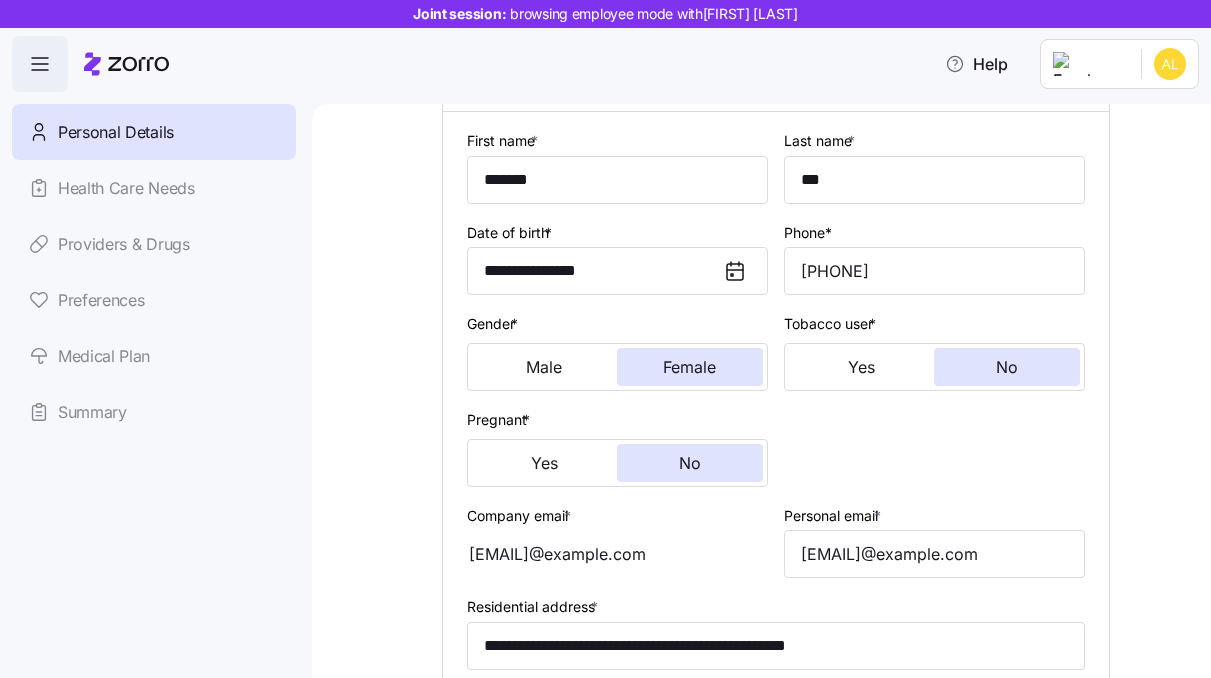 click on "aaliyahlax63@gmail.com" at bounding box center [617, 554] 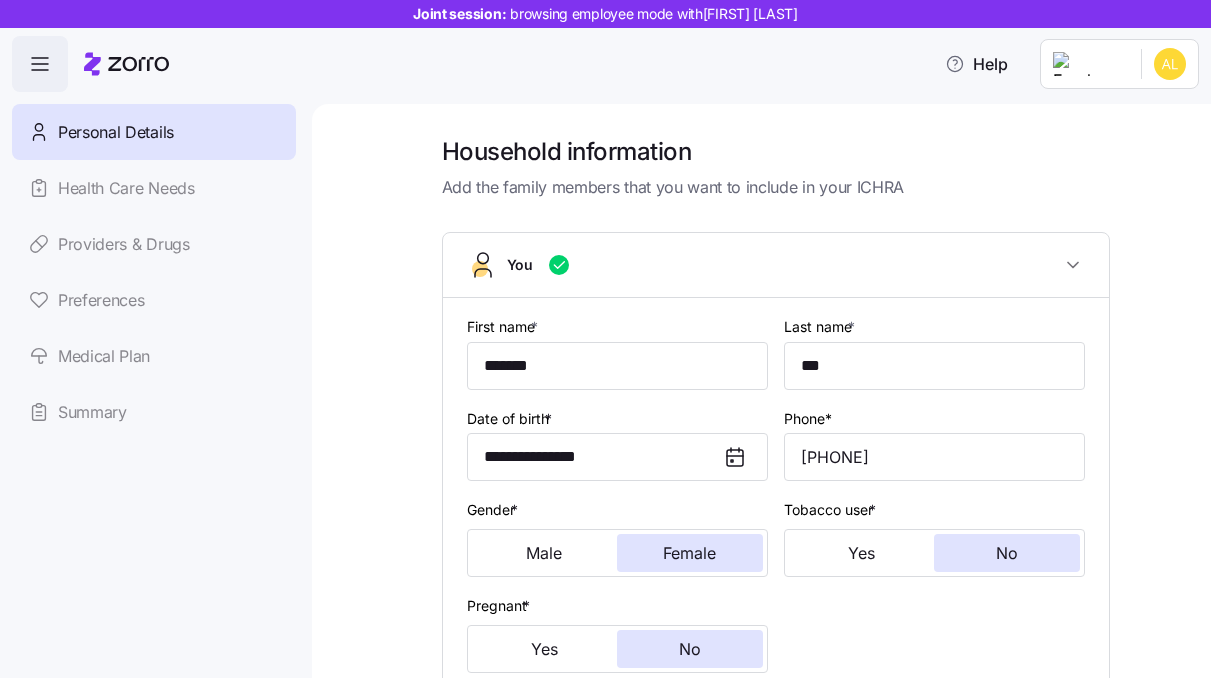 scroll, scrollTop: 595, scrollLeft: 0, axis: vertical 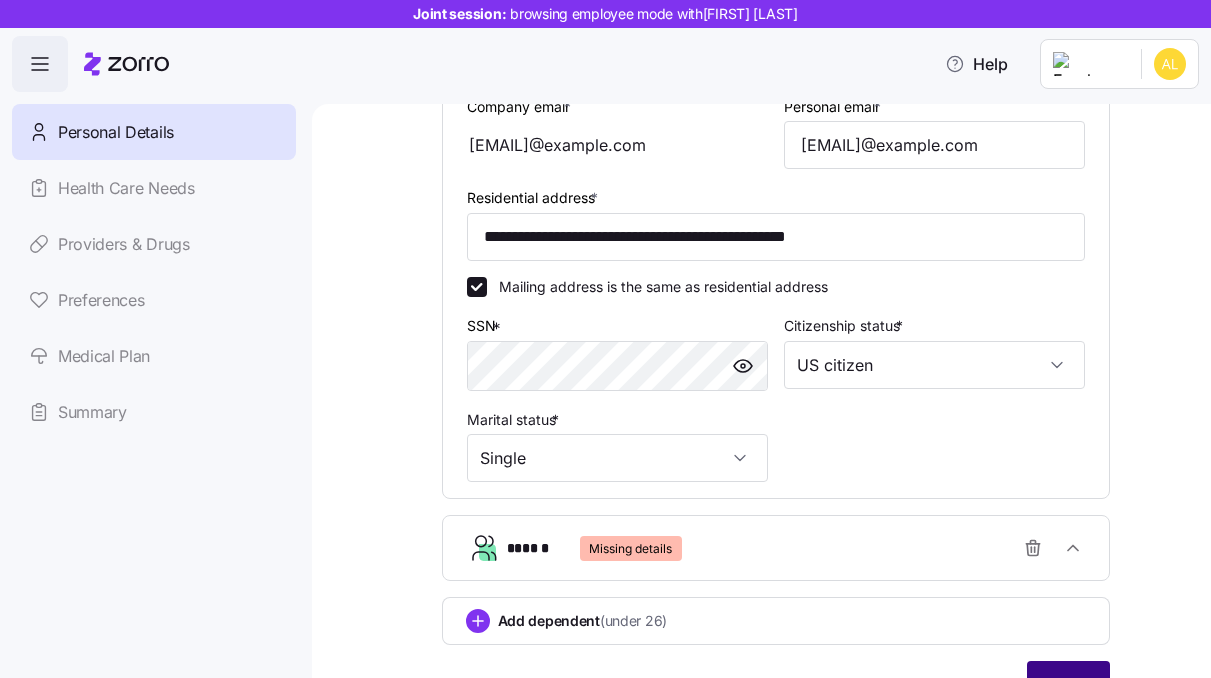 click on "Next" at bounding box center (1068, 686) 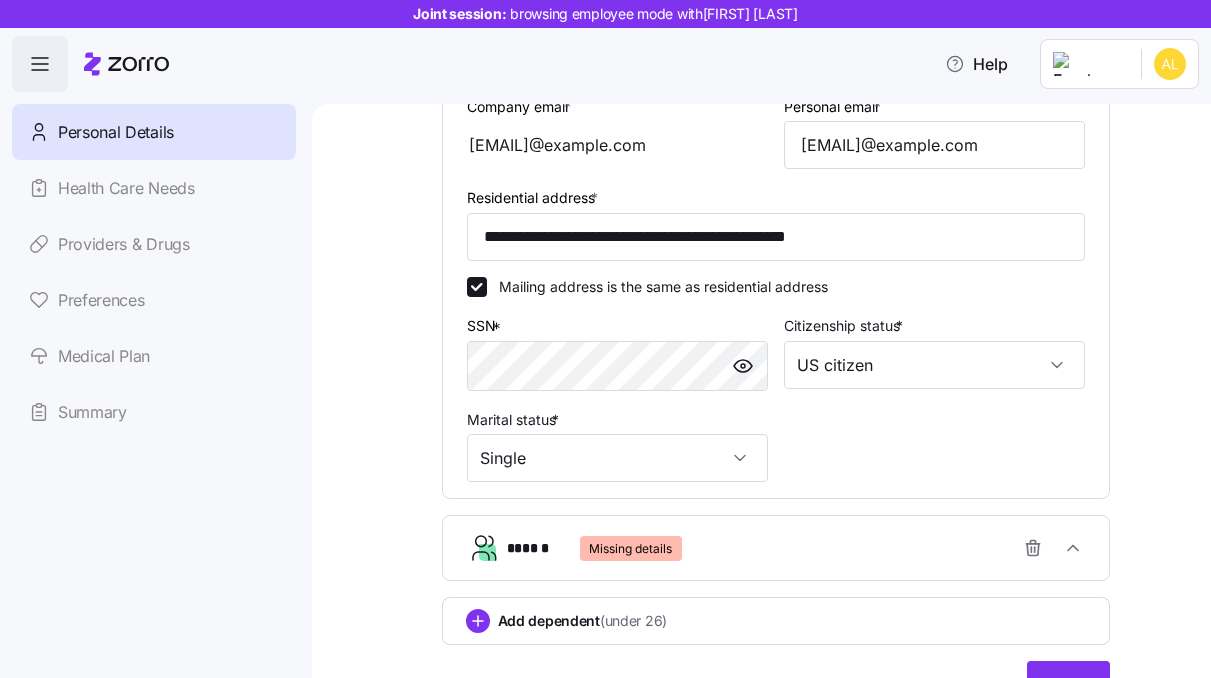 scroll, scrollTop: 704, scrollLeft: 0, axis: vertical 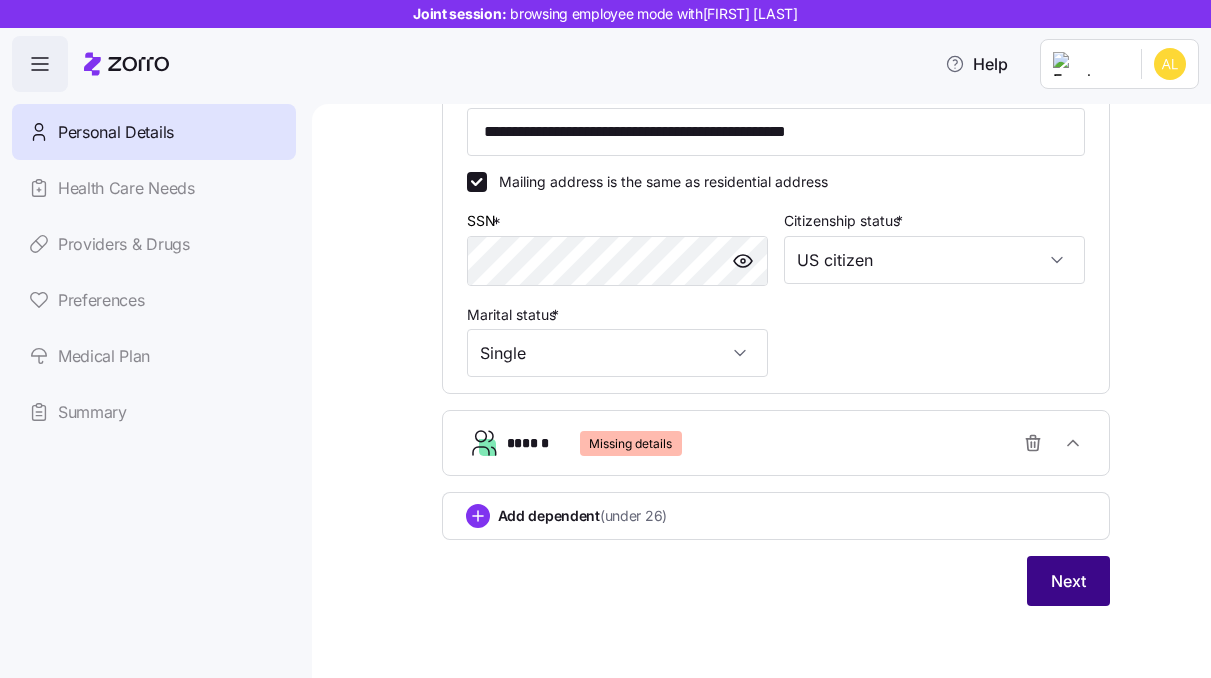 click on "Next" at bounding box center [1068, 581] 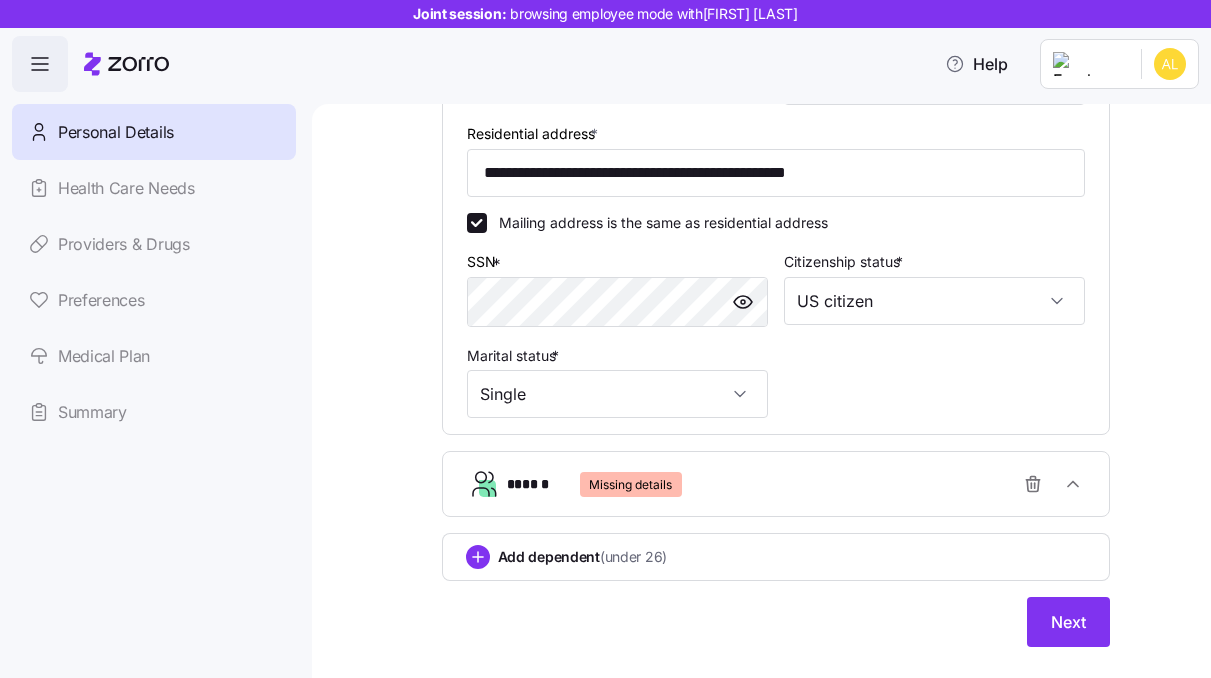 scroll, scrollTop: 704, scrollLeft: 0, axis: vertical 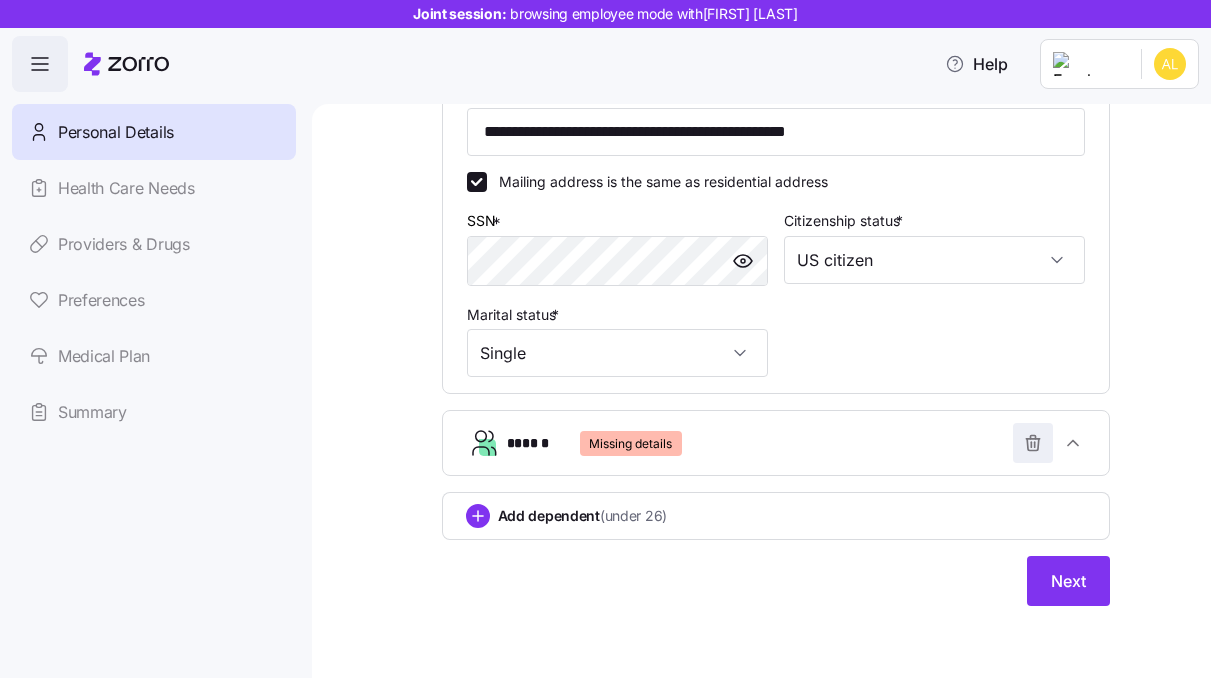 click 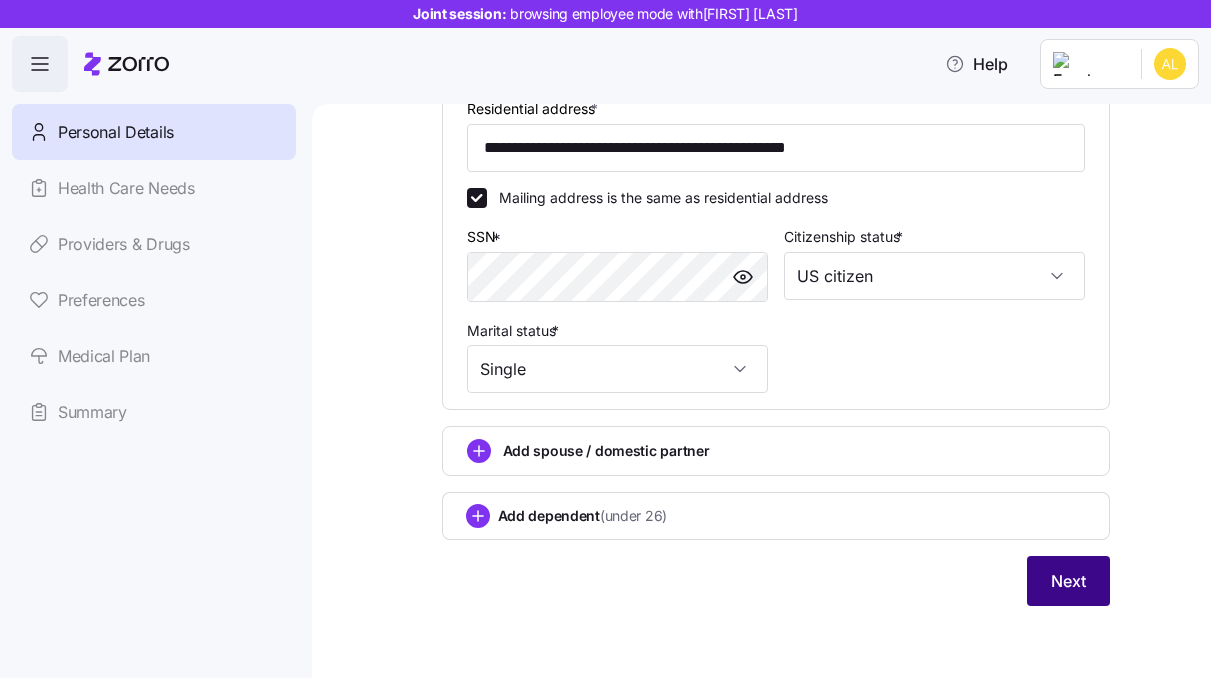 click on "**********" at bounding box center [776, 77] 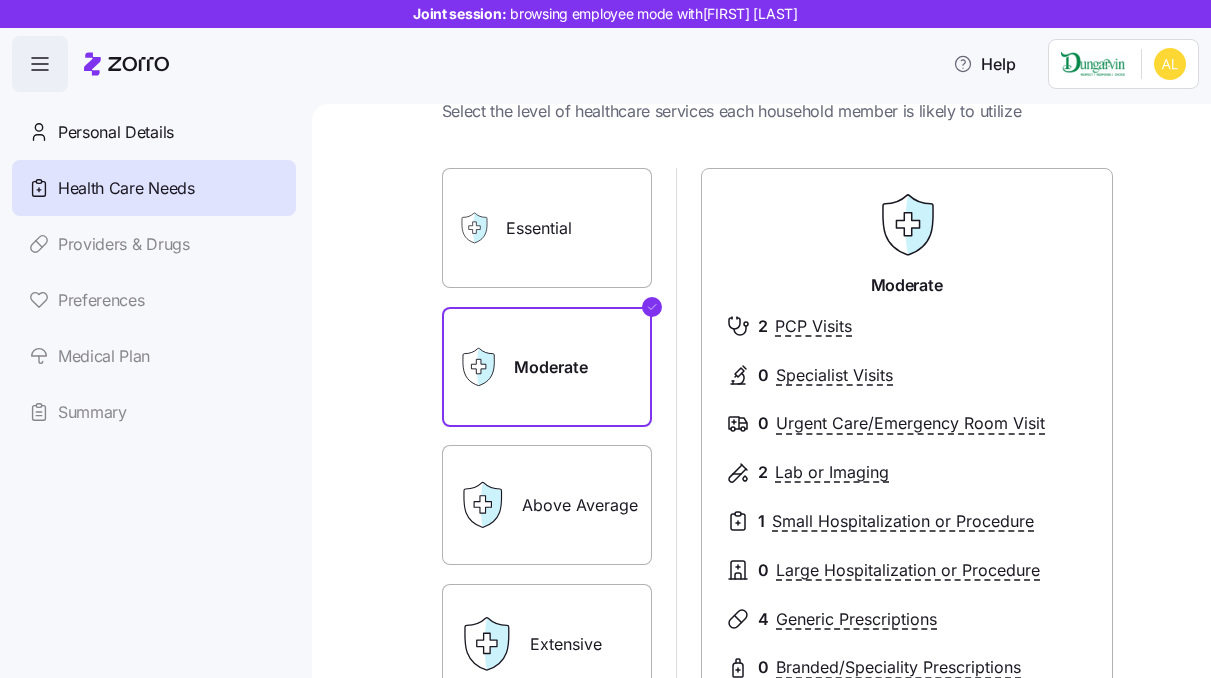 scroll, scrollTop: 78, scrollLeft: 0, axis: vertical 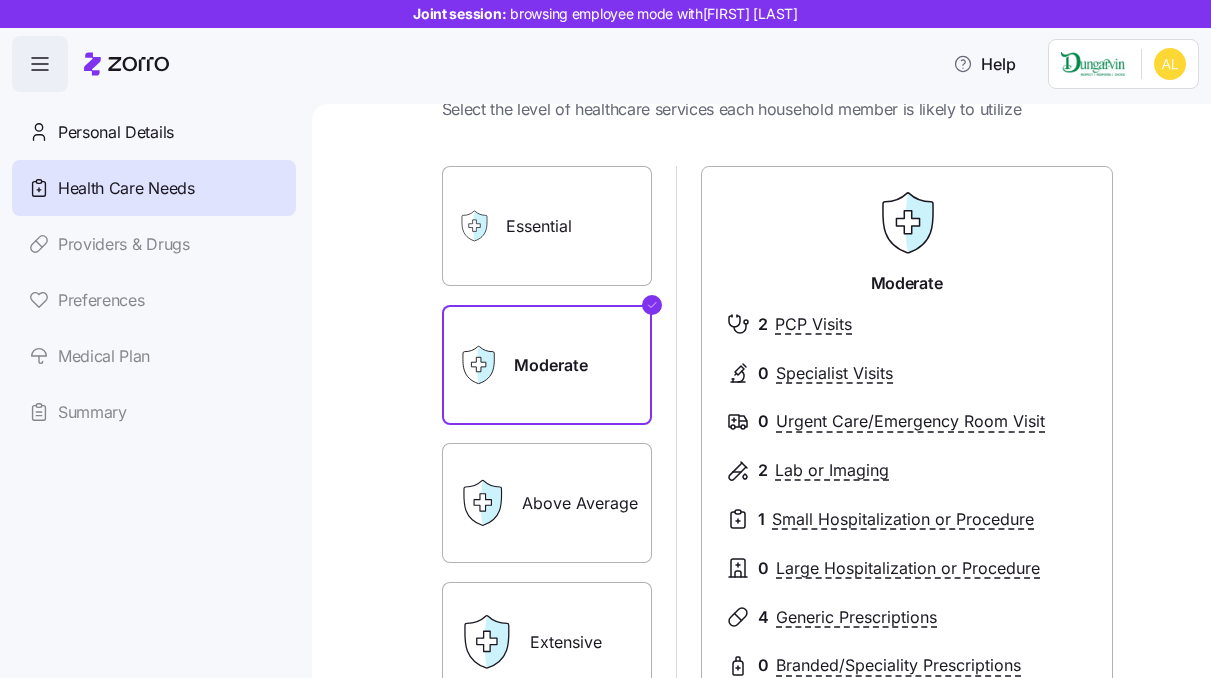 click on "Above Average" at bounding box center (547, 503) 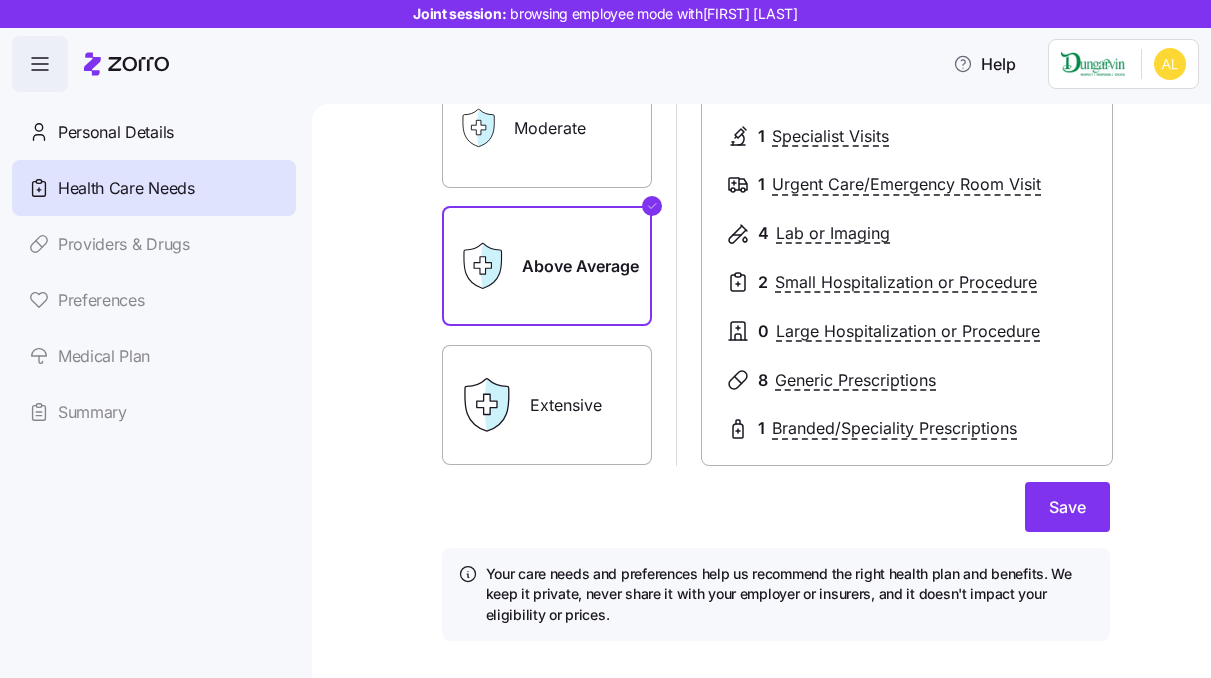 scroll, scrollTop: 318, scrollLeft: 0, axis: vertical 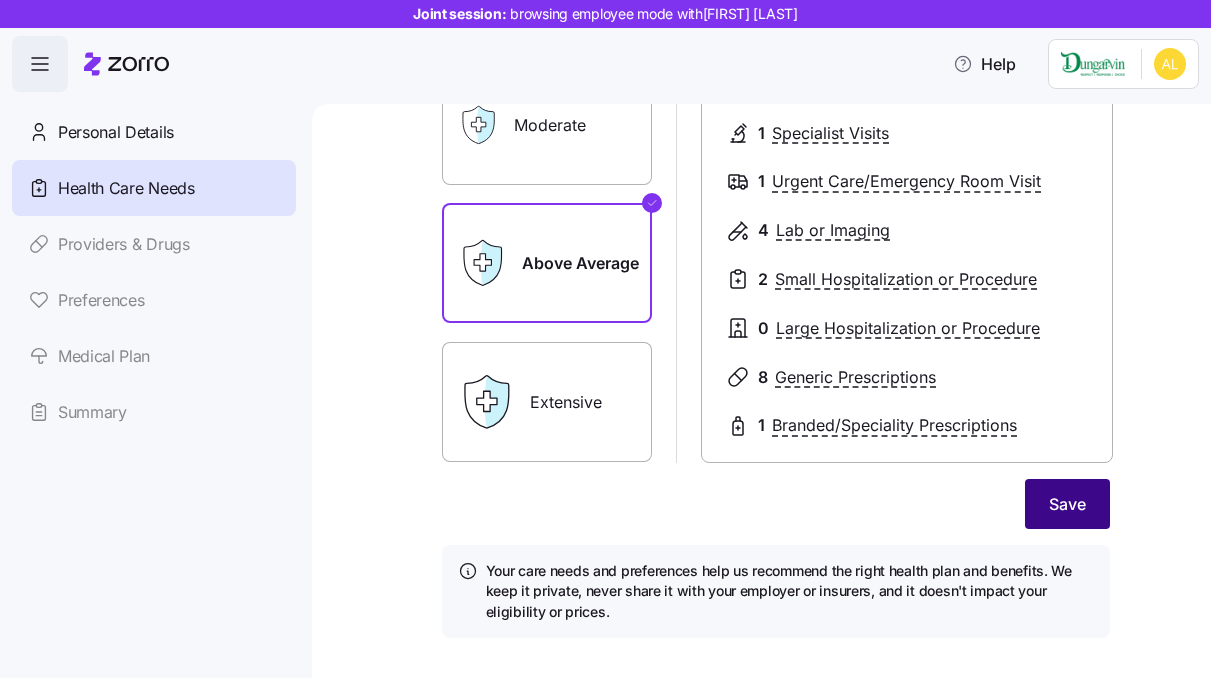 click on "Save" at bounding box center (1067, 504) 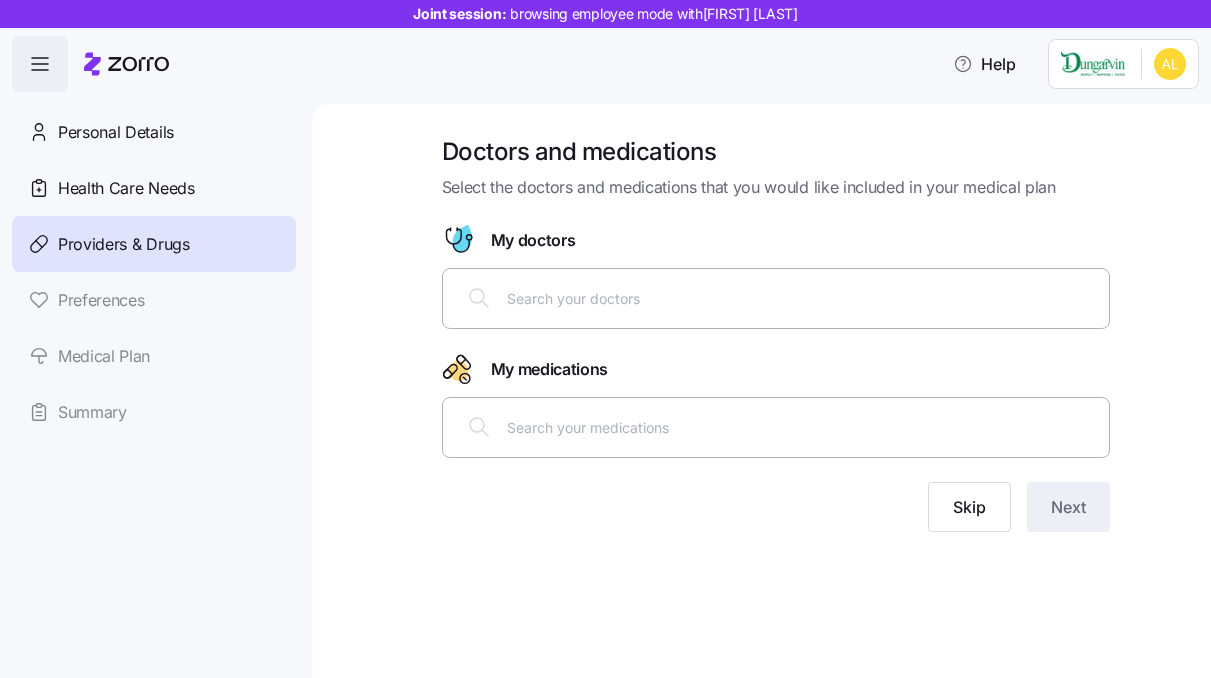 click at bounding box center (776, 298) 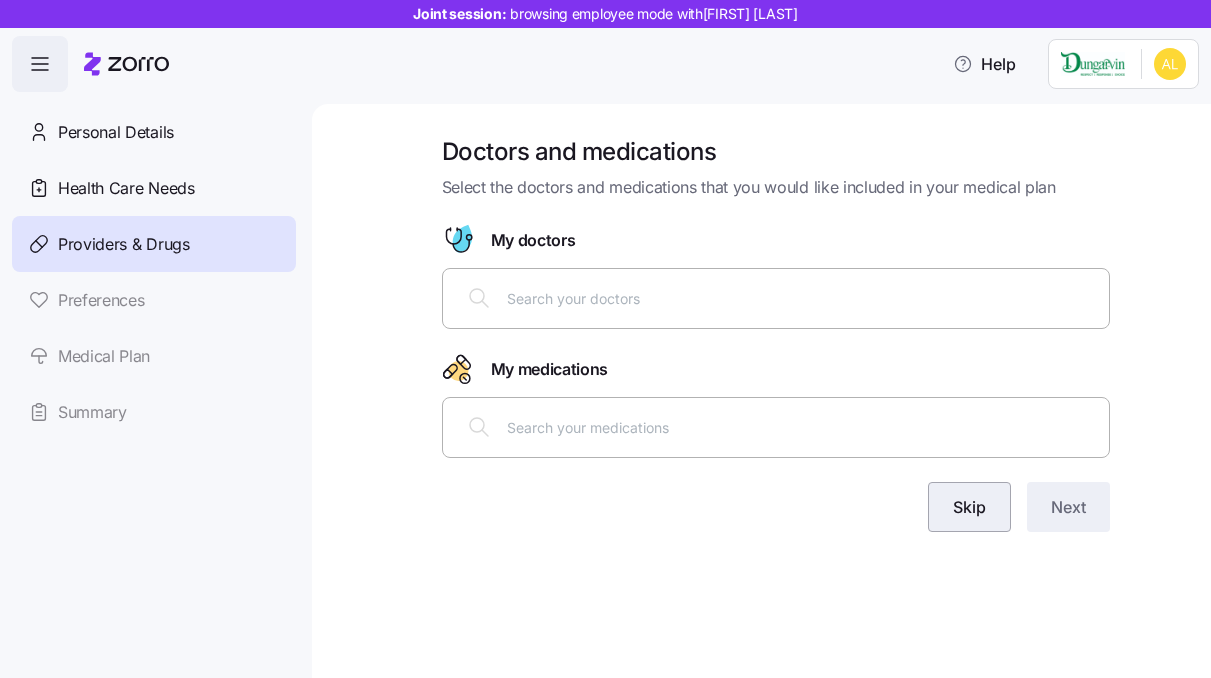 click on "Skip" at bounding box center [969, 507] 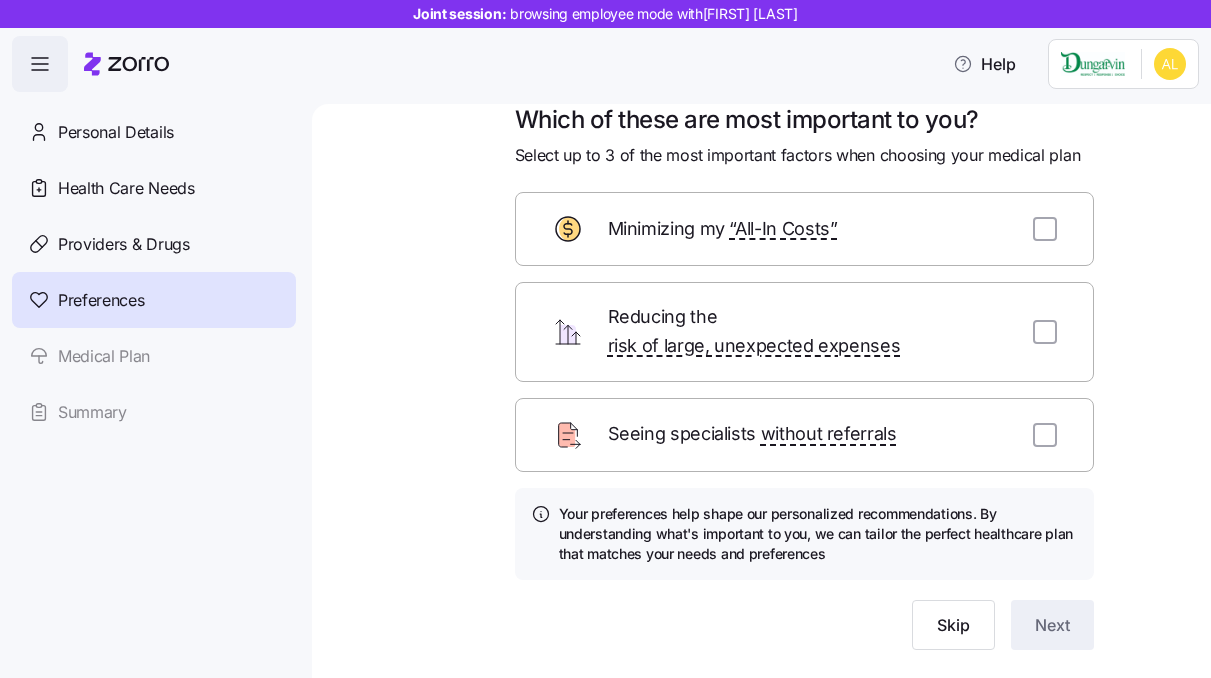 scroll, scrollTop: 75, scrollLeft: 0, axis: vertical 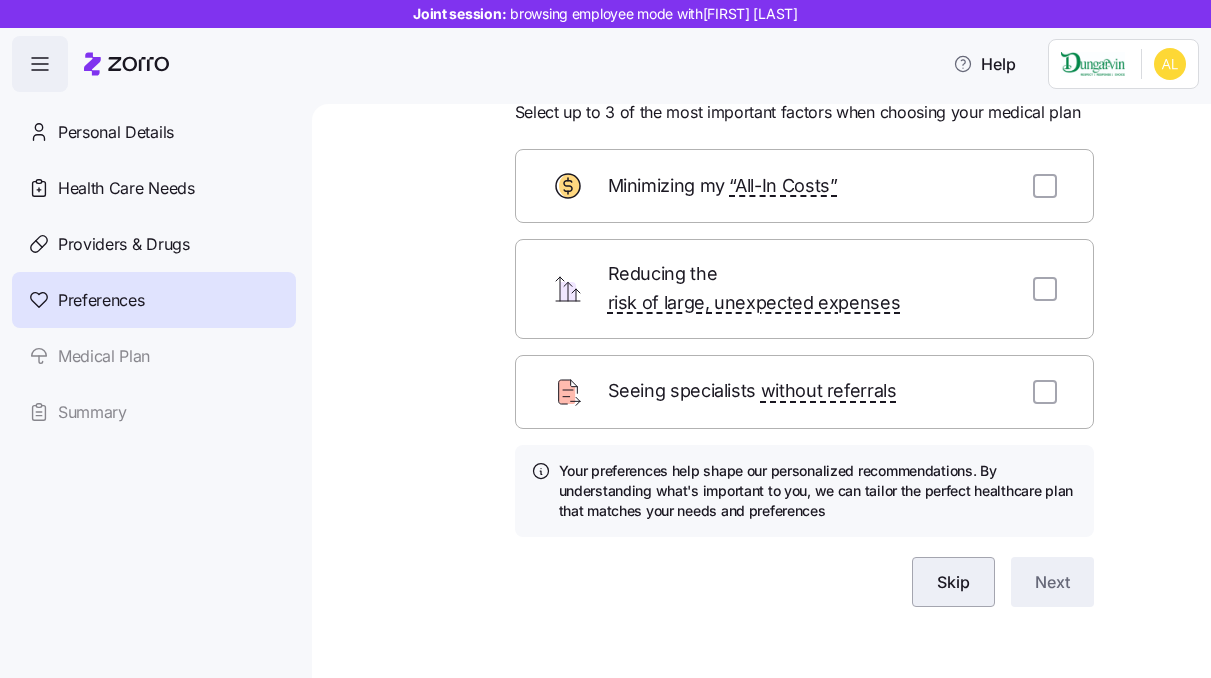 click on "Skip" at bounding box center [953, 582] 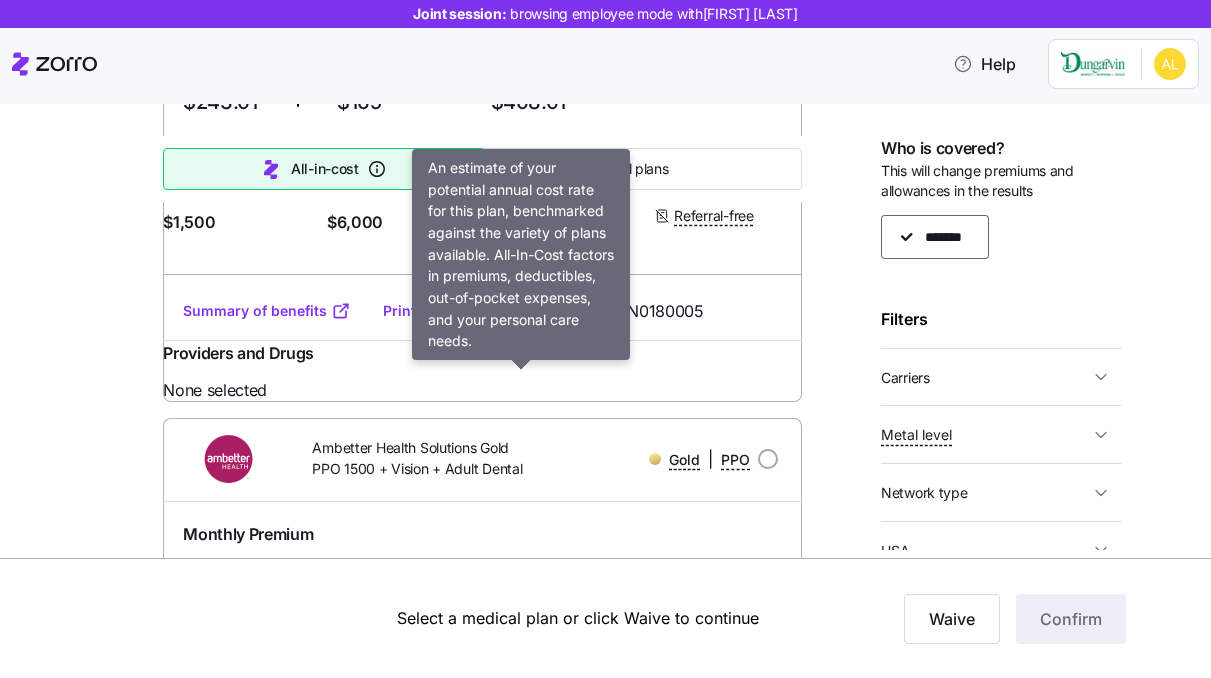 scroll, scrollTop: 0, scrollLeft: 0, axis: both 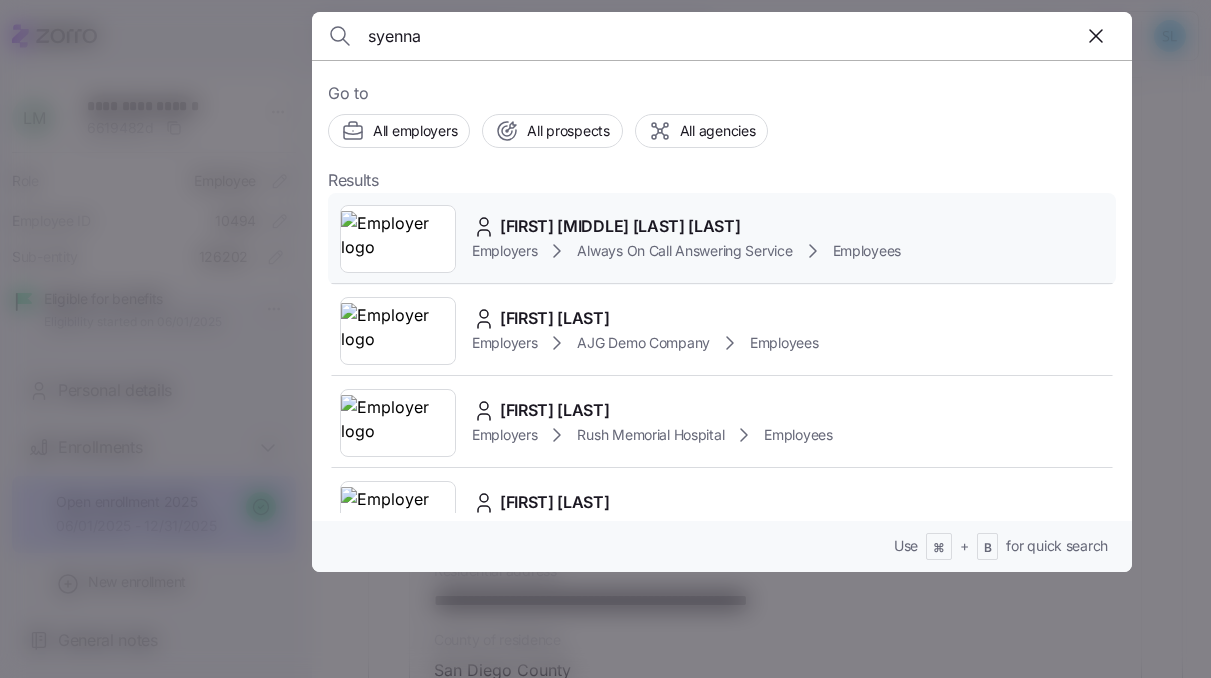 type on "syenna" 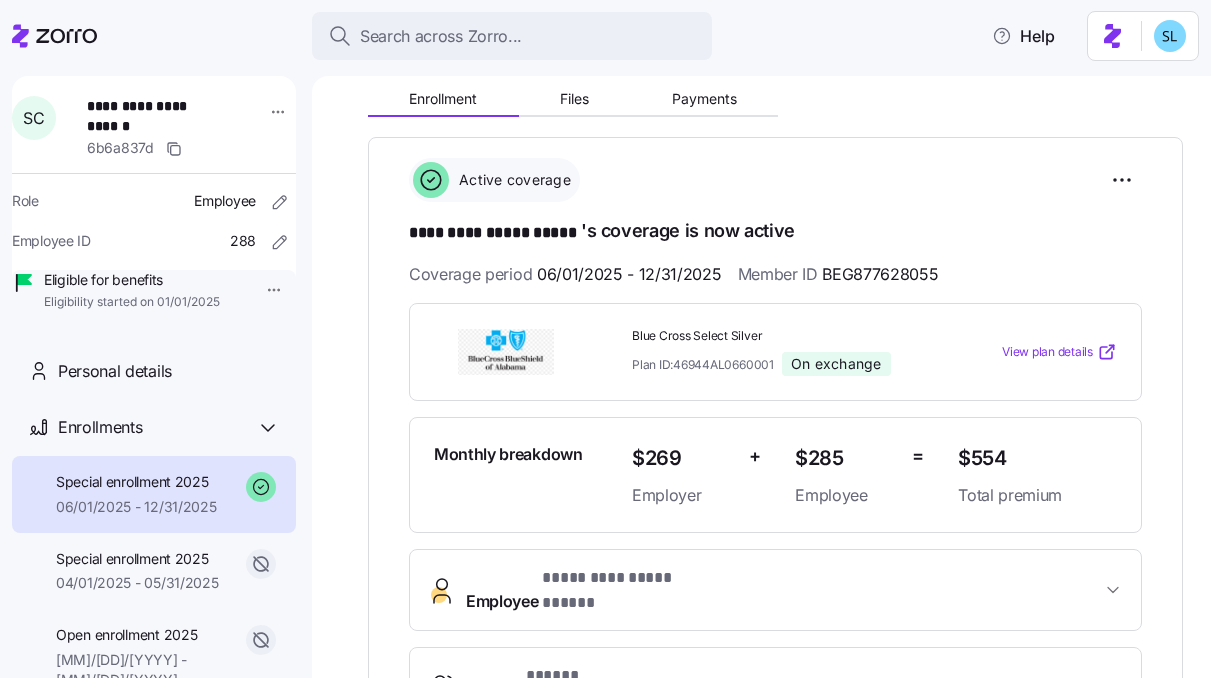 scroll, scrollTop: 246, scrollLeft: 0, axis: vertical 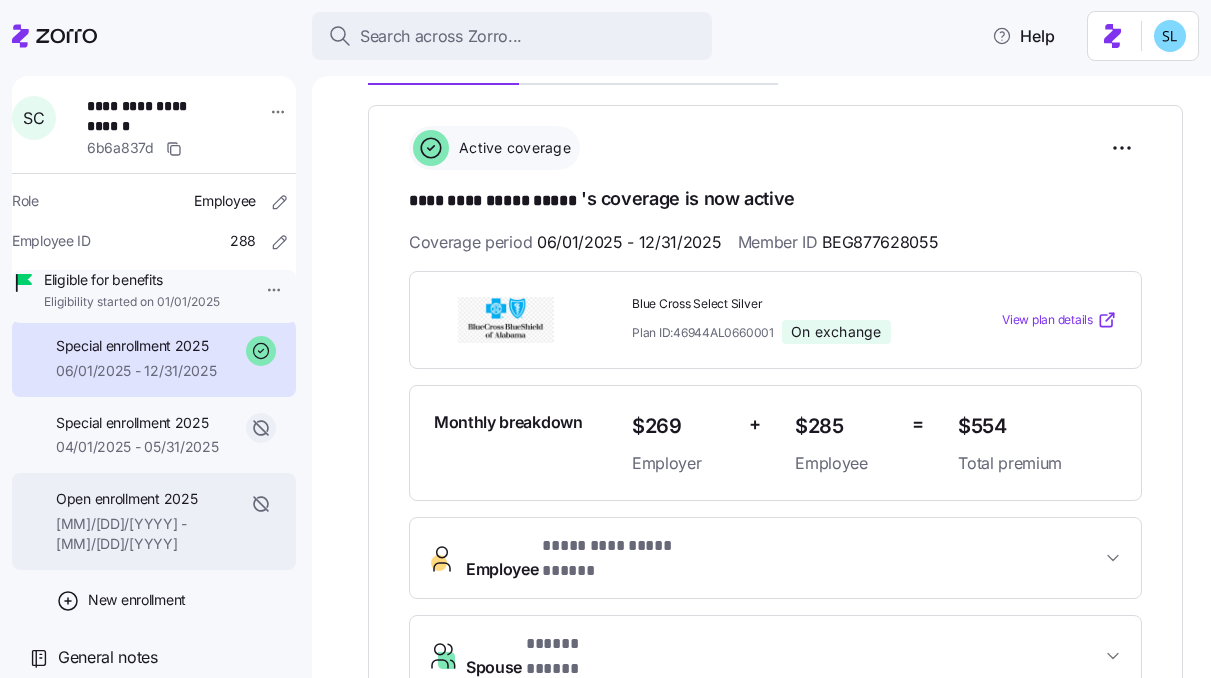 click on "[MM]/[DD]/[YYYY] - [MM]/[DD]/[YYYY]" at bounding box center [147, 534] 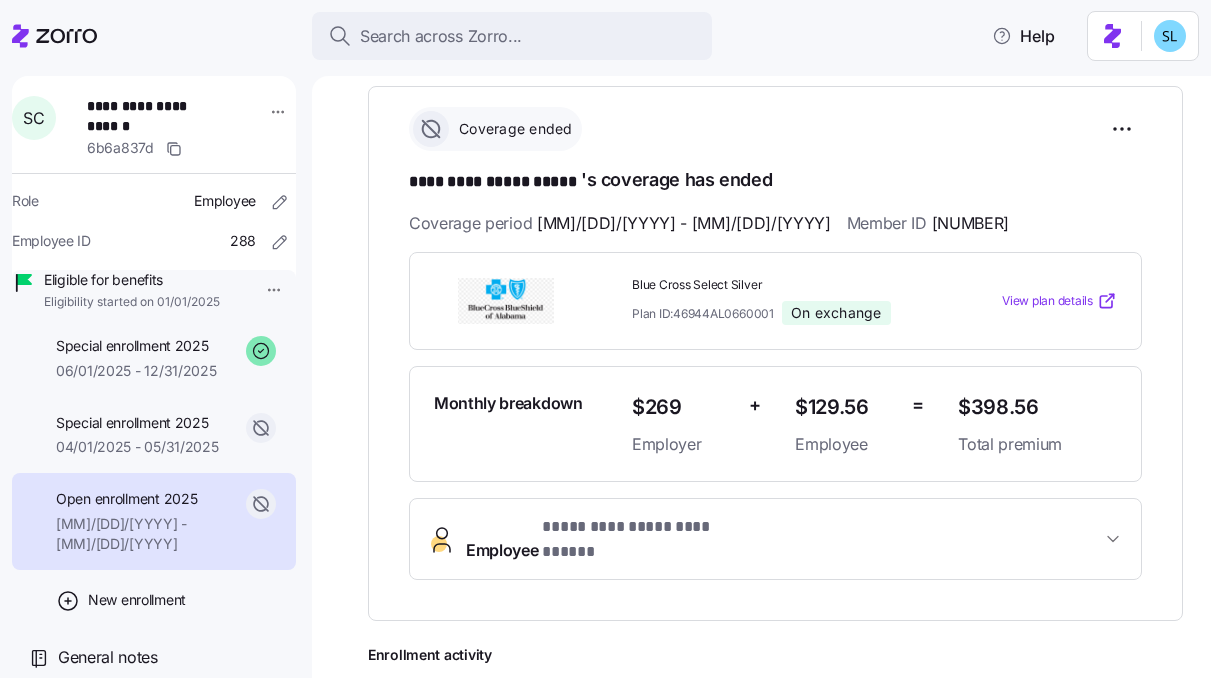 scroll, scrollTop: 330, scrollLeft: 0, axis: vertical 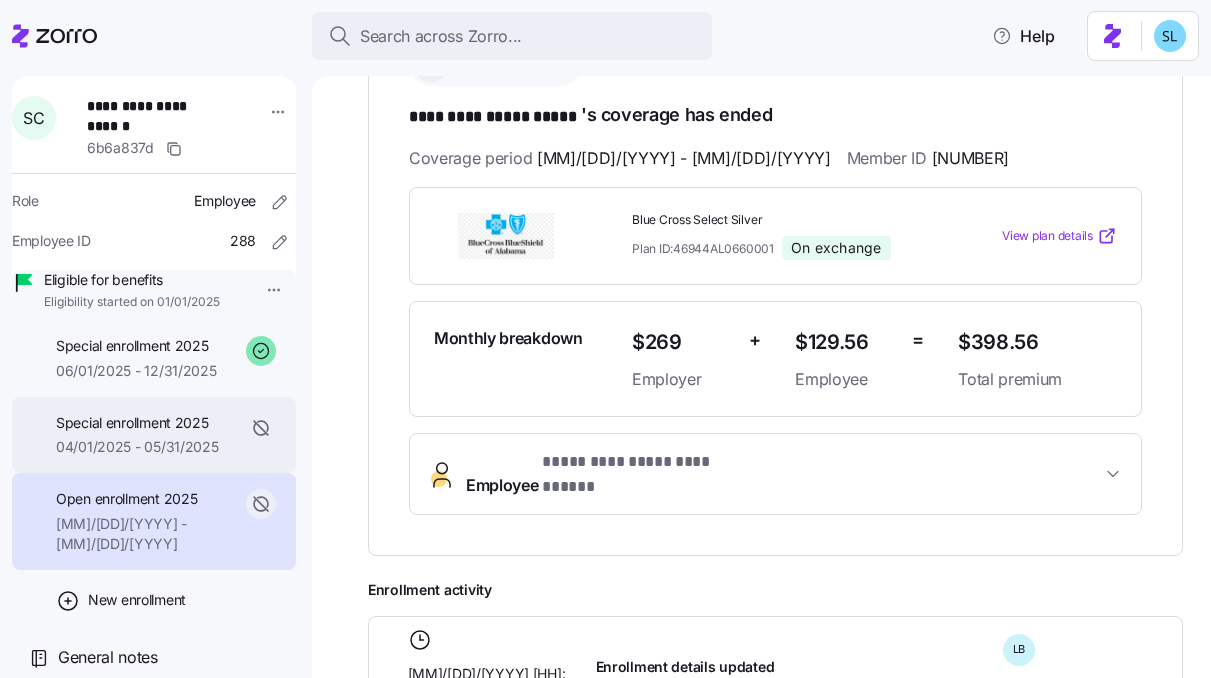click on "04/01/2025 - 05/31/2025" at bounding box center (137, 447) 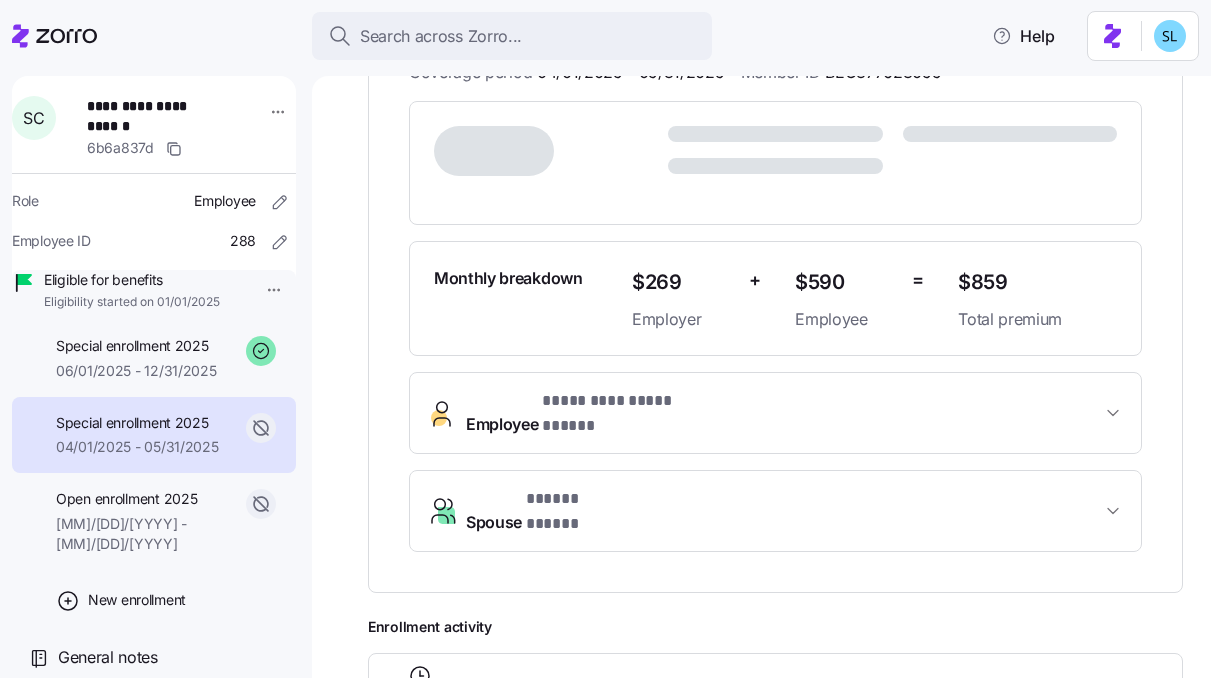 scroll, scrollTop: 457, scrollLeft: 0, axis: vertical 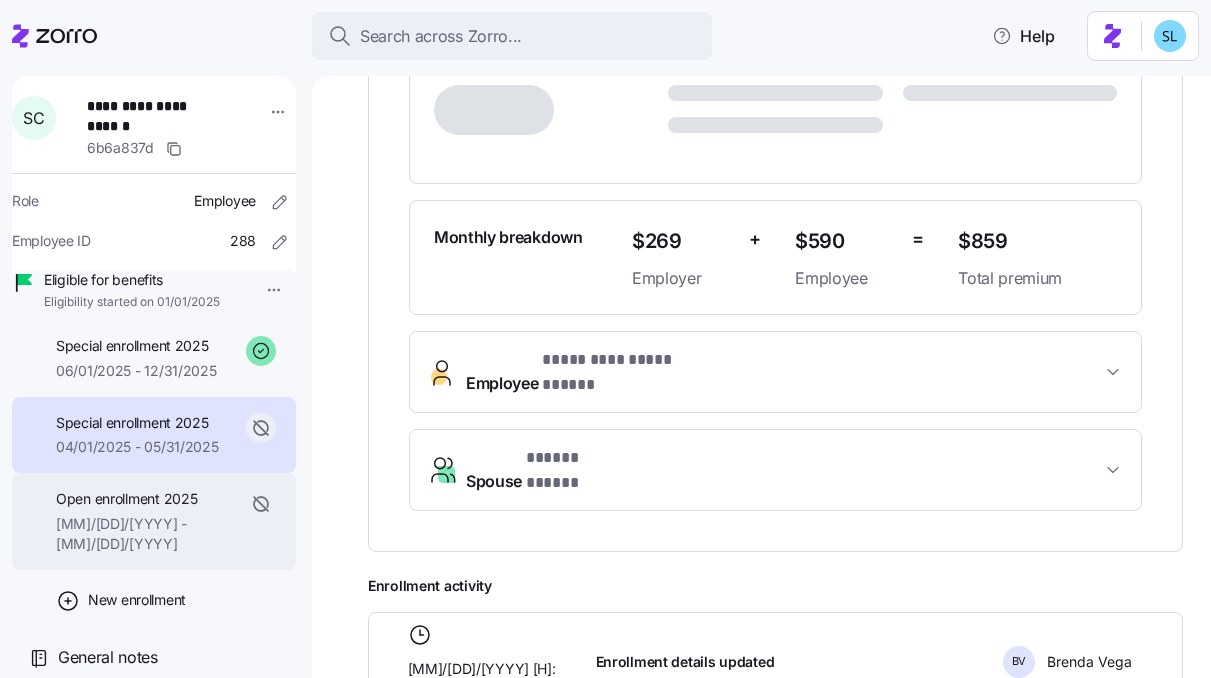 click on "Open enrollment 2025" at bounding box center [147, 499] 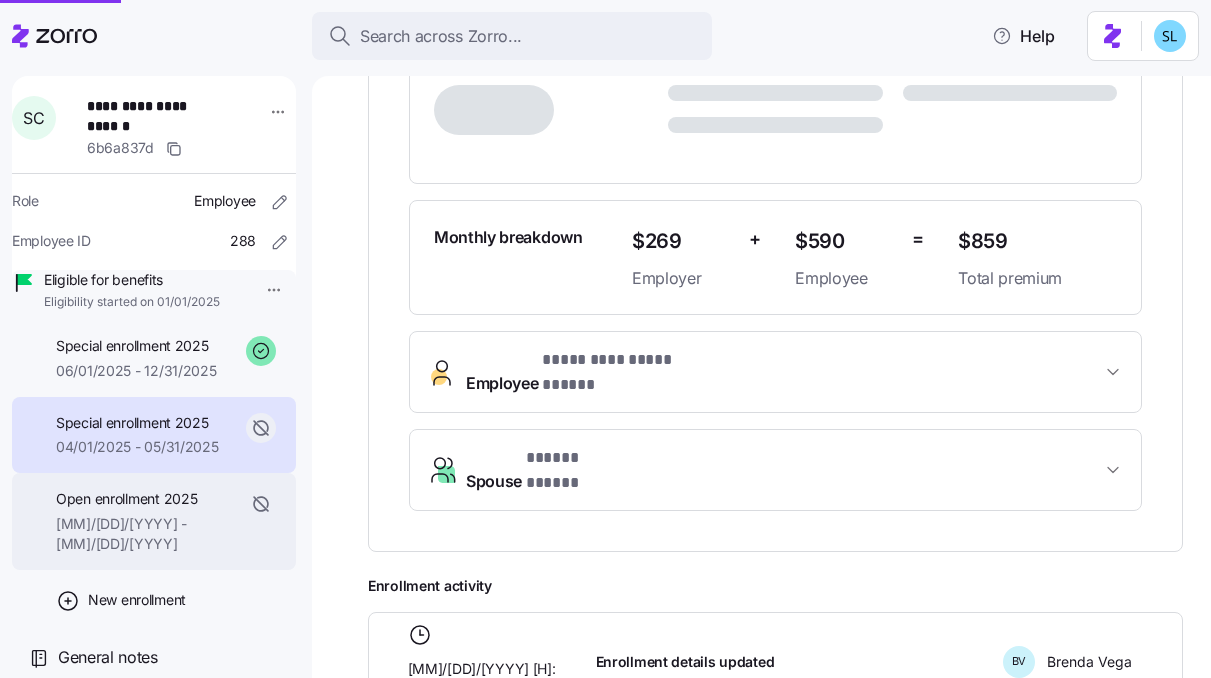 scroll, scrollTop: 432, scrollLeft: 0, axis: vertical 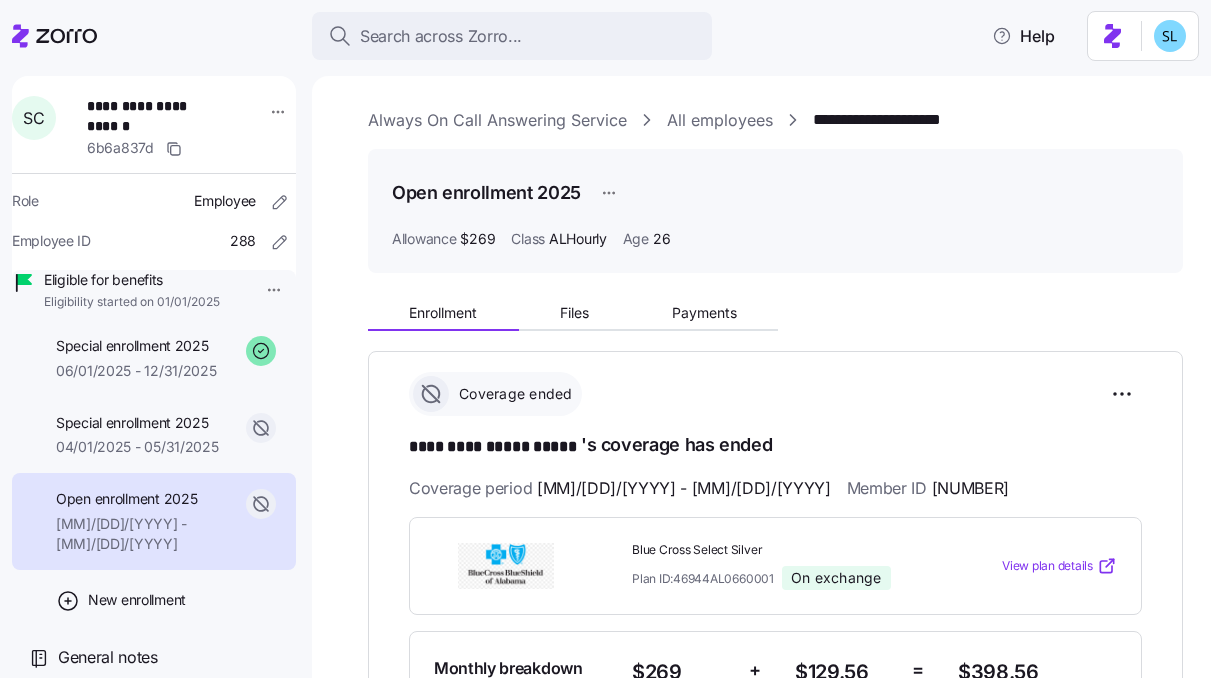click on "Always On Call Answering Service" at bounding box center [497, 120] 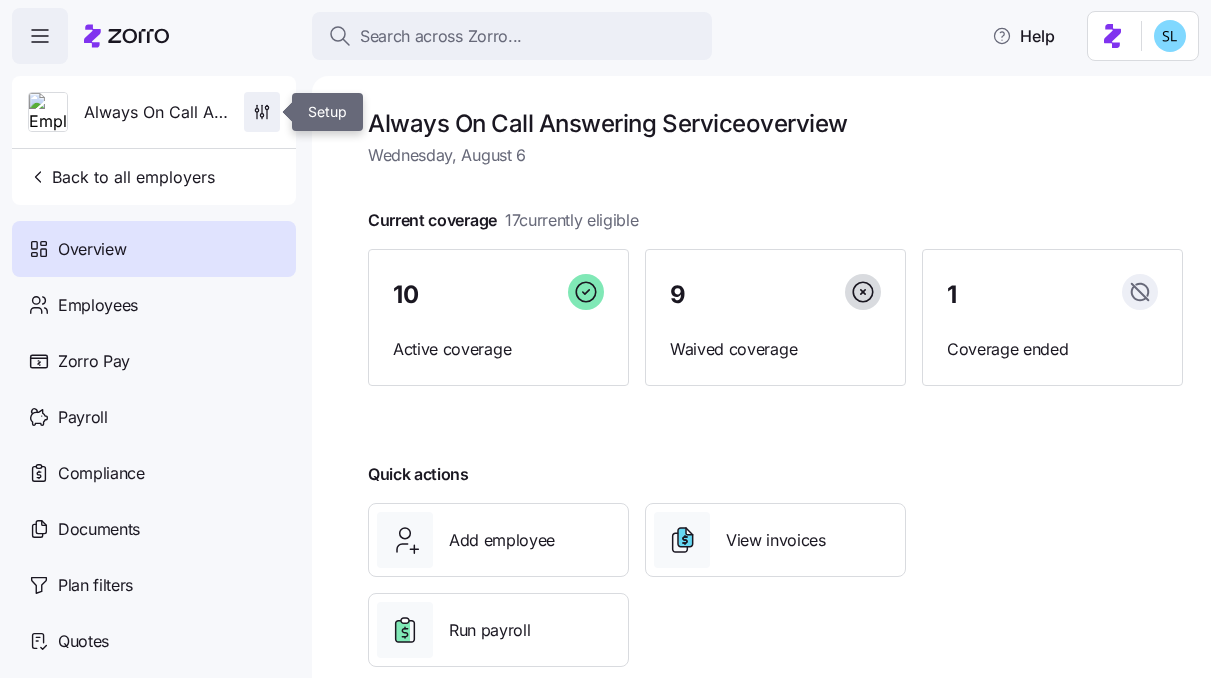 click 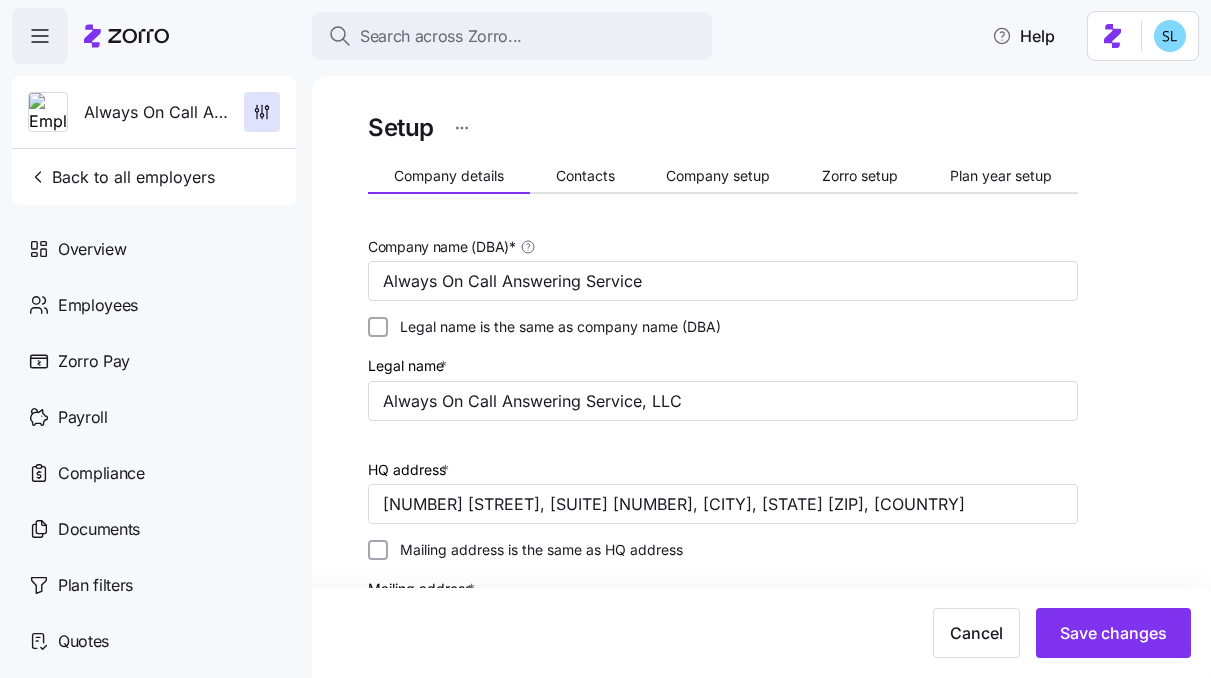 click on "Setup Company details Contacts Company setup Zorro setup Plan year setup Company name (DBA)  * Always On Call Answering Service Legal name is the same as company name (DBA) Legal name  * Always On Call Answering Service, LLC HQ address  * 18070 S Tamiami Trl, Suite 11, Fort Myers, FL 33908, USA Mailing address is the same as HQ address Mailing address  * PO Box 151305, Cape Coral, FL 33915 Signed agreement * File: Always_On_Call_-_Services_Agreement_SIGNED. pdf Date agreement signed  * November 14, 2024 Business entity type  * Limited liability corporation Tax ID  * EIN ITIN   300404020 NAICS code  * 11 - Agriculture, Forestry, Fishing and Hunting If you don’t know your NAICS code  read more Company logo * https://zorro-employer-images-prod.s3.us-east-1.amazonaws.com/f5d87200-b798-4ad1-95e6-1c9cd9612662/AOC-28662_Logo_noTag_clr. jpeg Cancel Save changes" at bounding box center [723, 765] 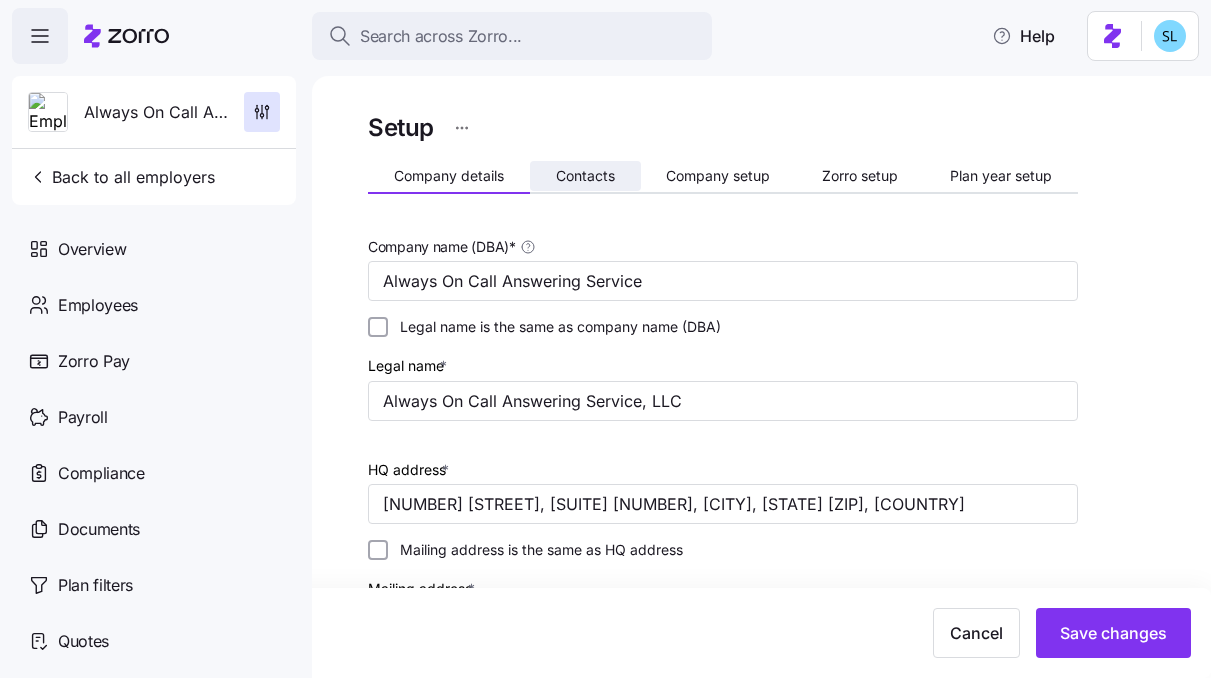 click on "Contacts" at bounding box center [585, 176] 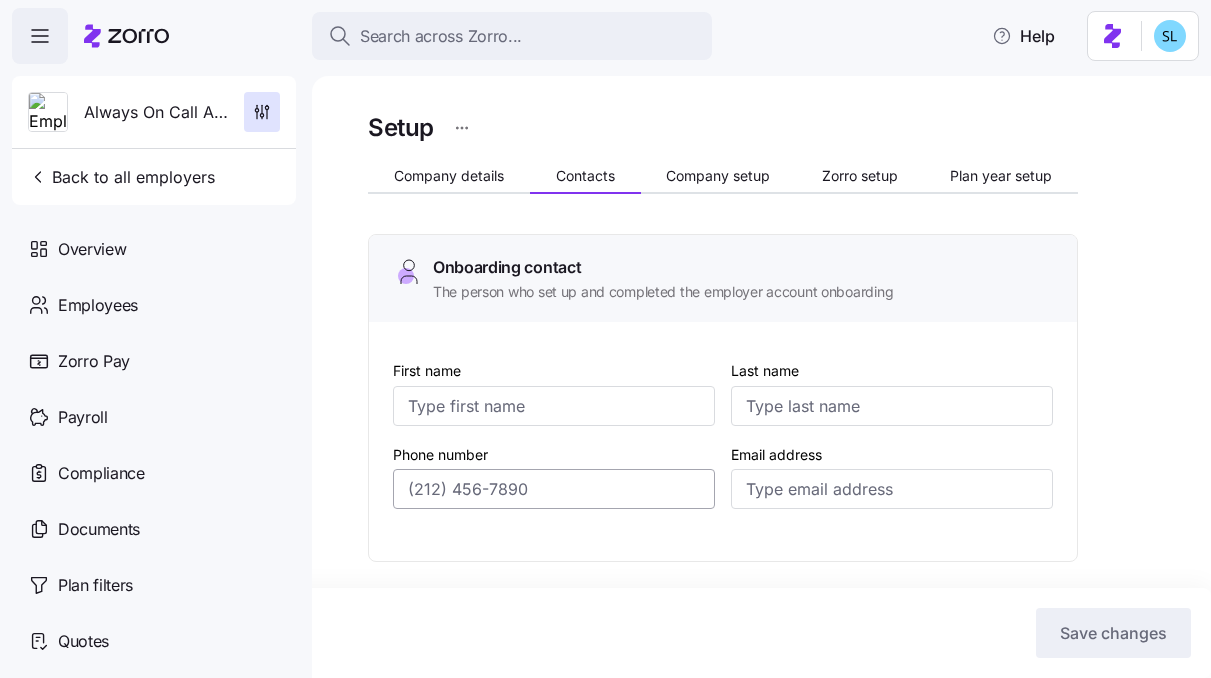 type on "Gerald" 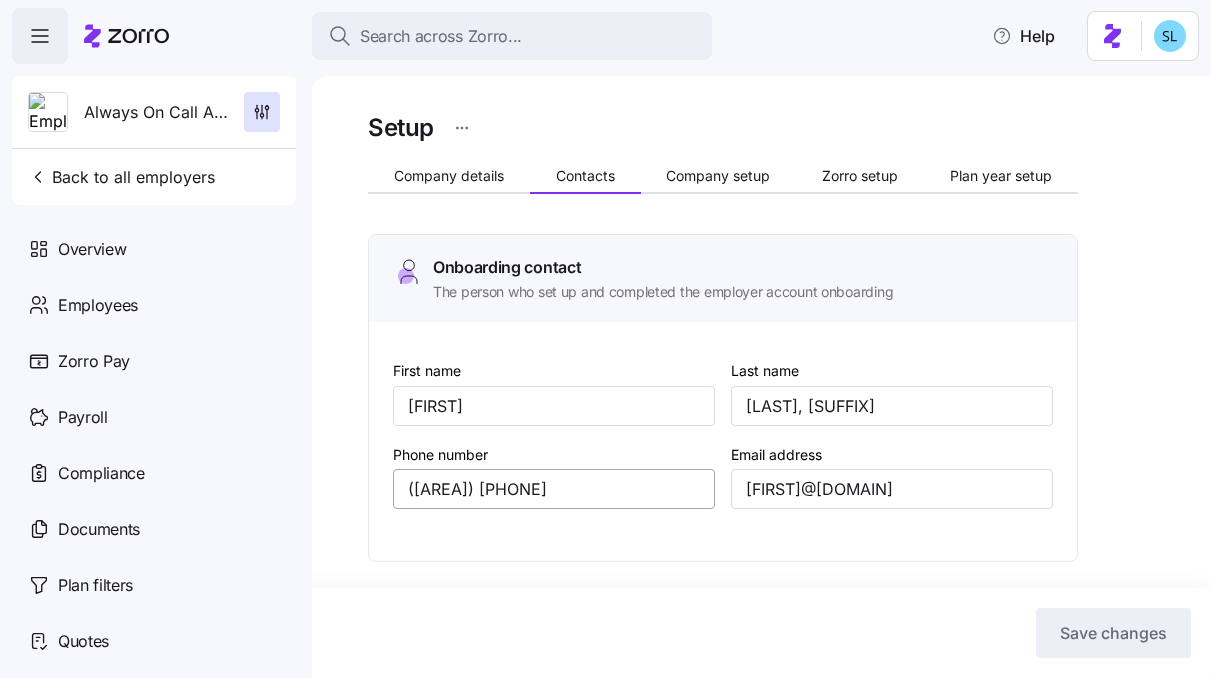 type on "(239) 834-6605" 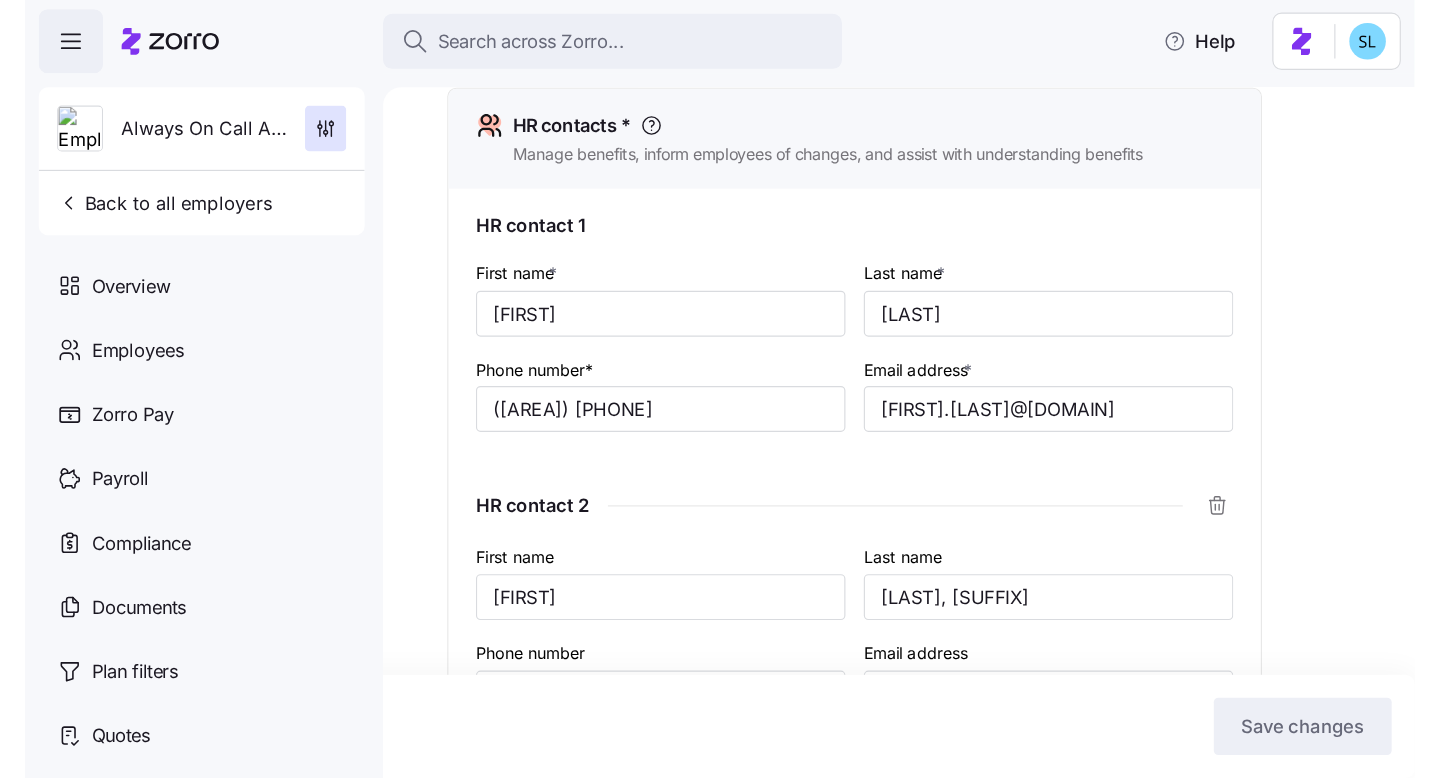 scroll, scrollTop: 881, scrollLeft: 0, axis: vertical 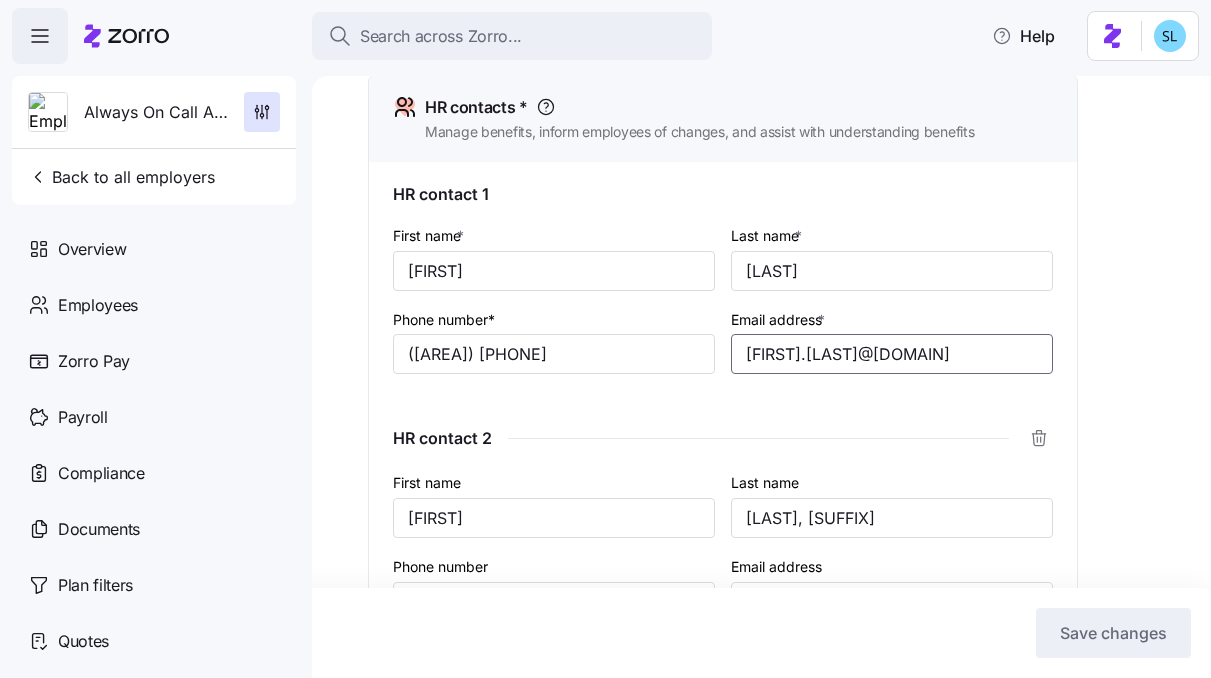 click on "Melinda.Rogers@alwaysoncall.com" at bounding box center (892, 354) 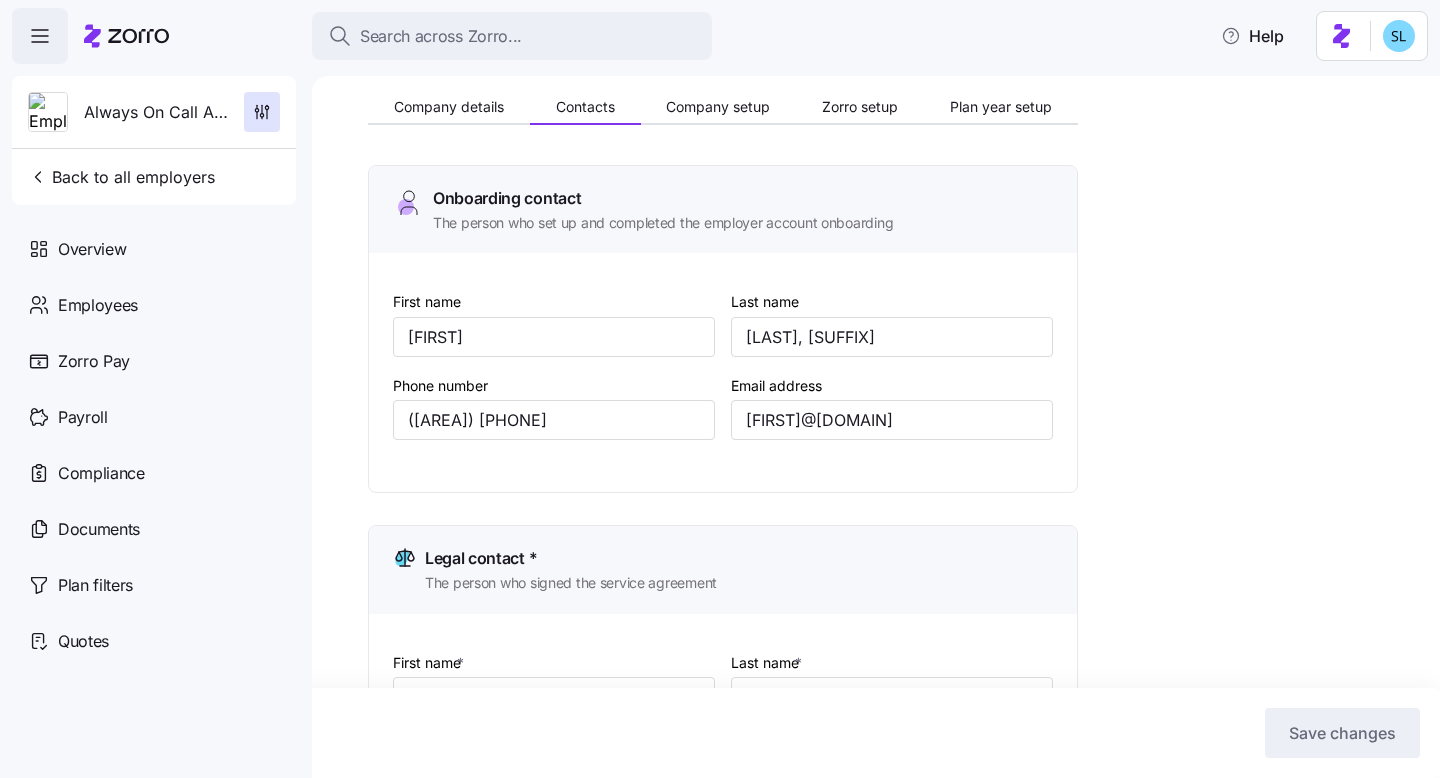 scroll, scrollTop: 0, scrollLeft: 0, axis: both 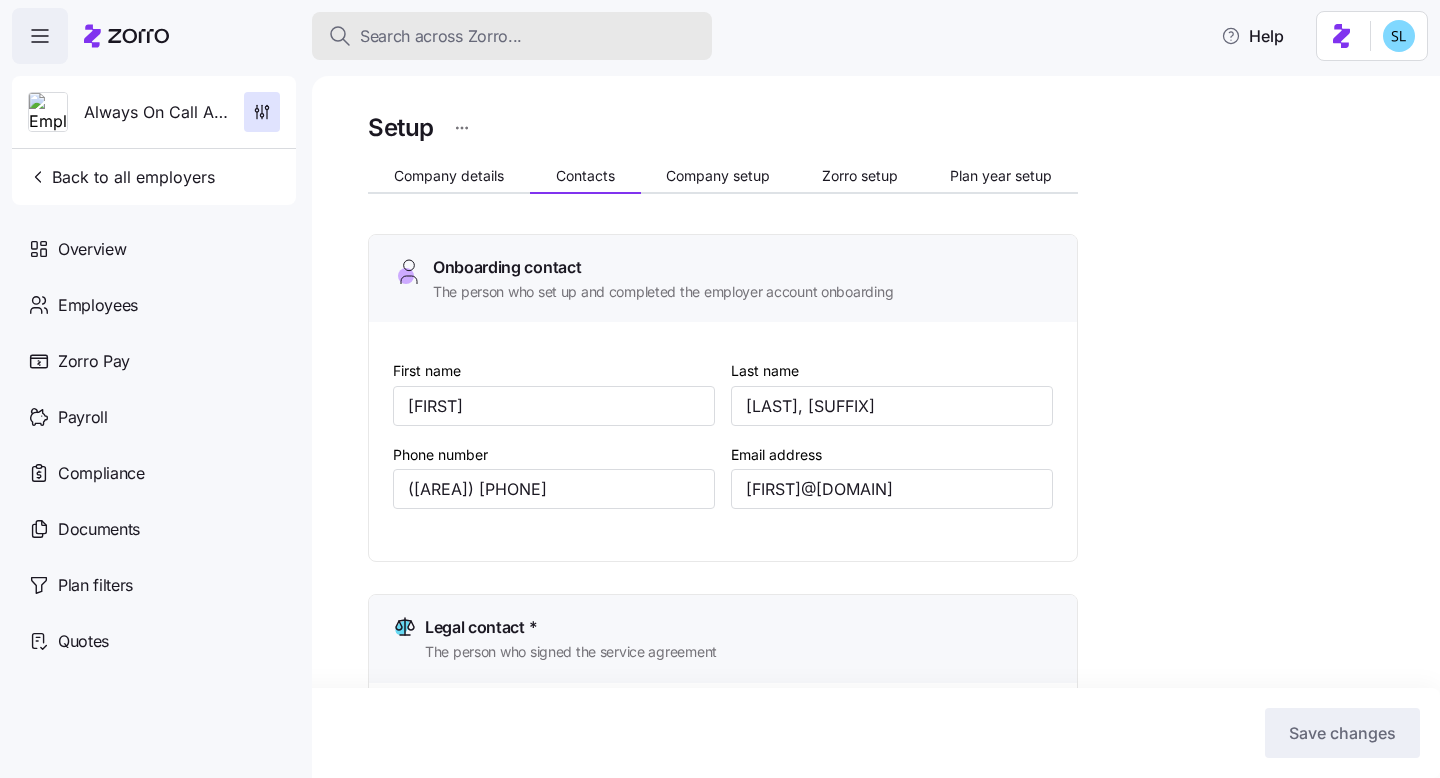 click on "Search across Zorro..." at bounding box center [441, 36] 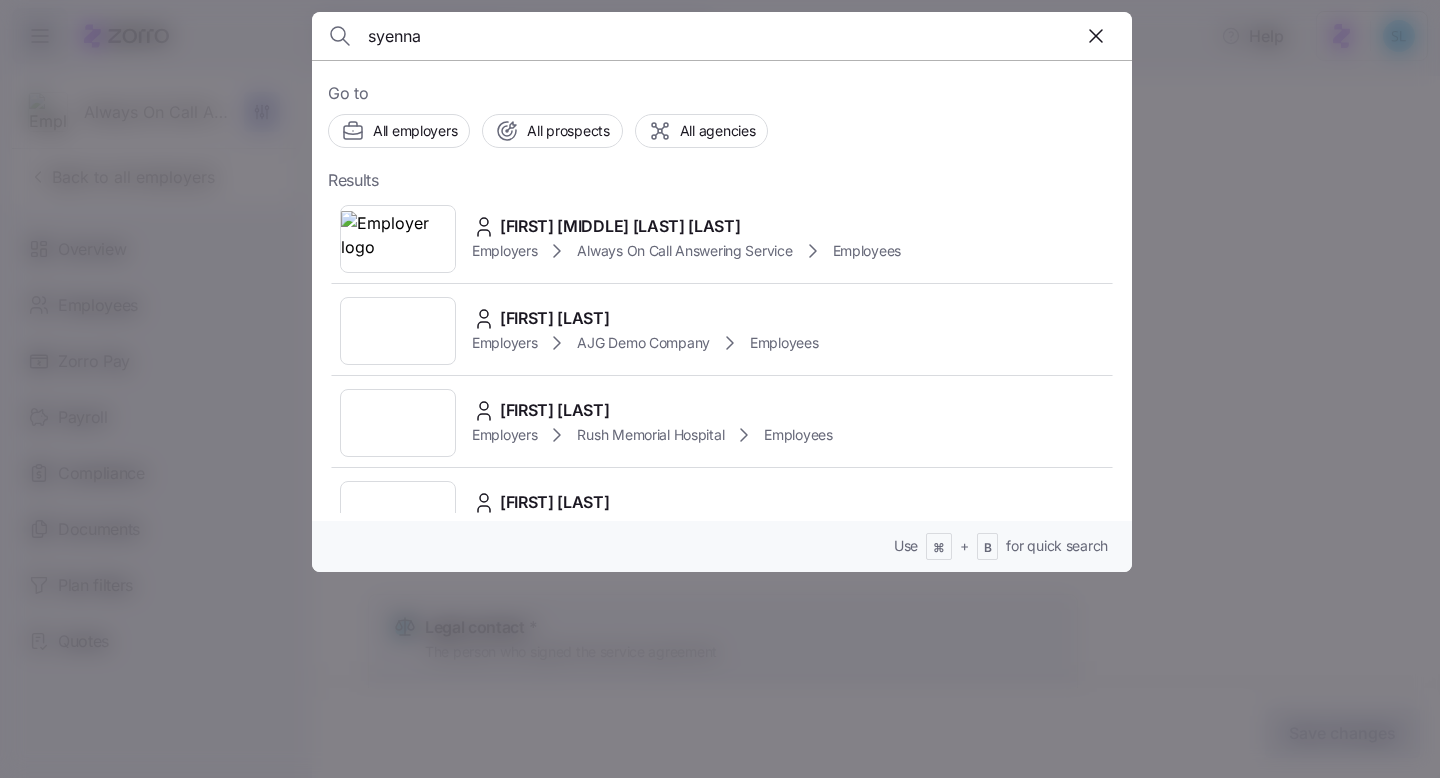 type on "syenna" 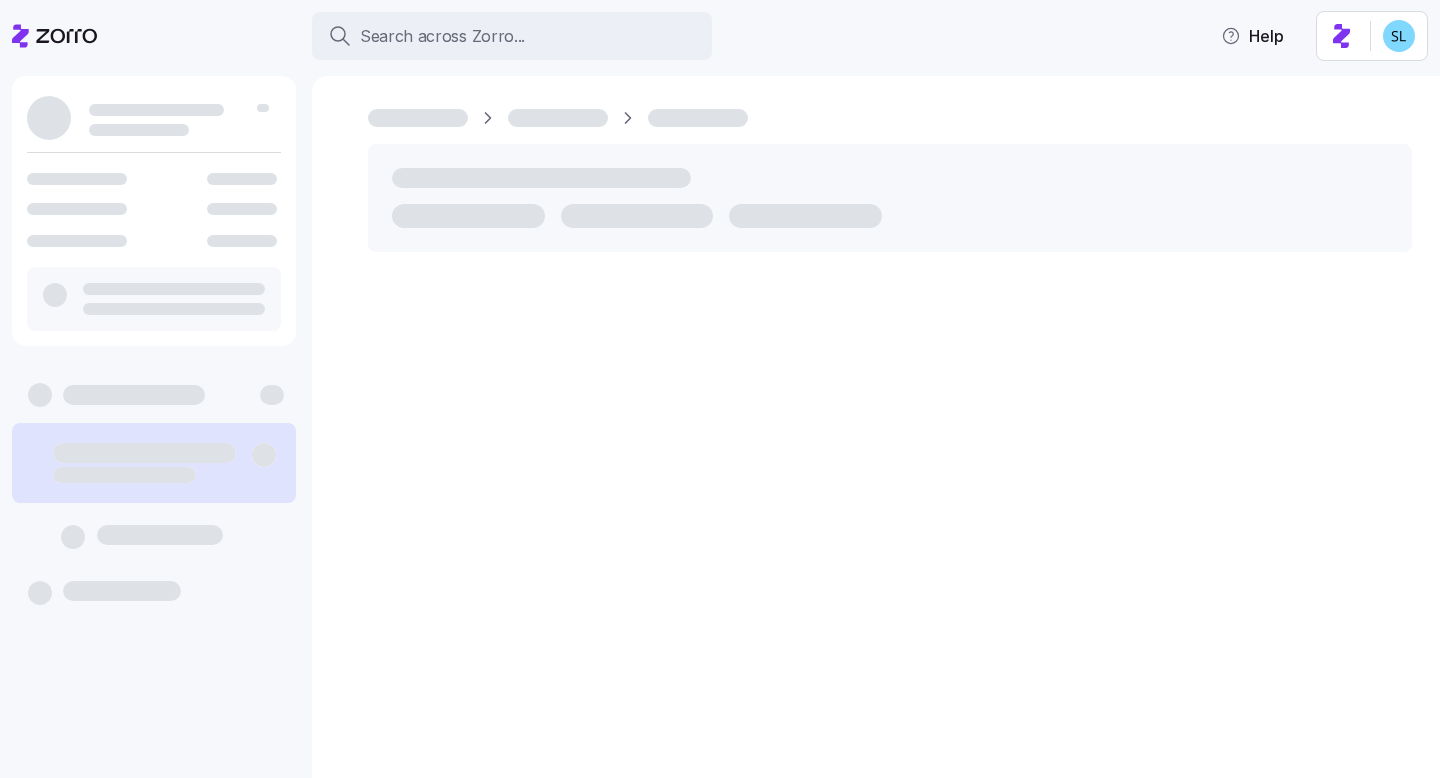 scroll, scrollTop: 0, scrollLeft: 0, axis: both 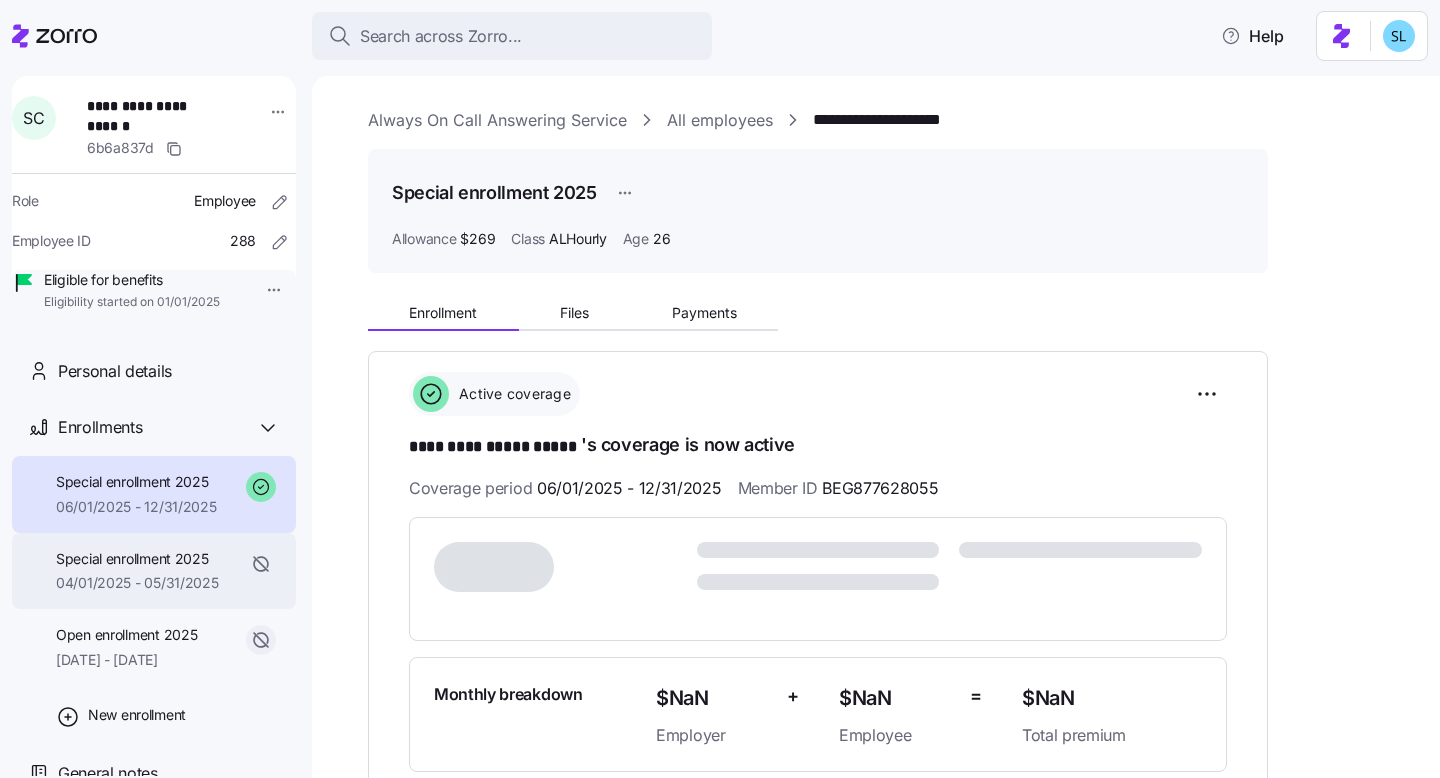 click on "Special enrollment 2025" at bounding box center [137, 559] 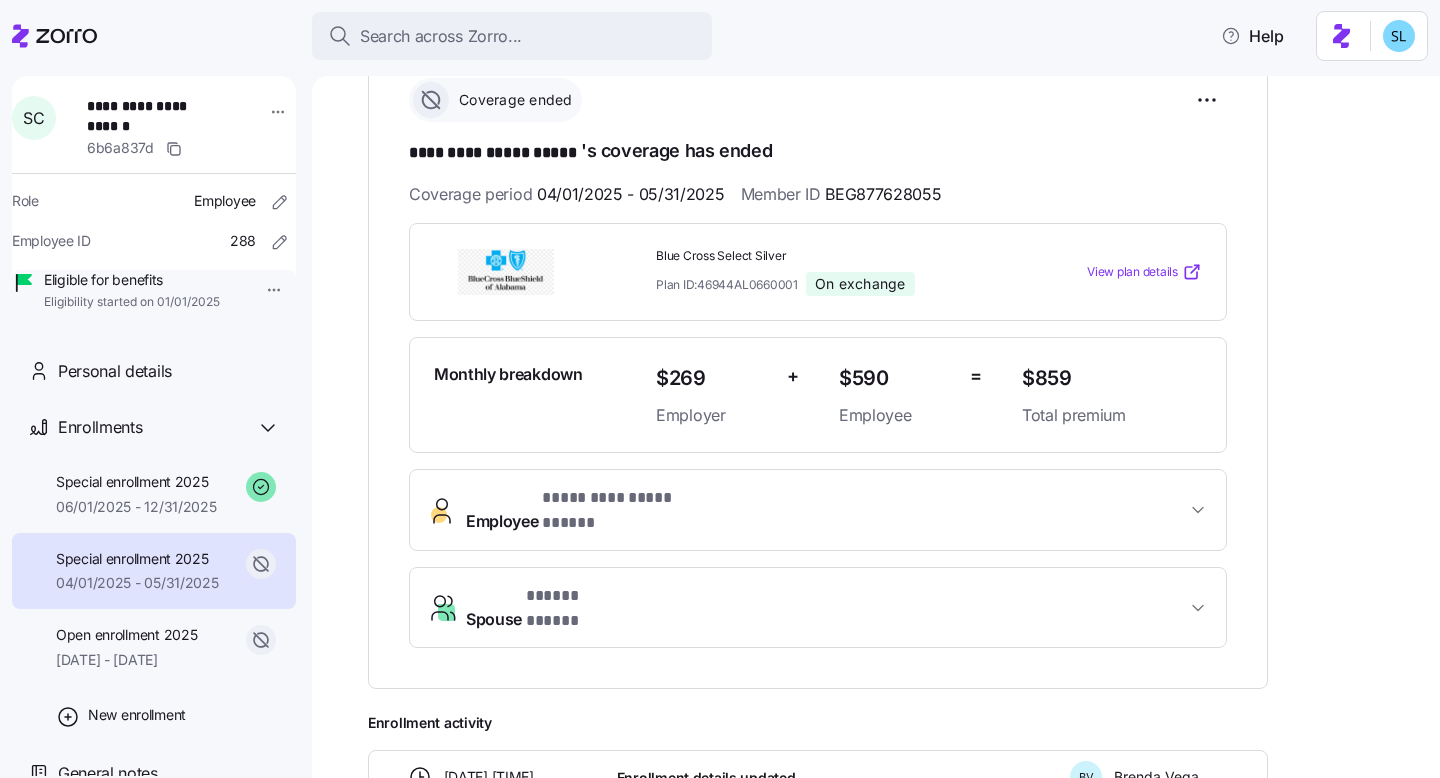scroll, scrollTop: 294, scrollLeft: 0, axis: vertical 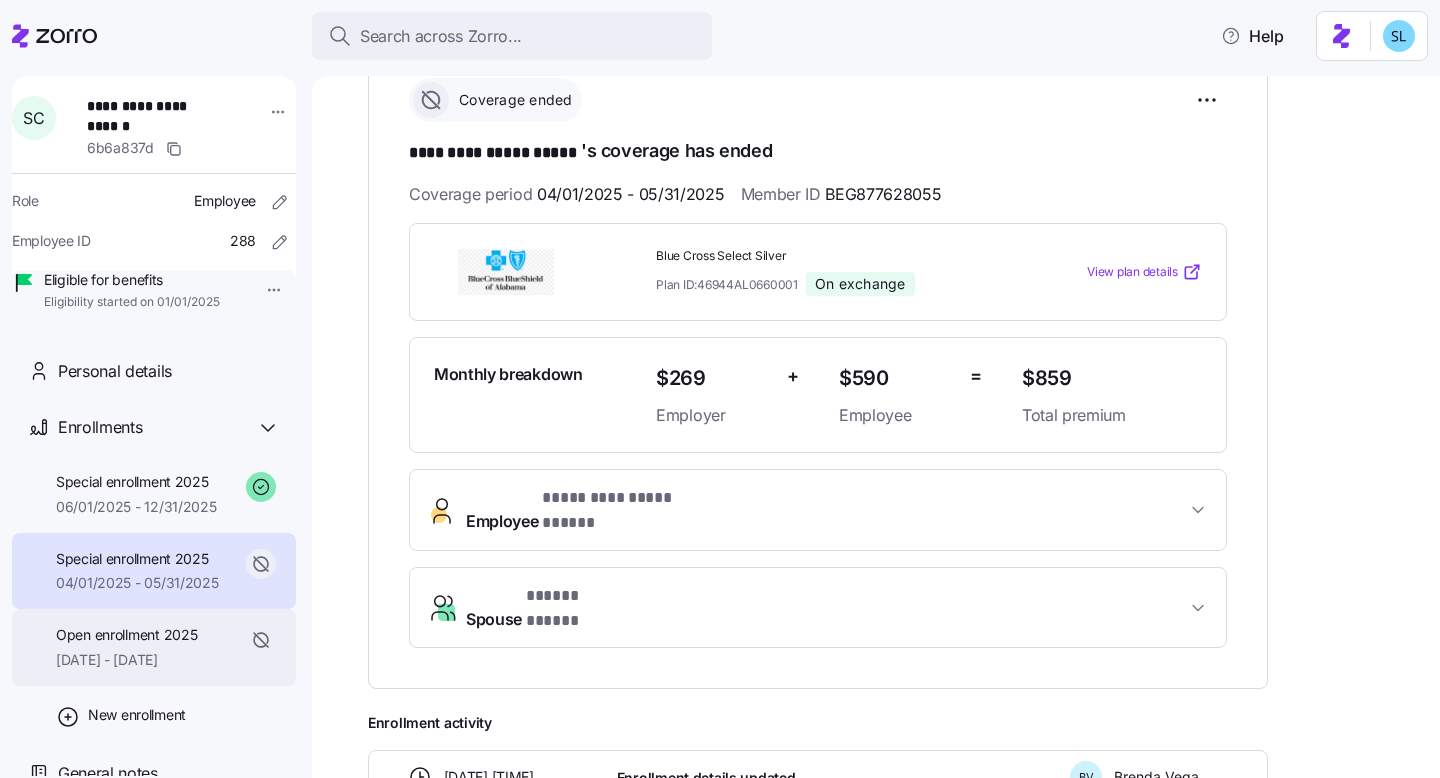click on "[DATE] - [DATE]" at bounding box center (126, 660) 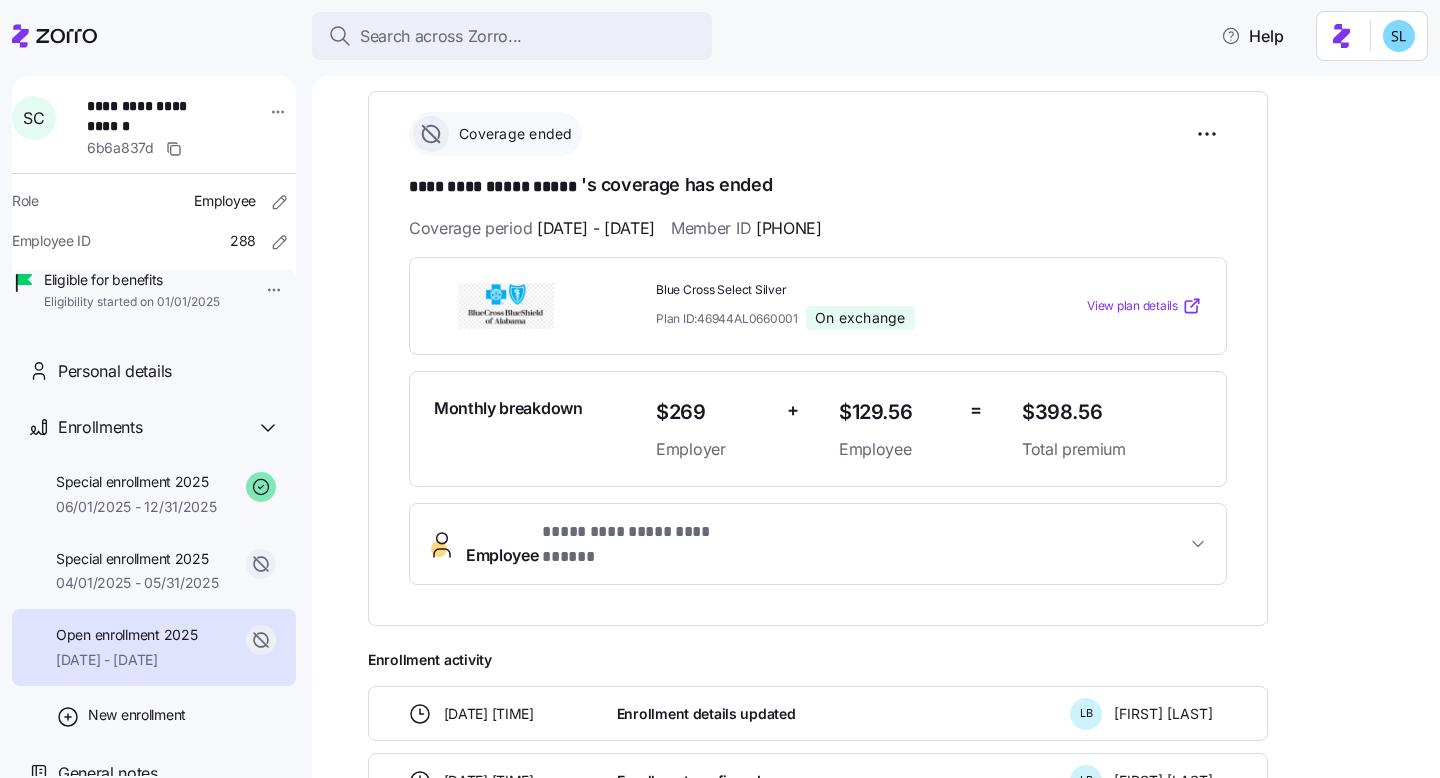 scroll, scrollTop: 440, scrollLeft: 0, axis: vertical 